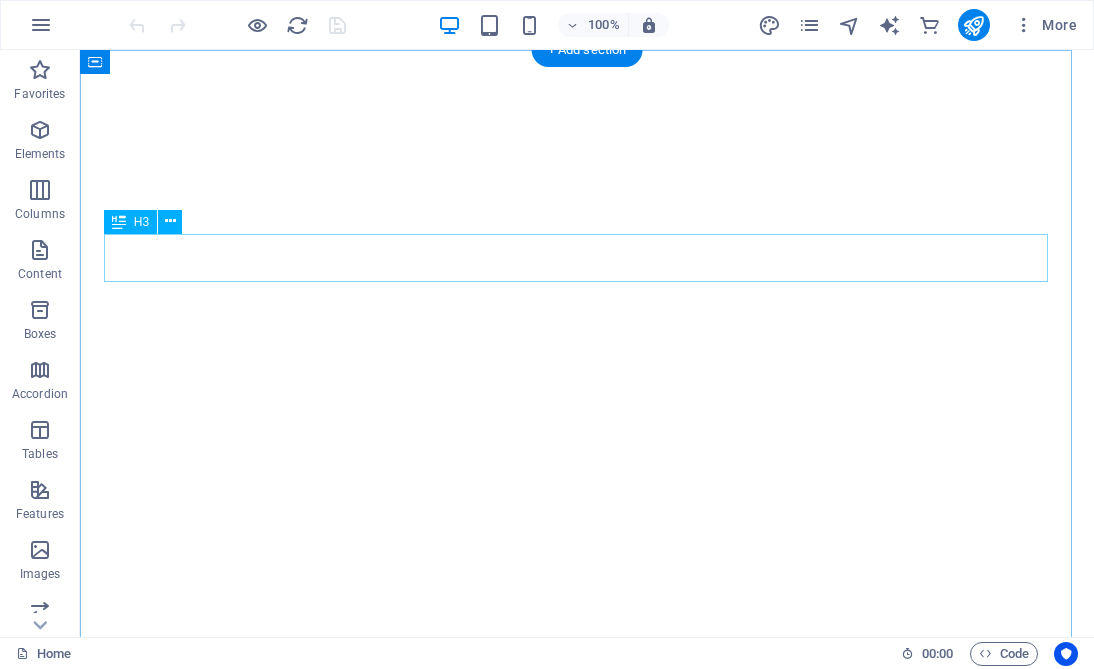 scroll, scrollTop: 0, scrollLeft: 0, axis: both 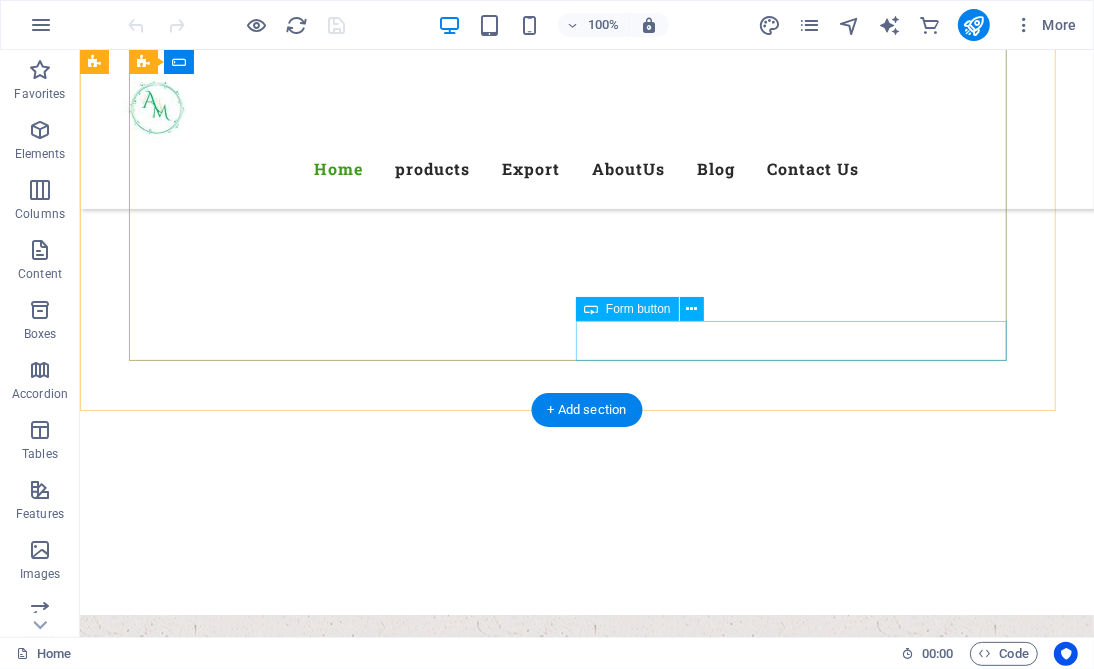 click on "SEND" 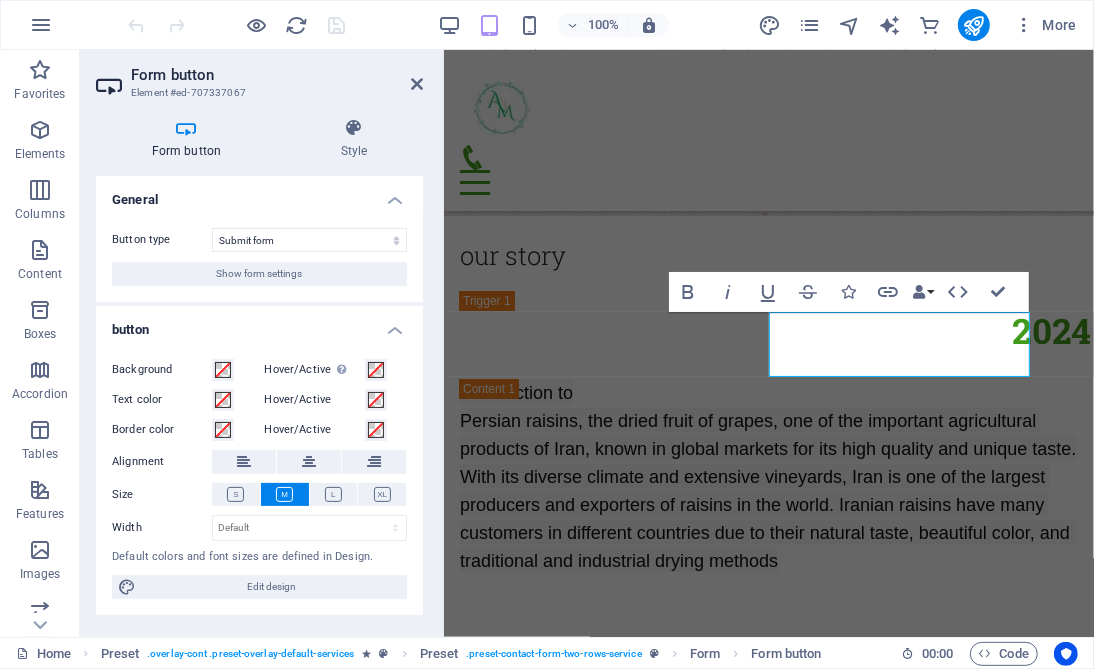 scroll, scrollTop: 8737, scrollLeft: 0, axis: vertical 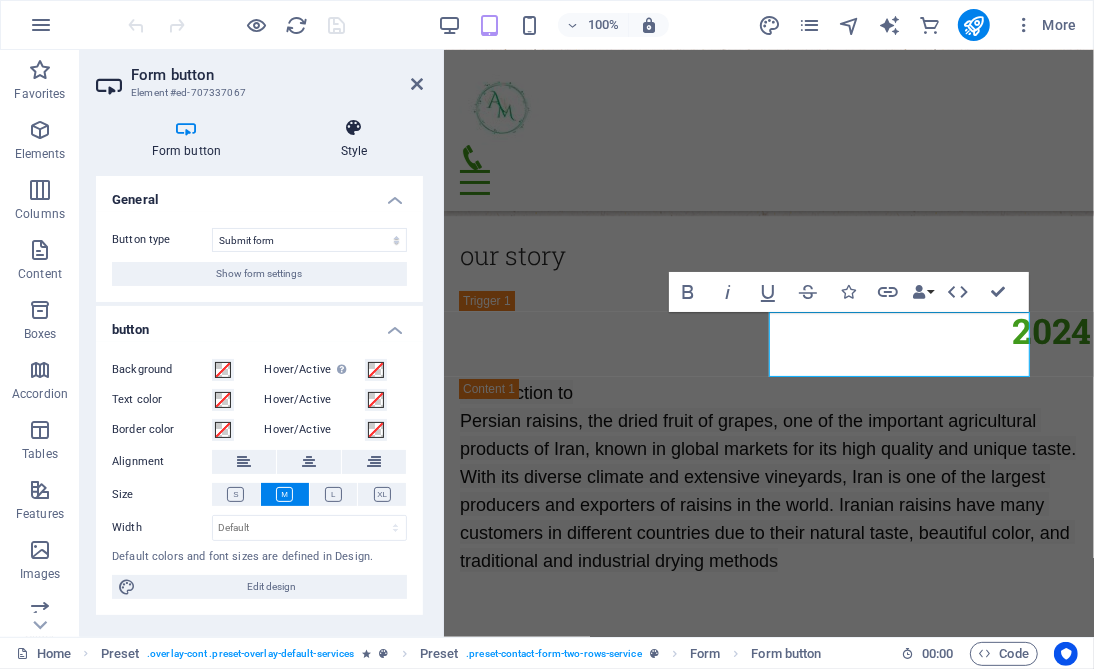 click on "Style" at bounding box center (354, 139) 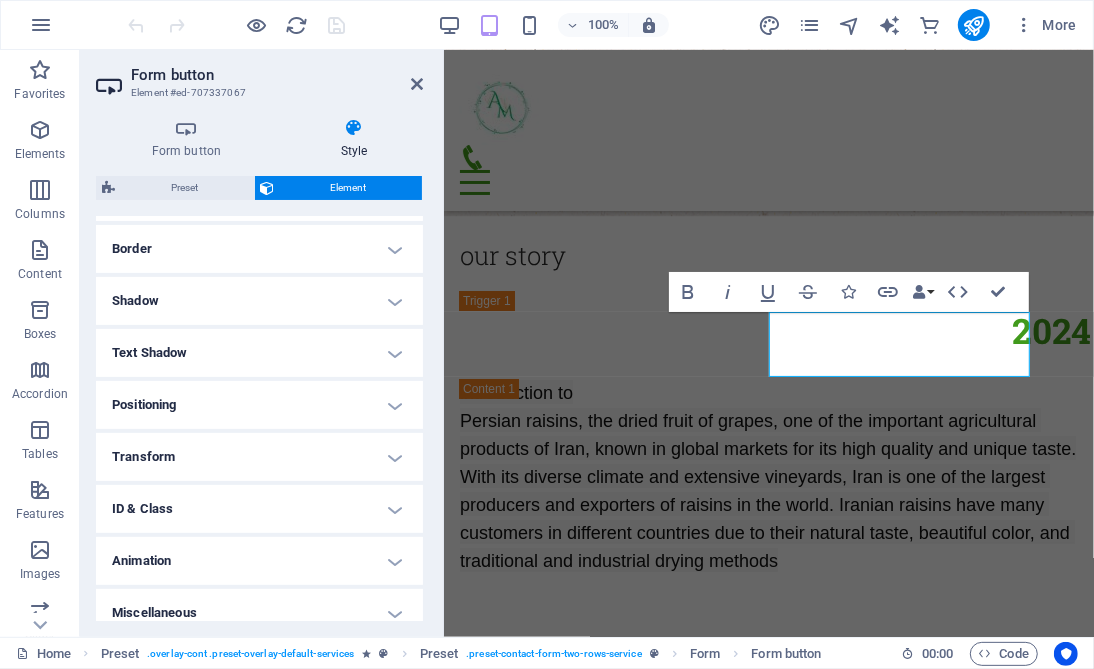 scroll, scrollTop: 440, scrollLeft: 0, axis: vertical 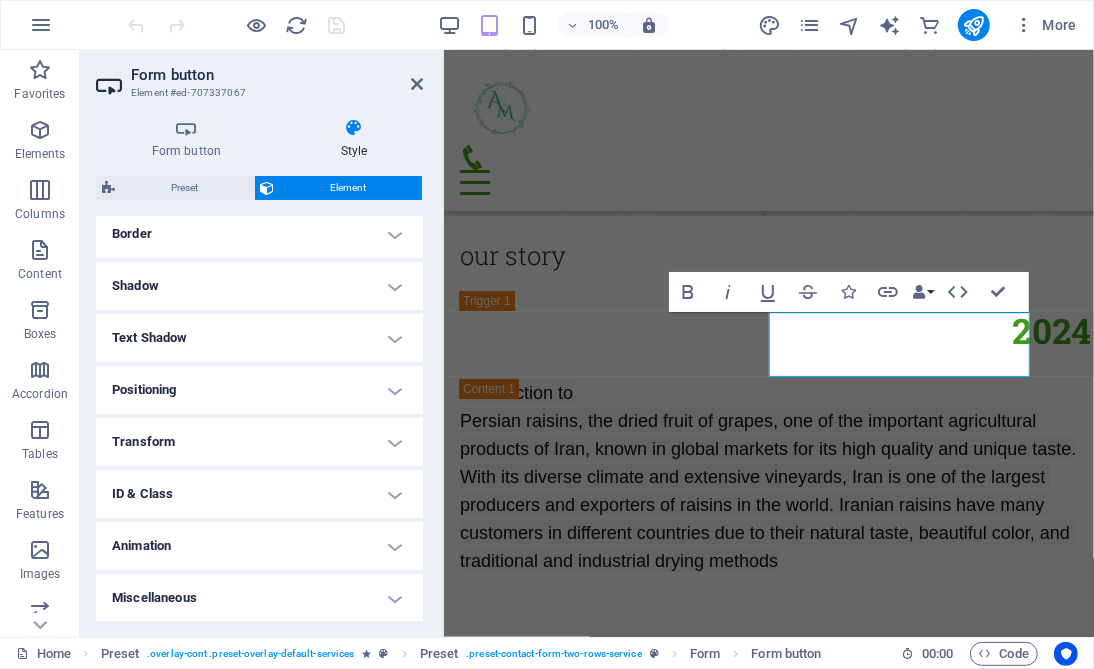 click on "ID & Class" at bounding box center (259, 494) 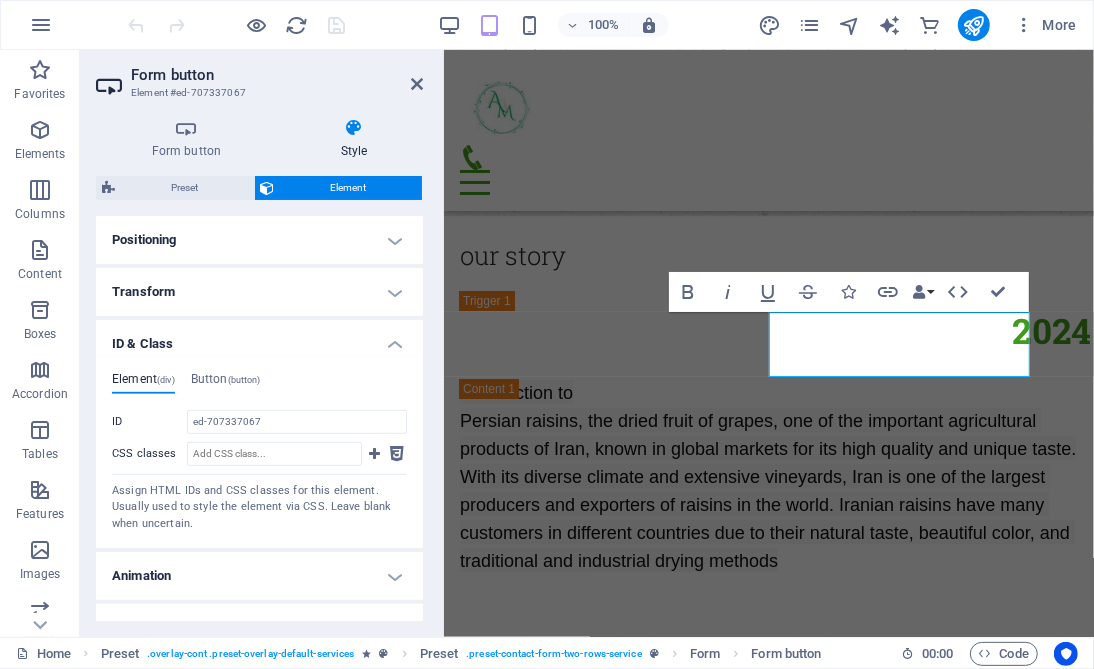 scroll, scrollTop: 619, scrollLeft: 0, axis: vertical 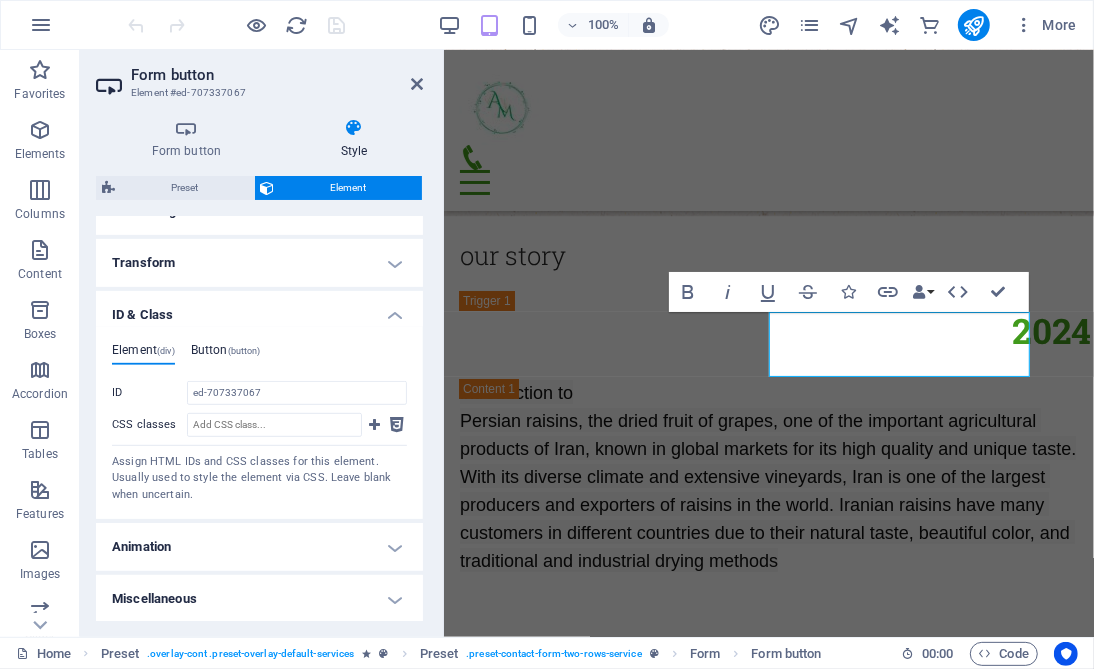 click on "Button (button)" at bounding box center [226, 354] 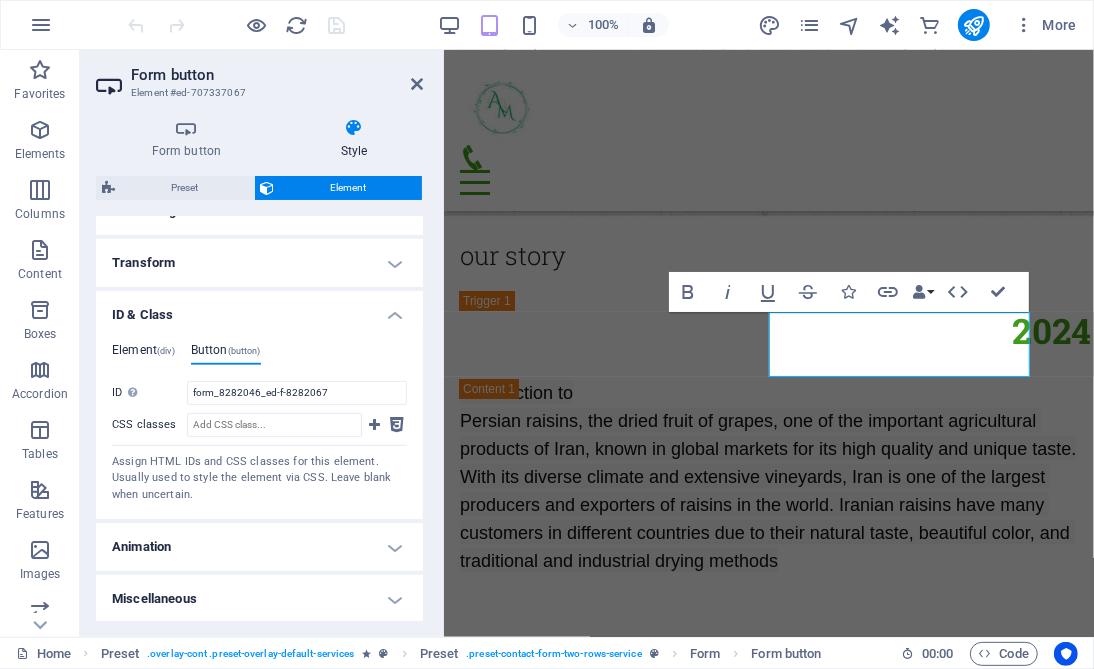 click on "Element  (div)" at bounding box center (143, 354) 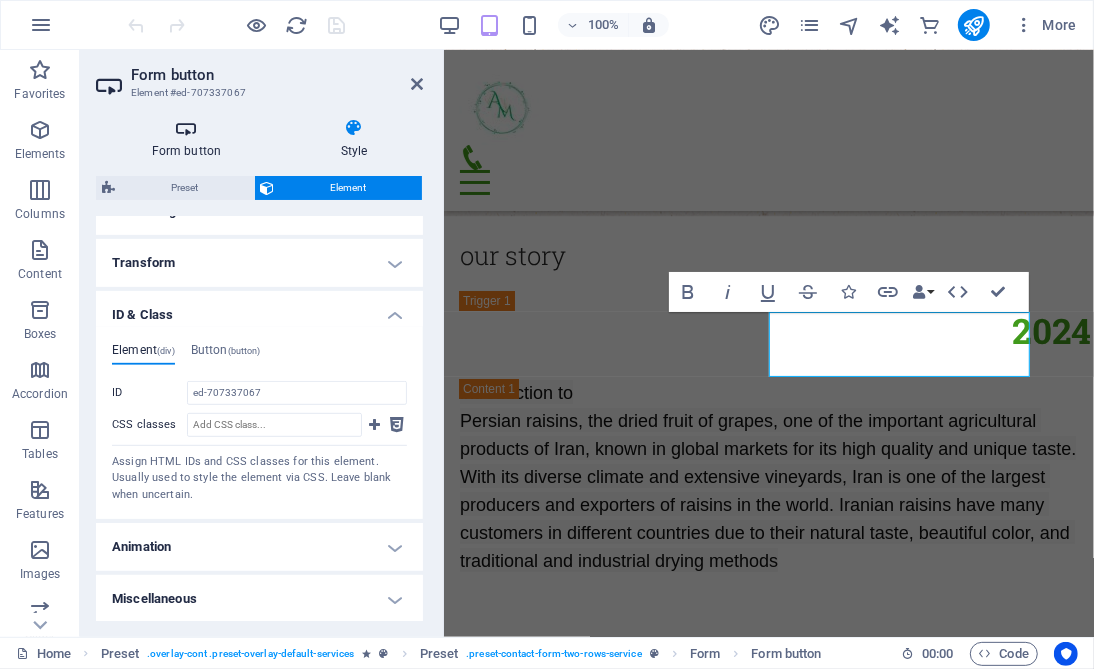 click at bounding box center (186, 128) 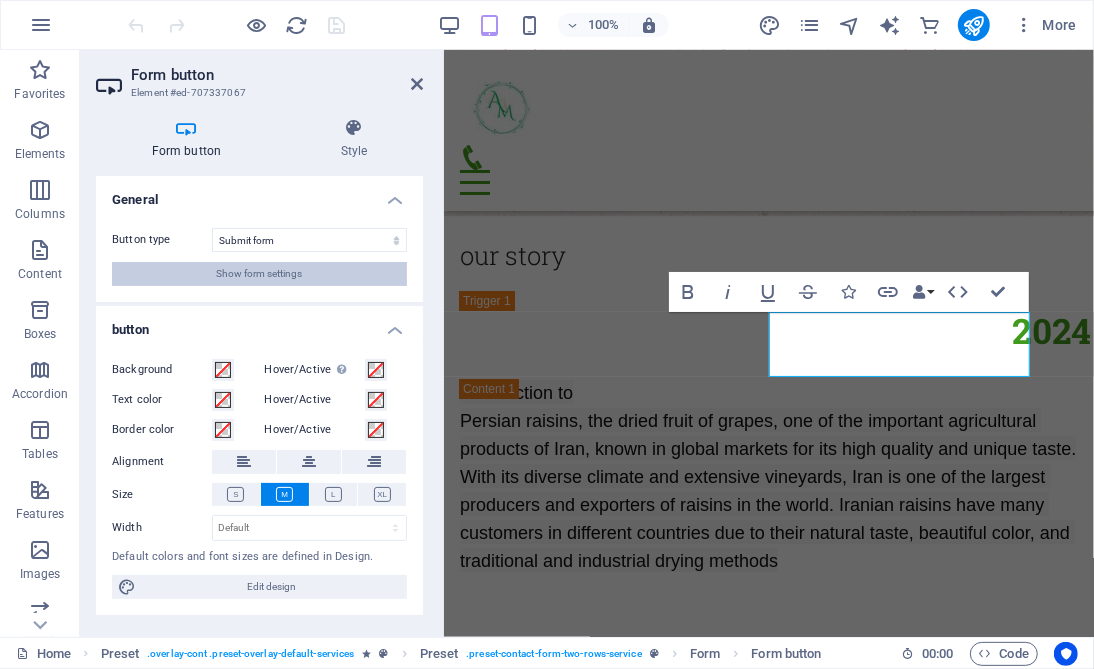 click on "Show form settings" at bounding box center [259, 274] 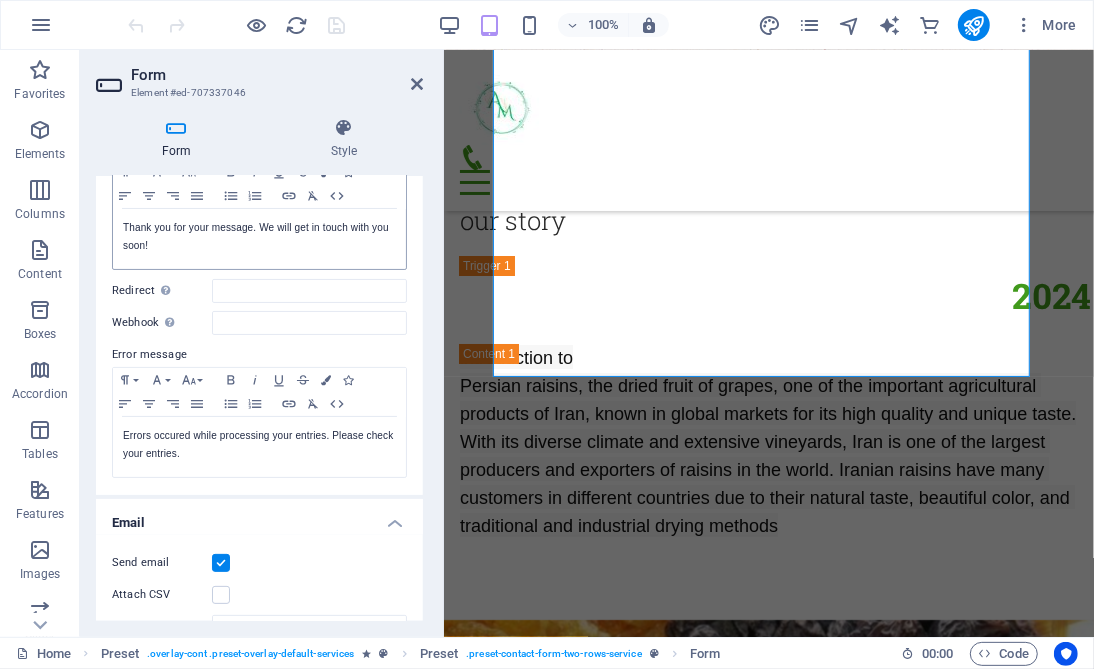 scroll, scrollTop: 0, scrollLeft: 0, axis: both 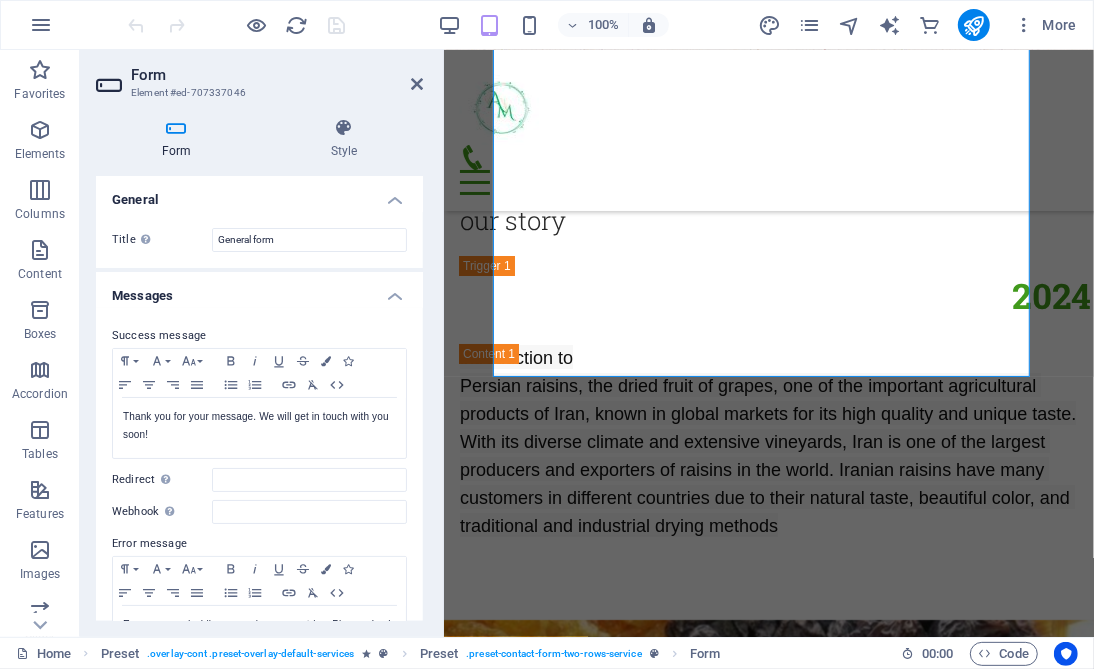 click on "General" at bounding box center [259, 194] 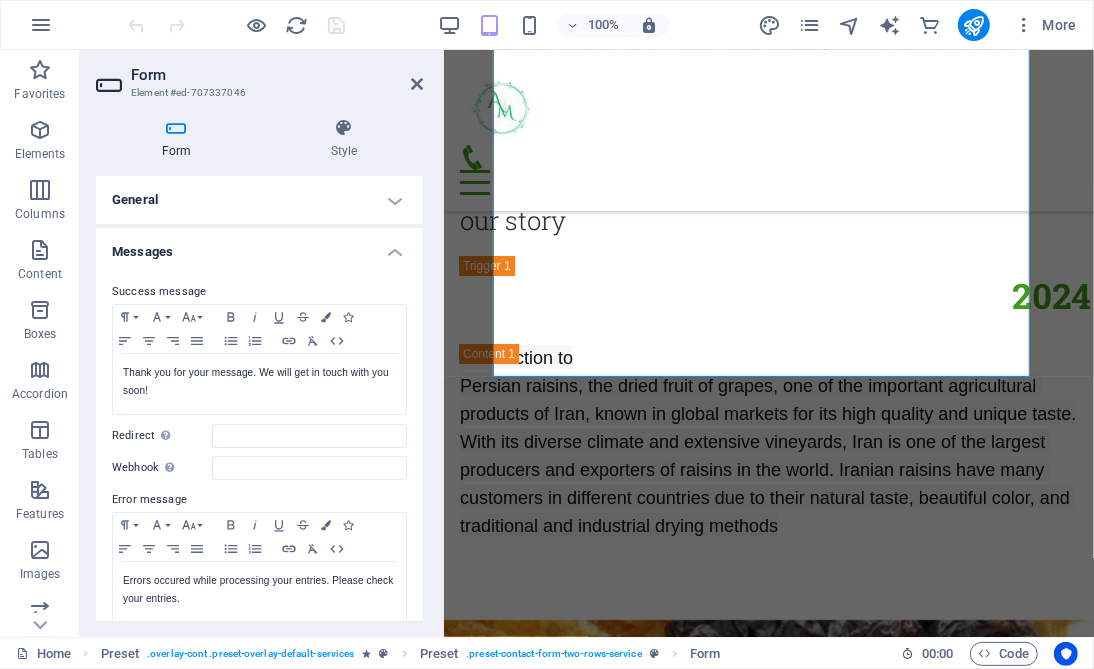 click on "Messages" at bounding box center [259, 246] 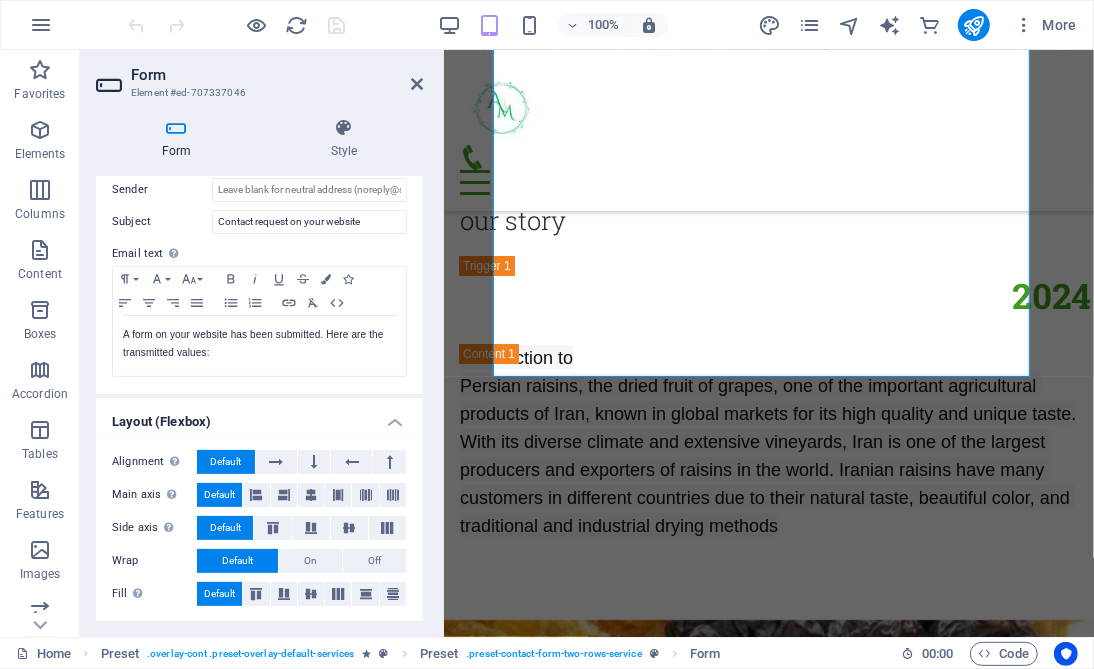 scroll, scrollTop: 0, scrollLeft: 0, axis: both 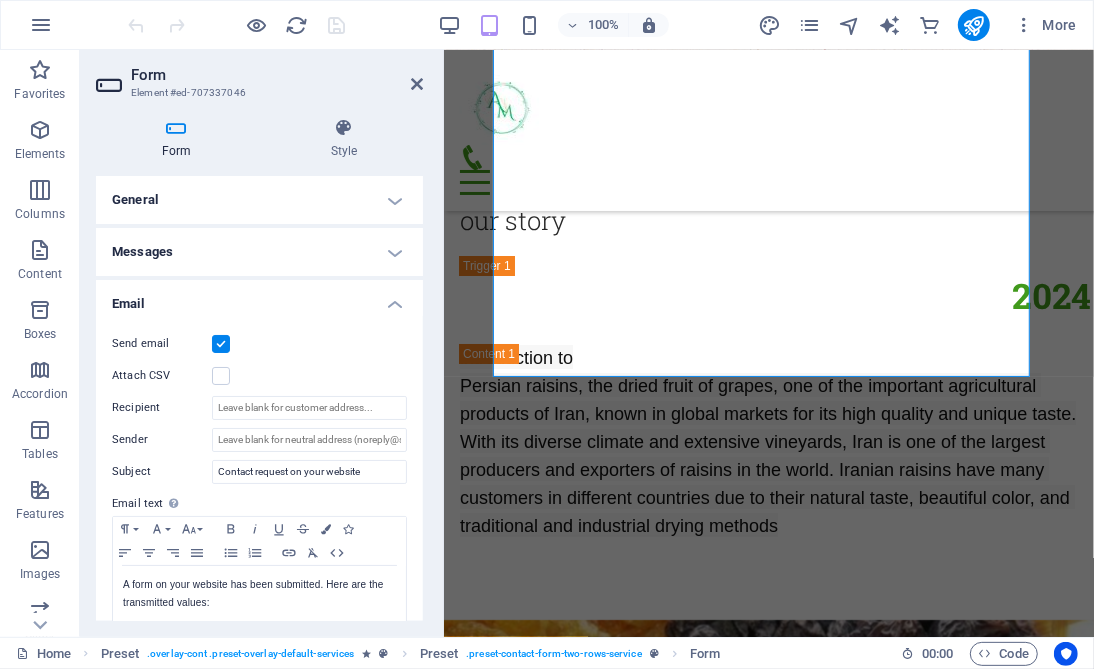 click on "Email" at bounding box center (259, 298) 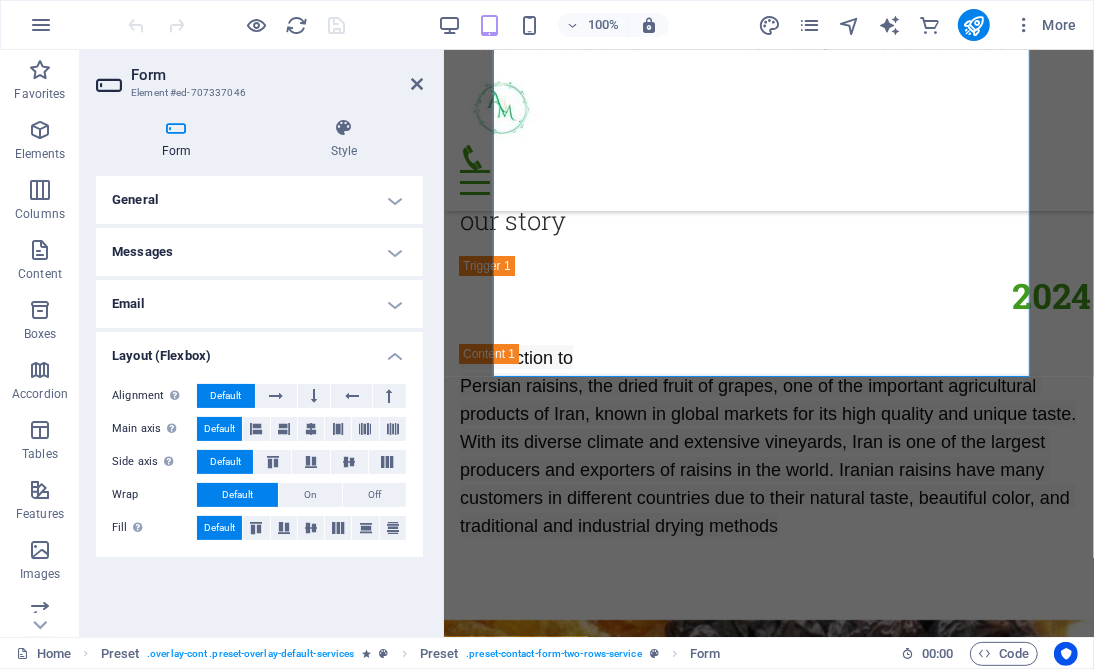 click on "Email" at bounding box center (259, 304) 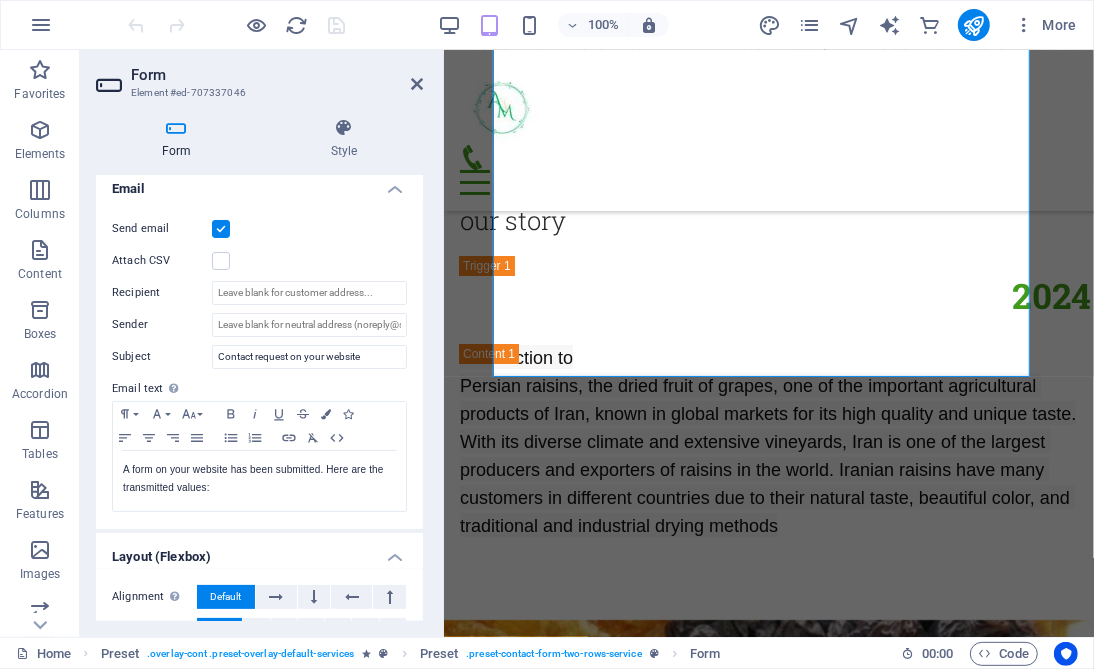 scroll, scrollTop: 150, scrollLeft: 0, axis: vertical 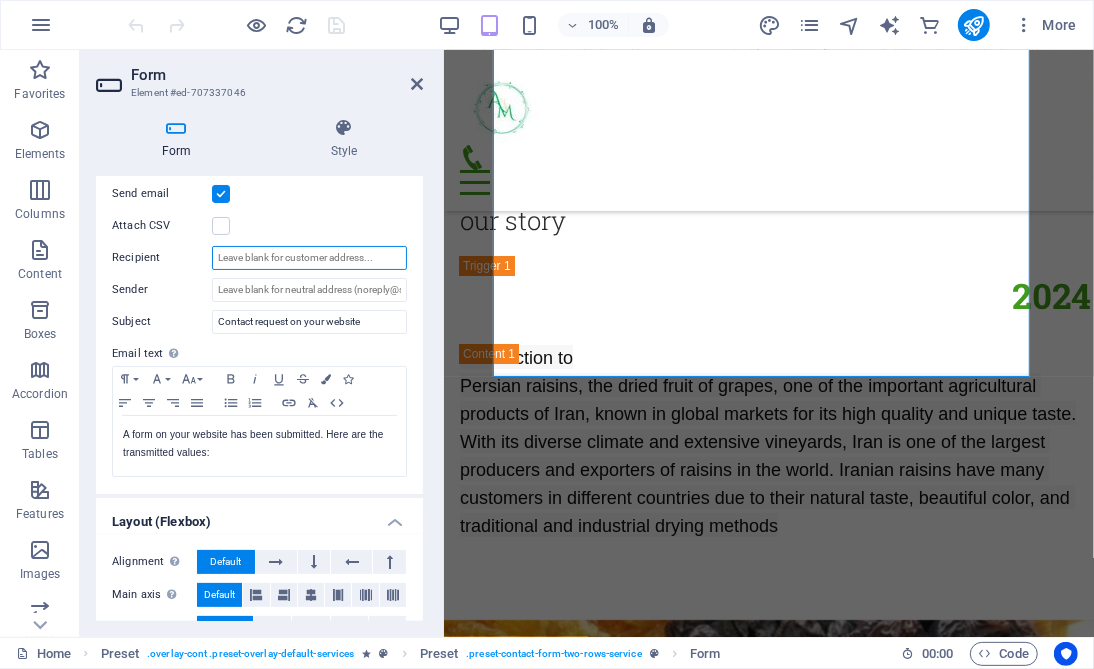 click on "Recipient" at bounding box center [309, 258] 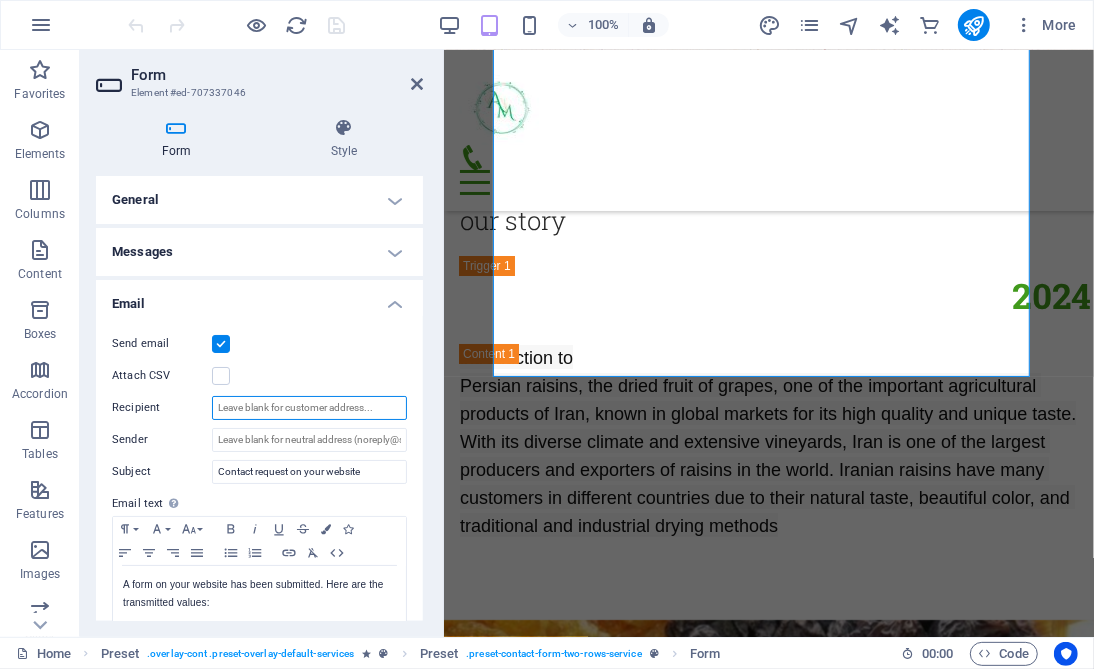 scroll, scrollTop: 150, scrollLeft: 0, axis: vertical 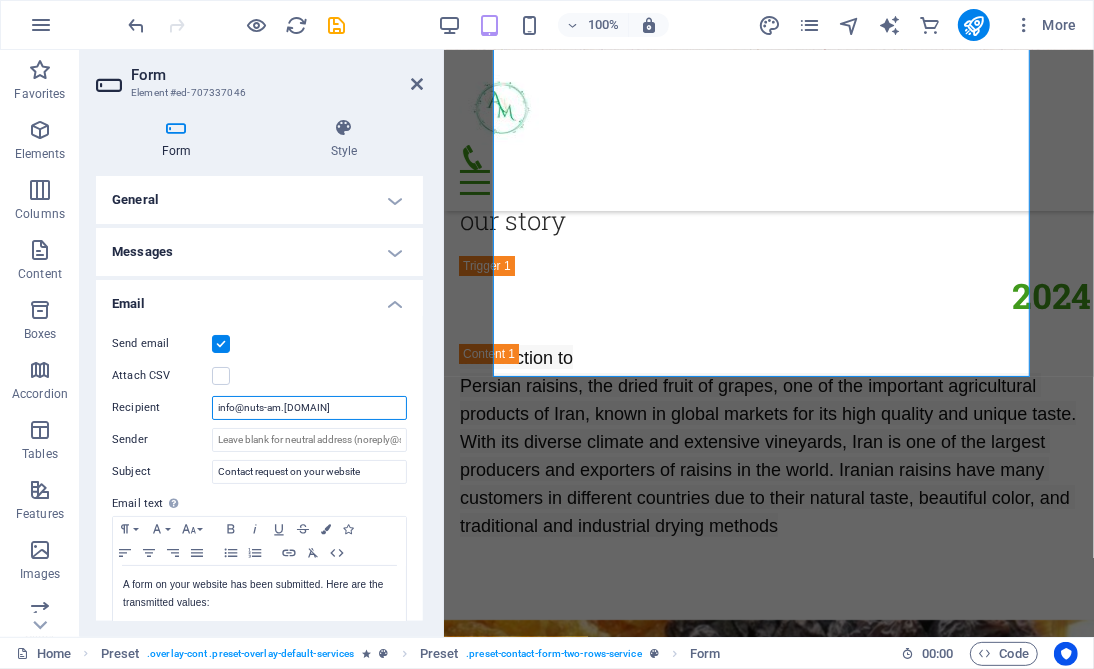 type on "info@nuts-am.[DOMAIN]" 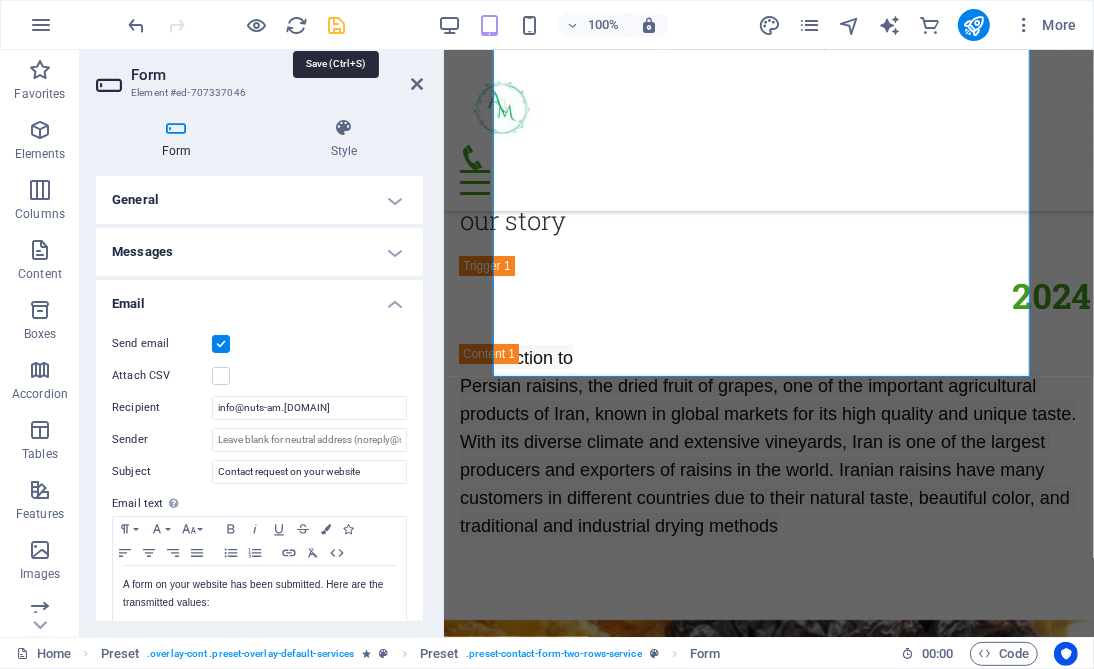 drag, startPoint x: 339, startPoint y: 15, endPoint x: 387, endPoint y: 200, distance: 191.12561 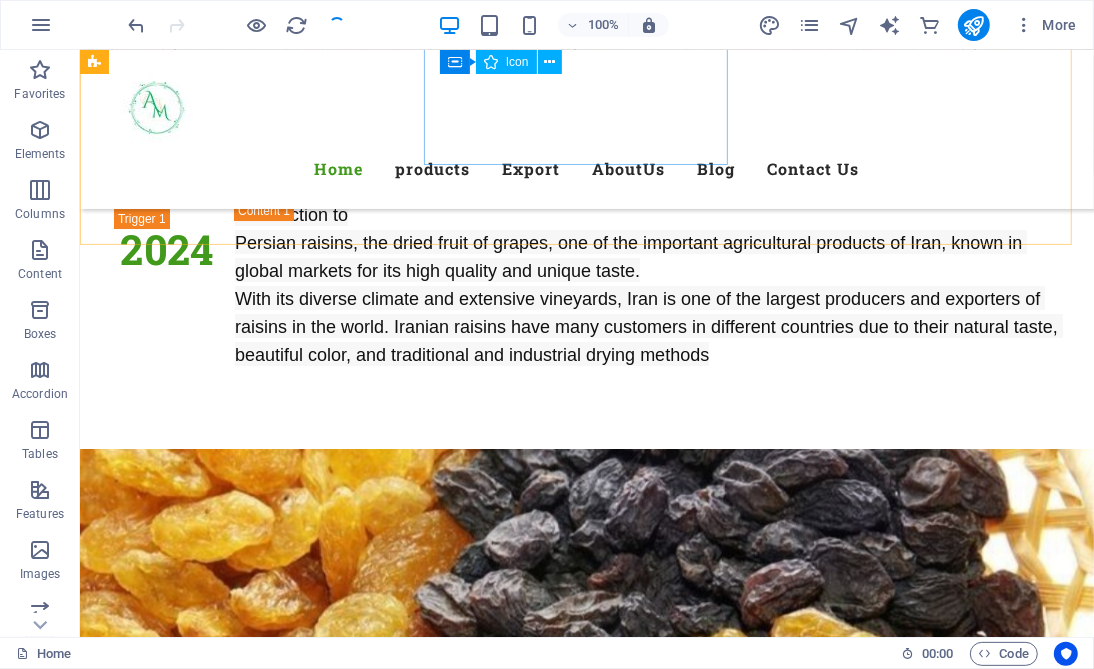 scroll, scrollTop: 10392, scrollLeft: 0, axis: vertical 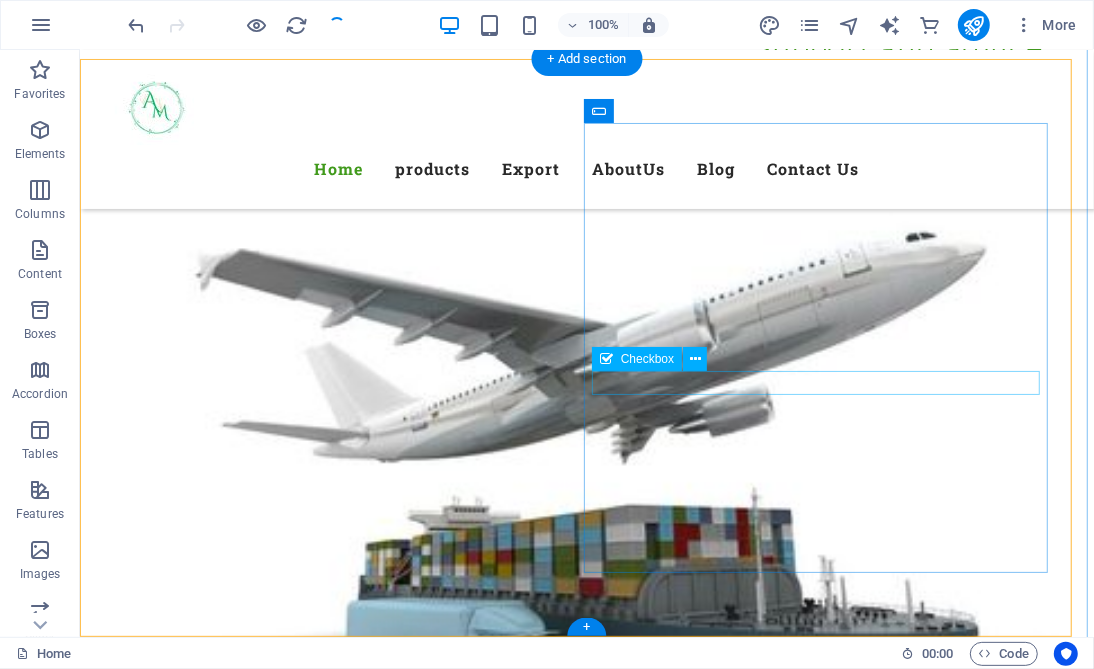 click on "I have read and understand the privacy policy." 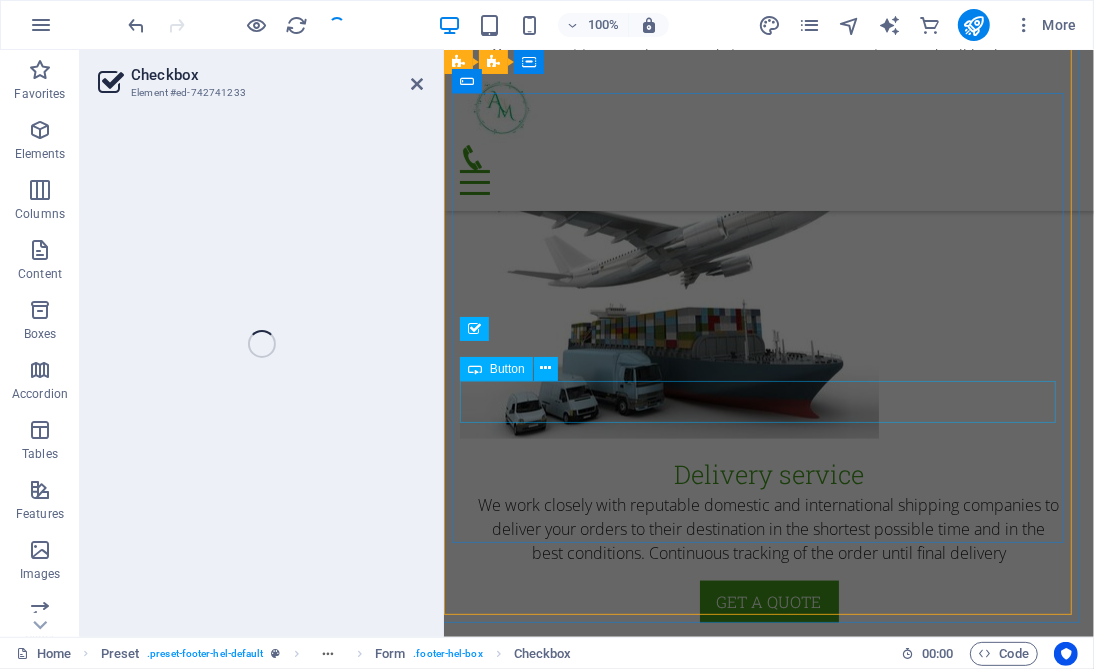 scroll, scrollTop: 11180, scrollLeft: 0, axis: vertical 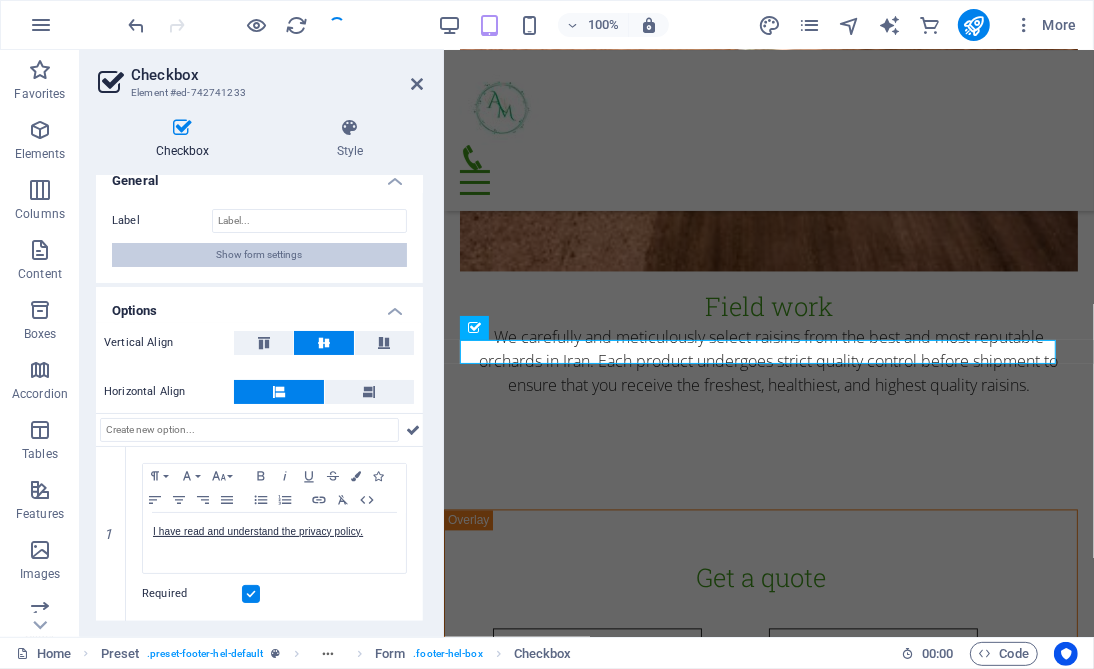 click on "Show form settings" at bounding box center [259, 255] 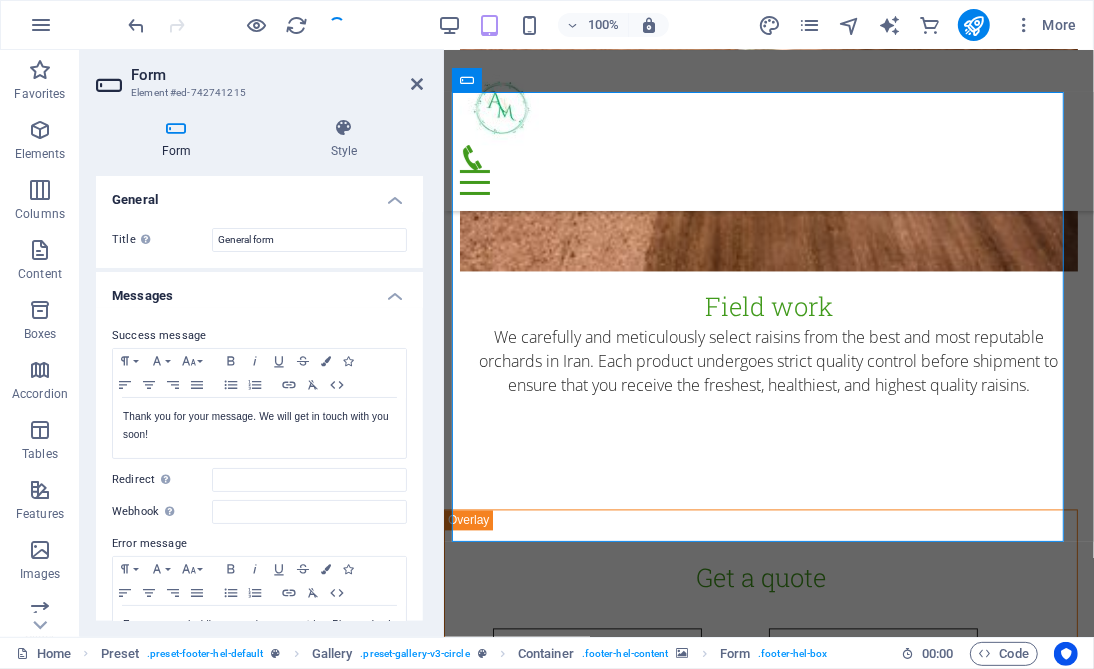 click on "Messages" at bounding box center [259, 290] 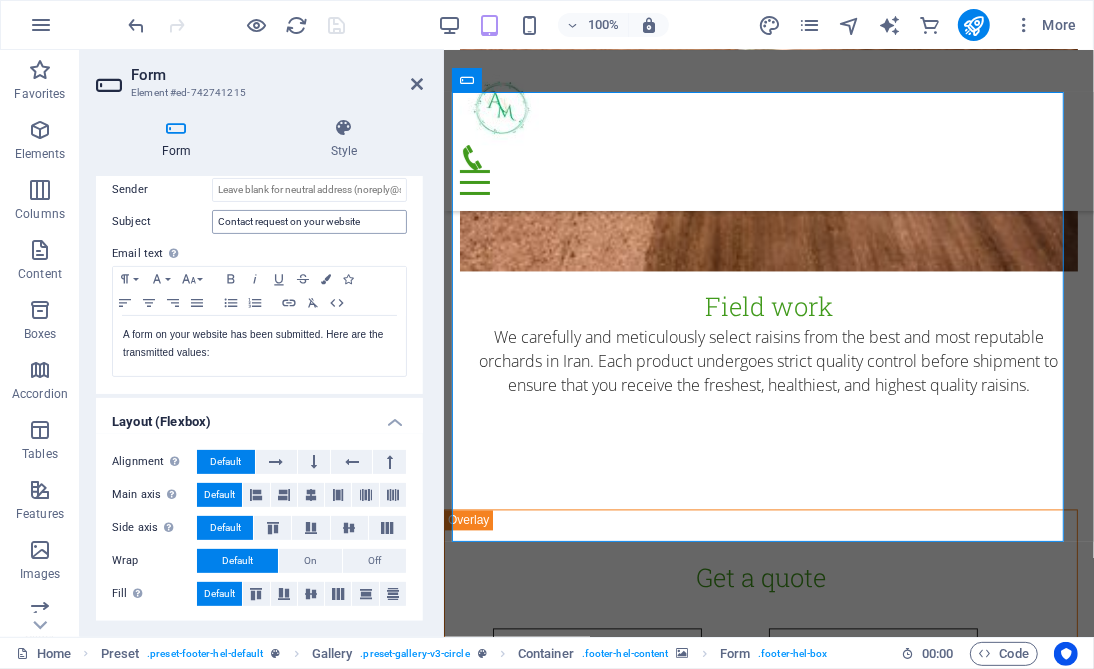 scroll, scrollTop: 144, scrollLeft: 0, axis: vertical 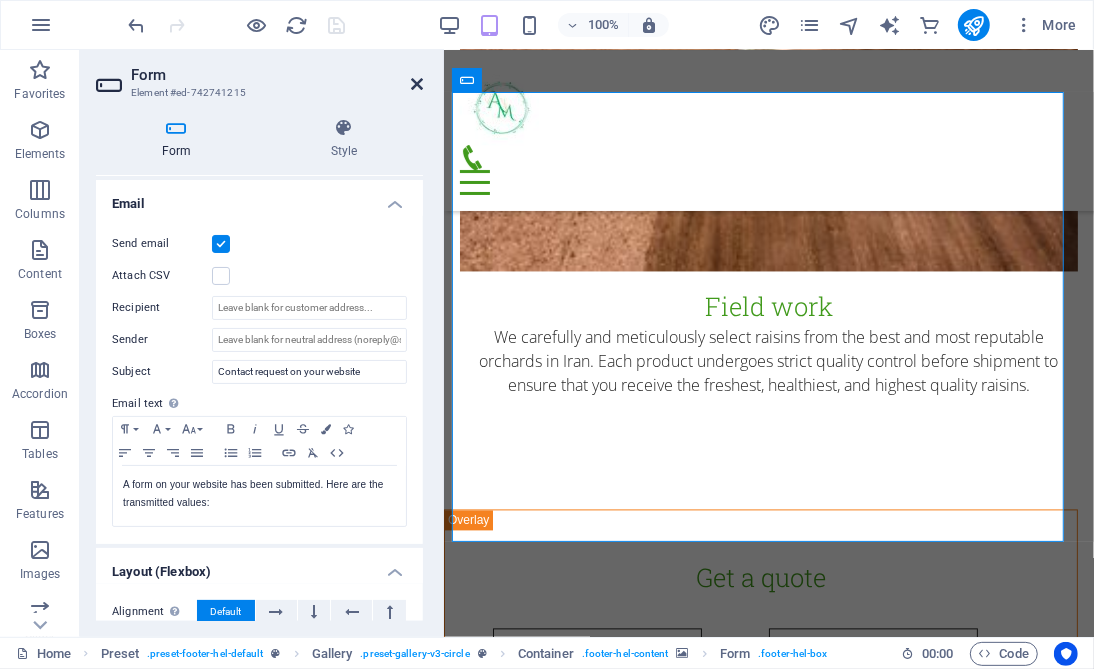 click at bounding box center [417, 84] 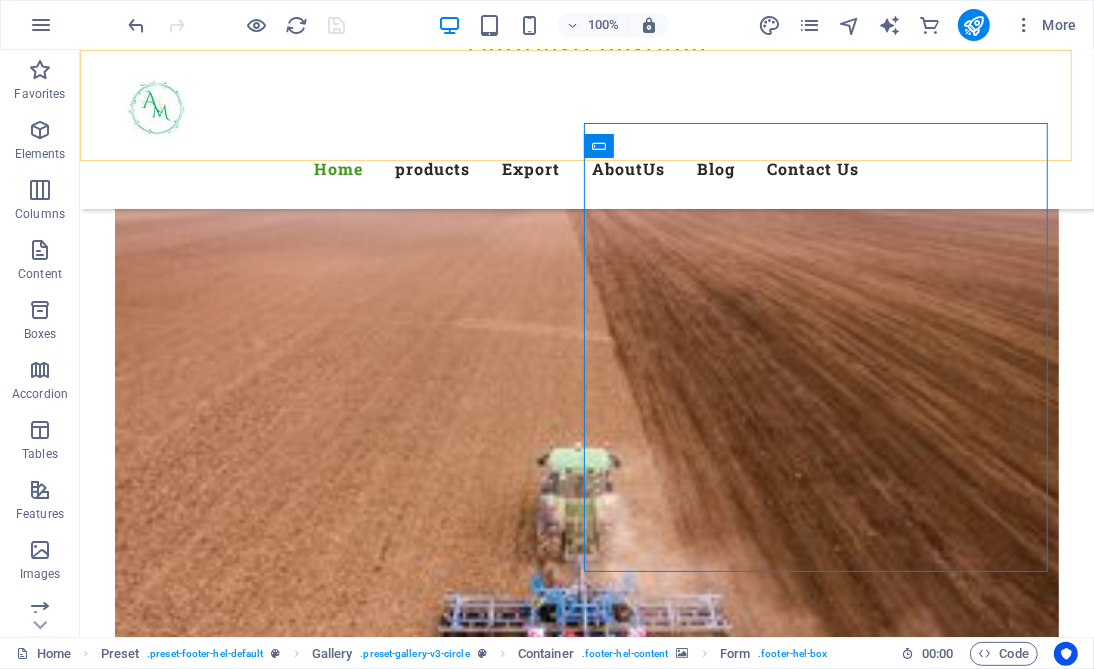 scroll, scrollTop: 10357, scrollLeft: 0, axis: vertical 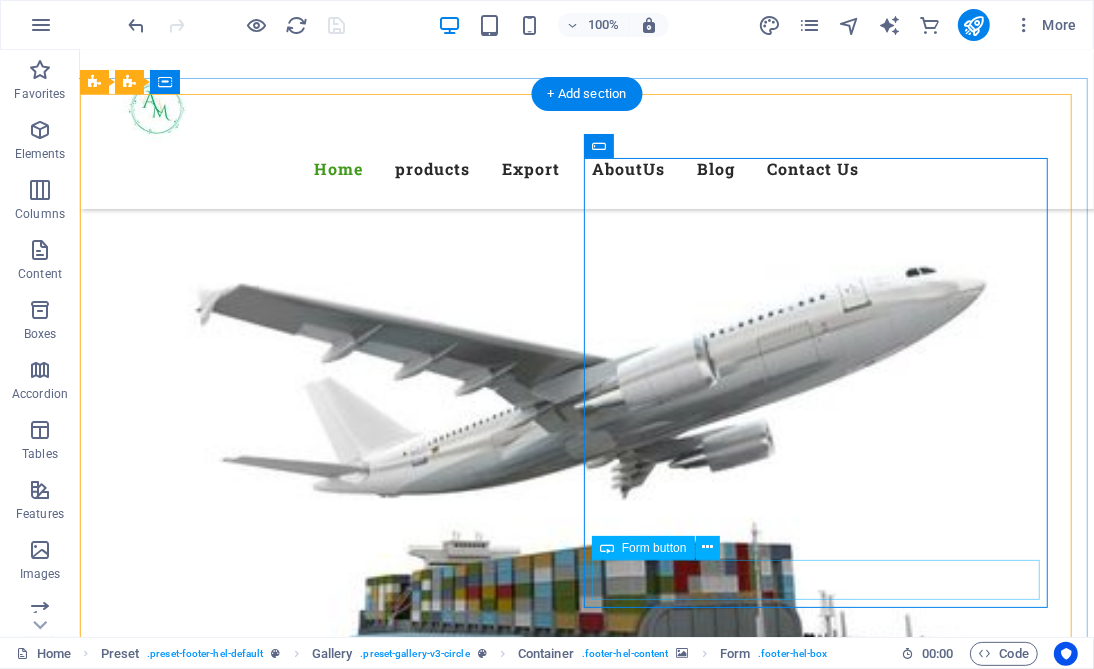 click on "Submit" 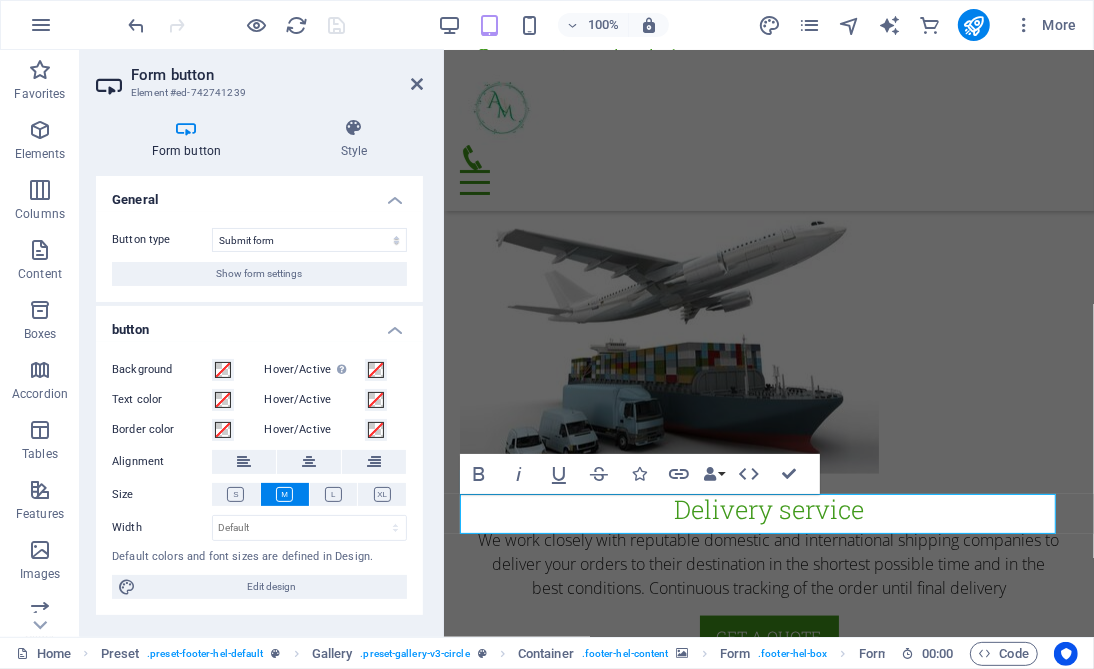 scroll, scrollTop: 11180, scrollLeft: 0, axis: vertical 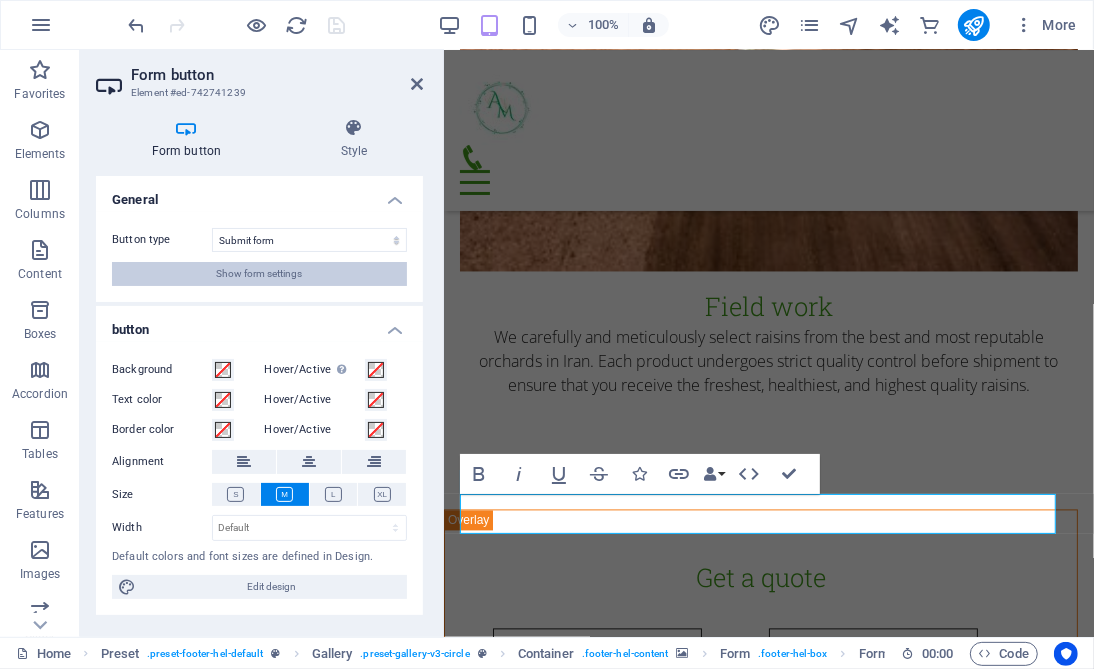 click on "Show form settings" at bounding box center [260, 274] 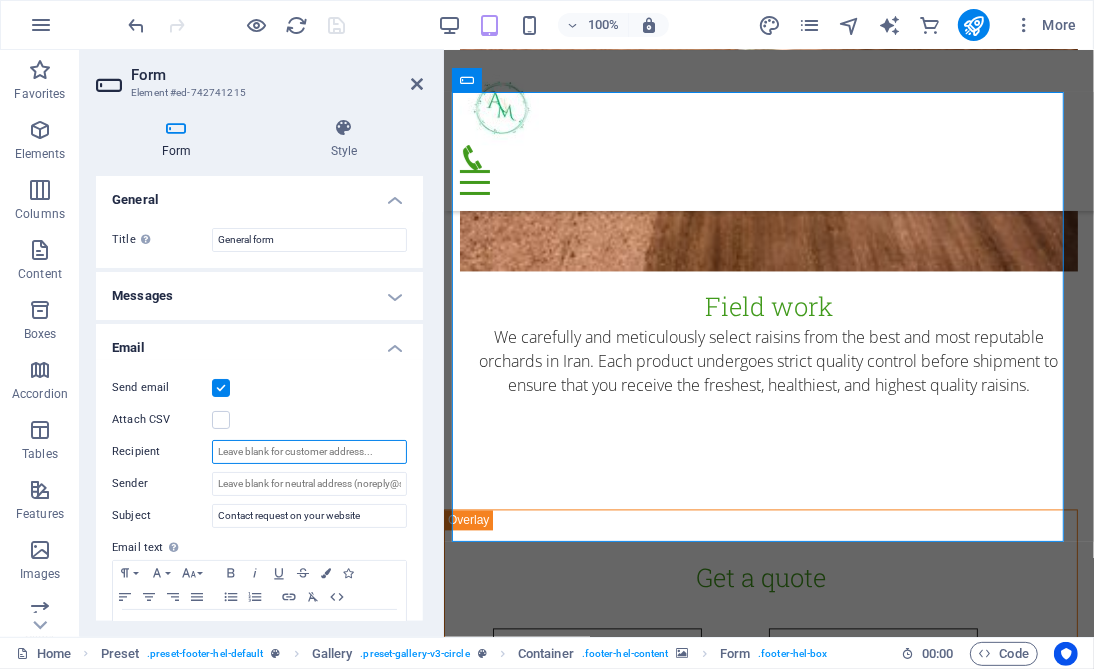 click on "Recipient" at bounding box center (309, 452) 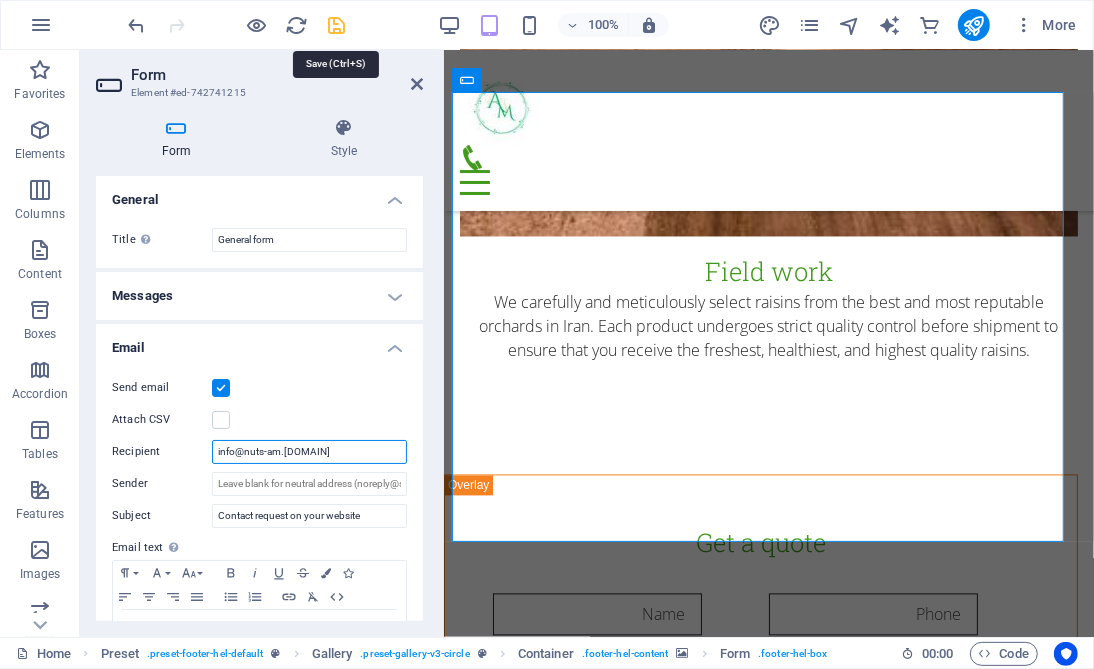 type on "info@nuts-am.[DOMAIN]" 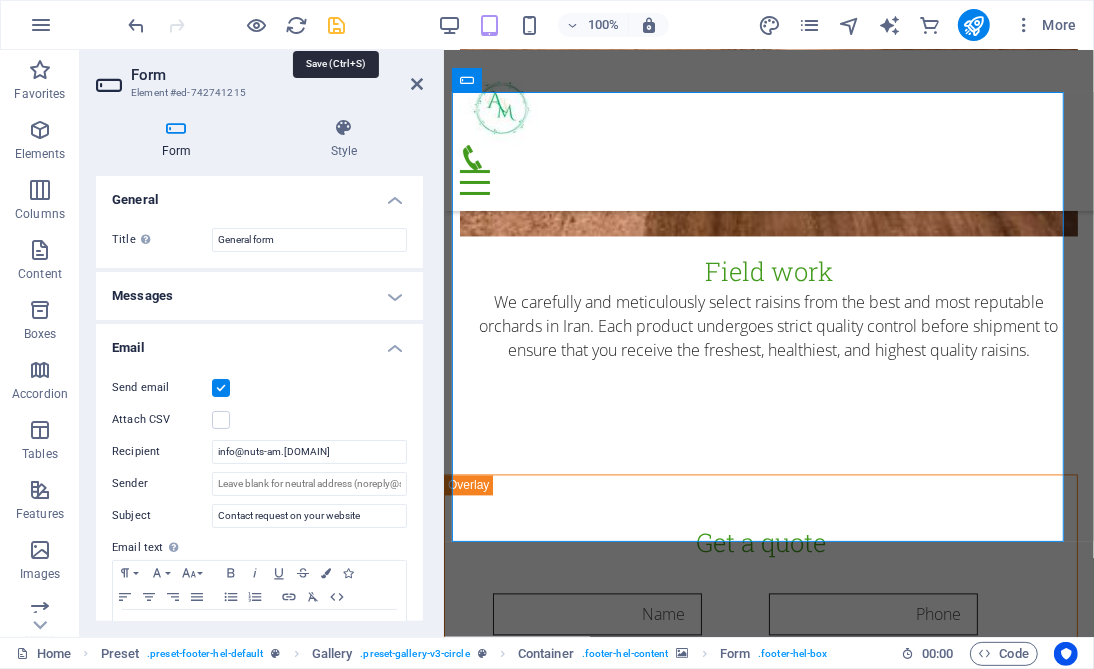 drag, startPoint x: 327, startPoint y: 19, endPoint x: 337, endPoint y: 34, distance: 18.027756 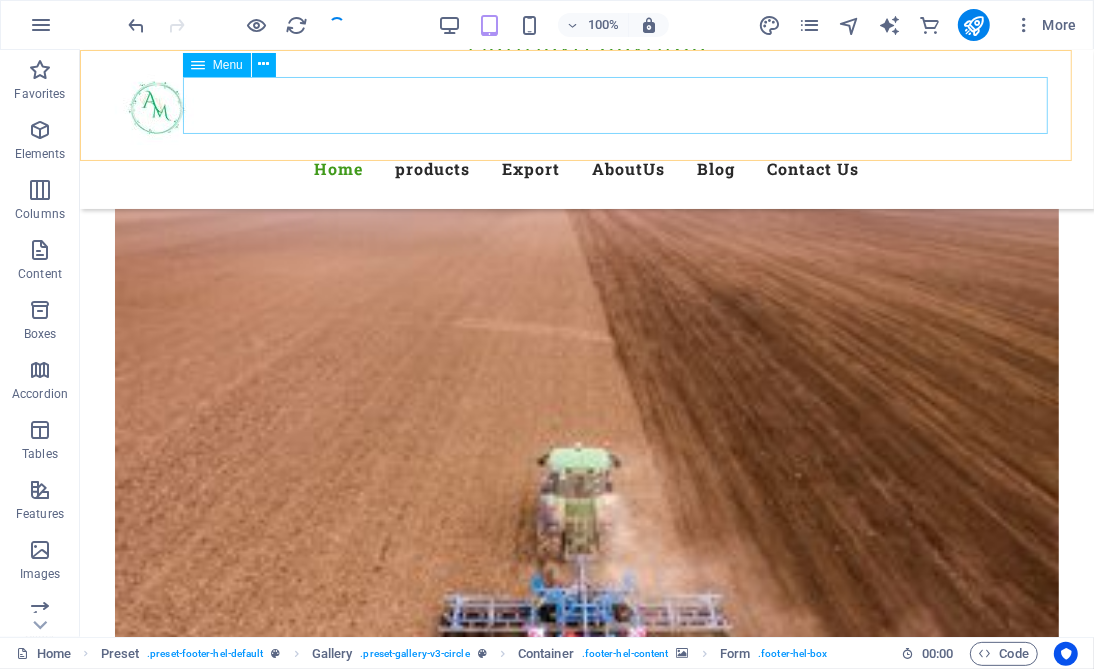 scroll, scrollTop: 10357, scrollLeft: 0, axis: vertical 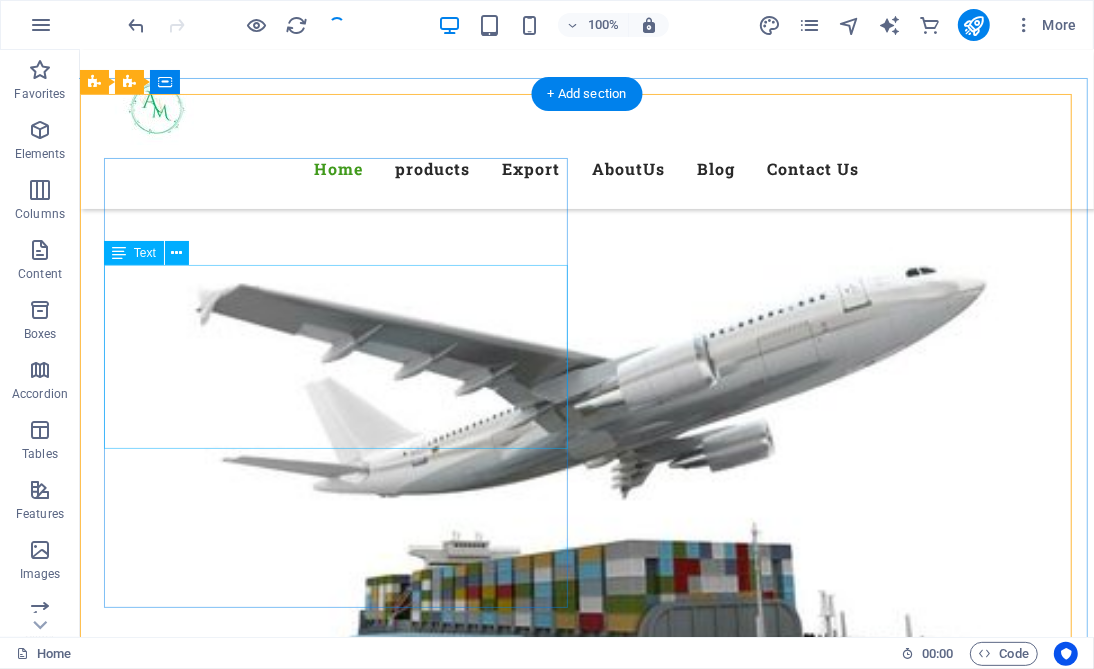 click on "nuts-am Valiasr Ave , tehran +989373779298 info@example.com Legal Notice | Privacy" at bounding box center (551, 7887) 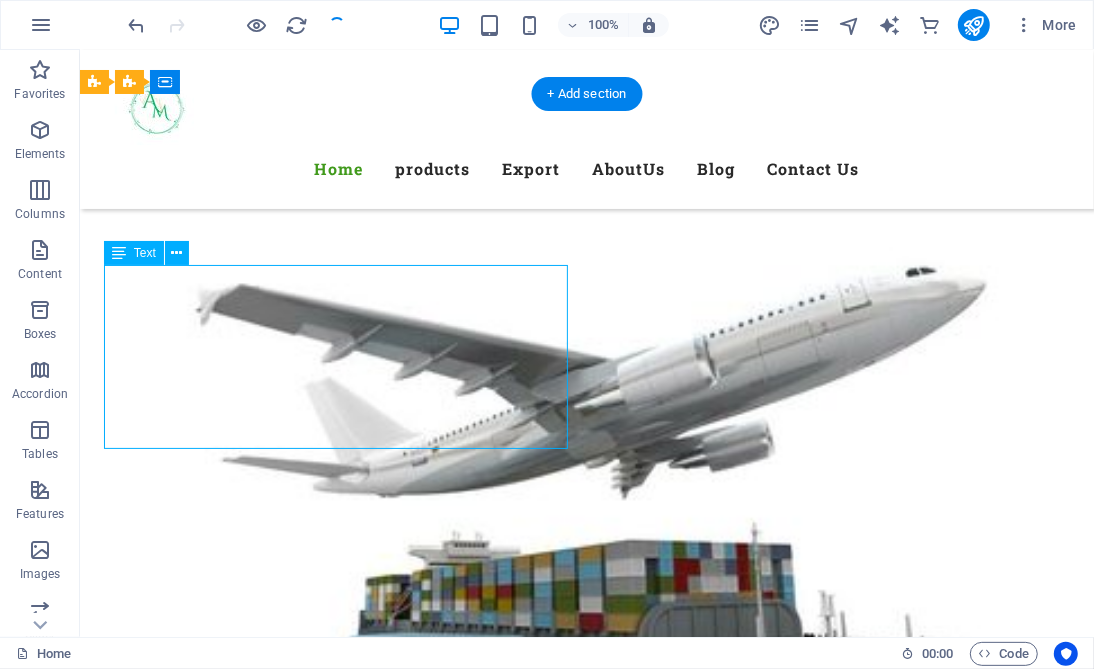 click on "nuts-am Valiasr Ave , tehran +989373779298 info@example.com Legal Notice | Privacy" at bounding box center (551, 7887) 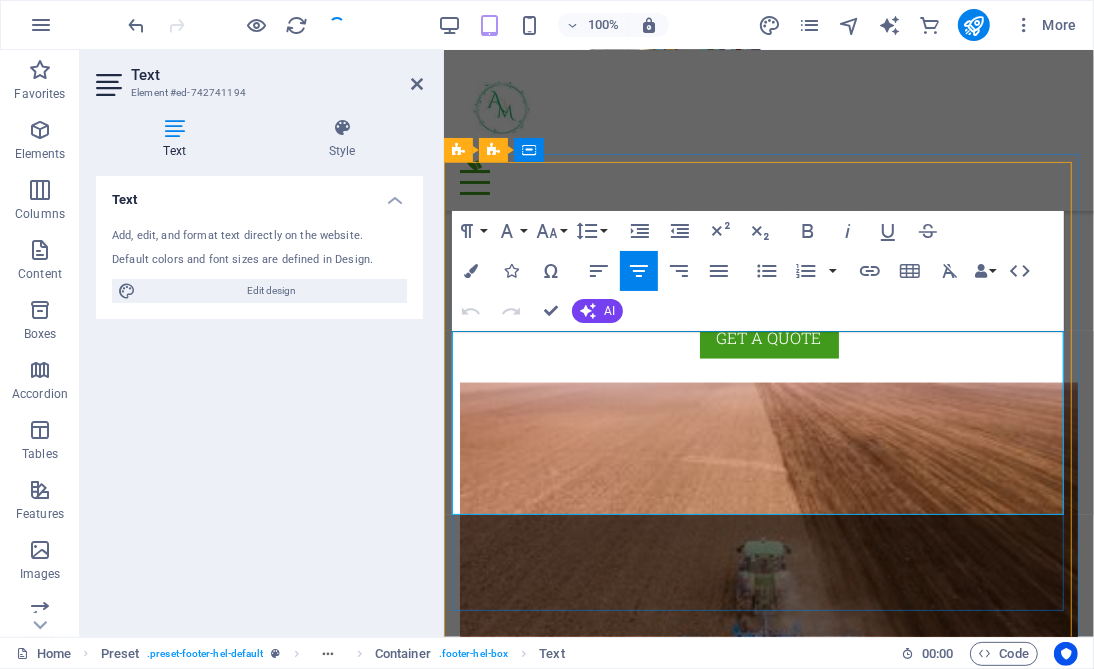 scroll, scrollTop: 10621, scrollLeft: 0, axis: vertical 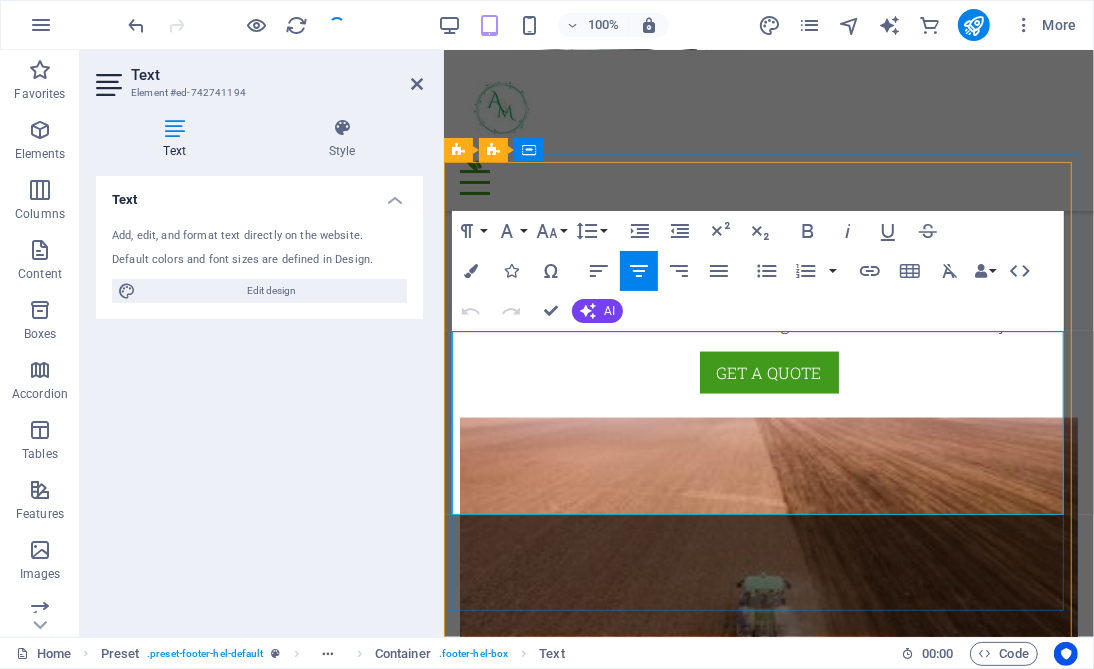 click on "[PHONE]" at bounding box center [781, 6603] 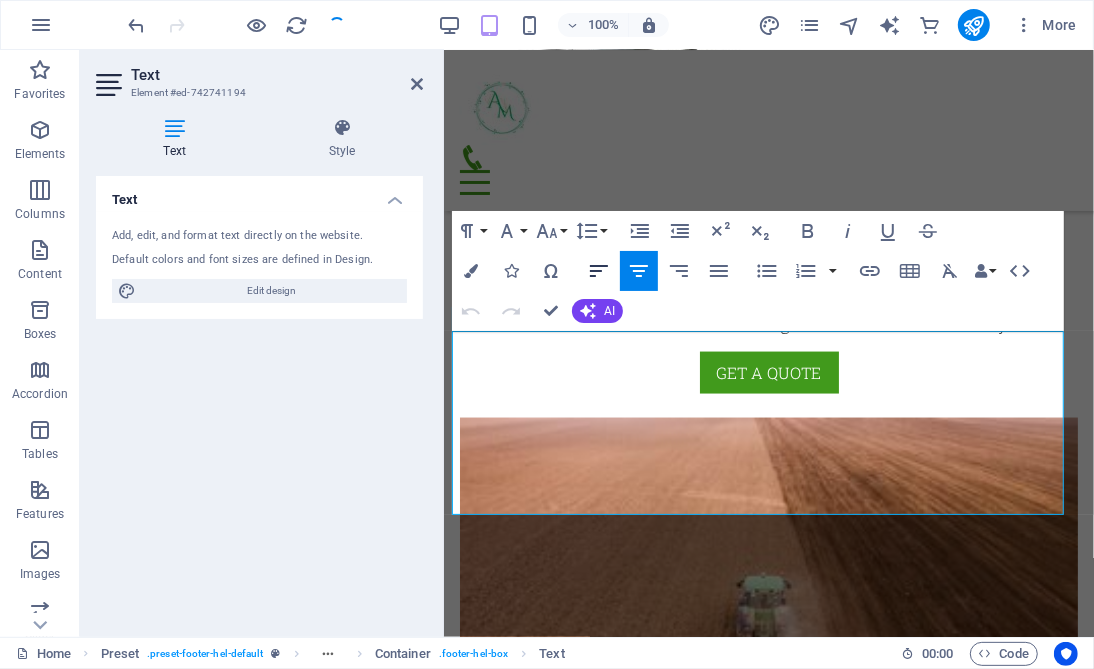 click 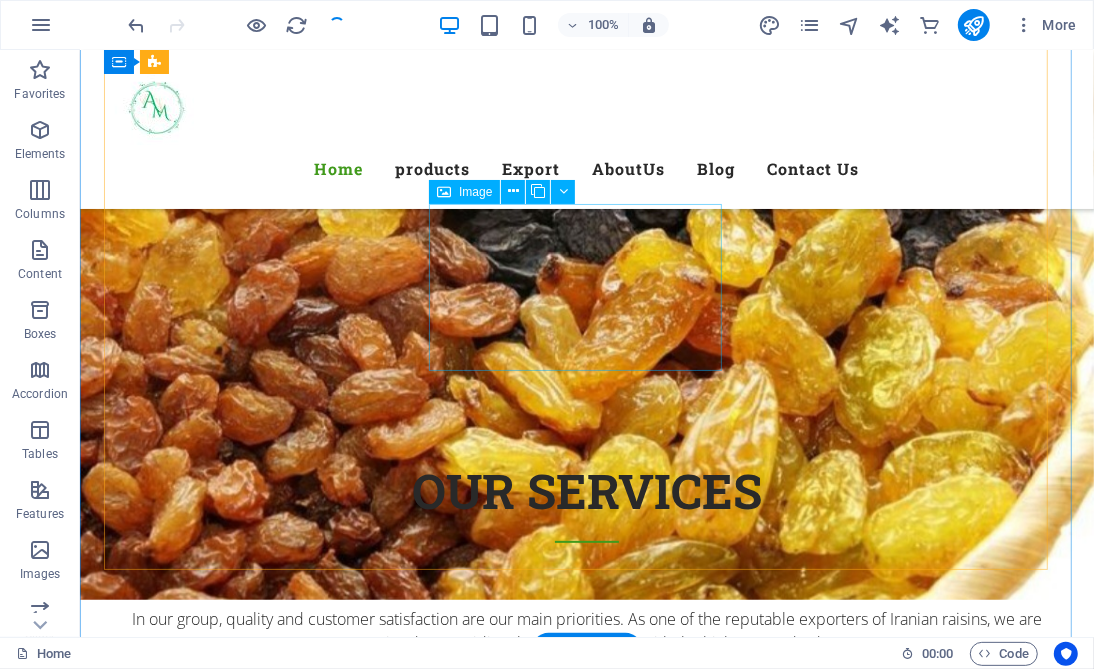 scroll, scrollTop: 9157, scrollLeft: 0, axis: vertical 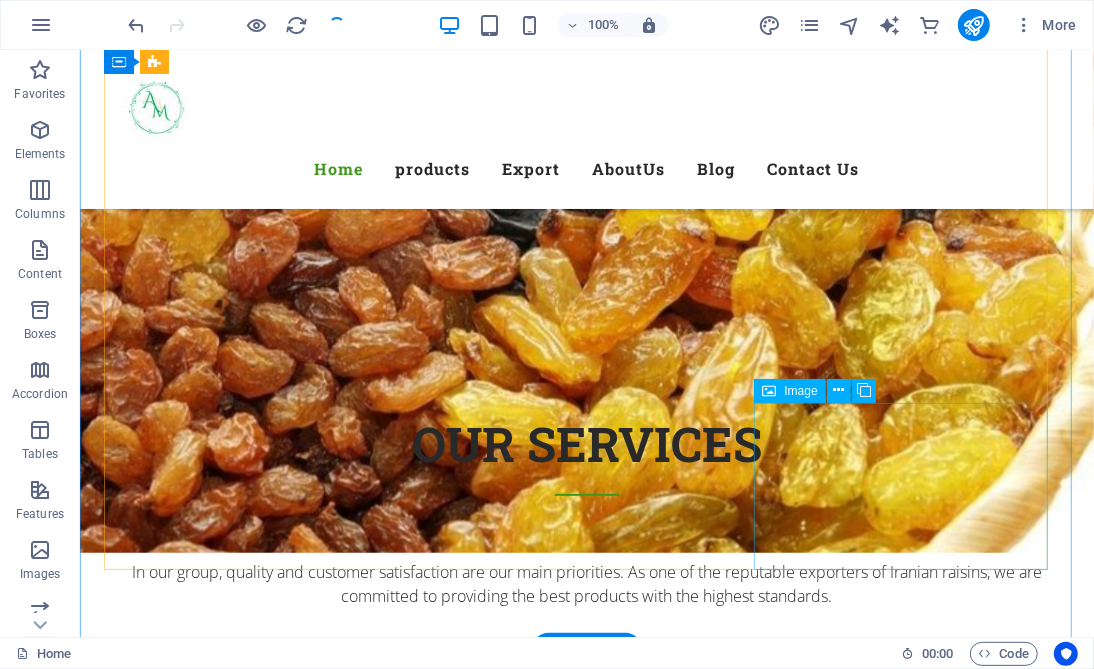 click at bounding box center [260, 6548] 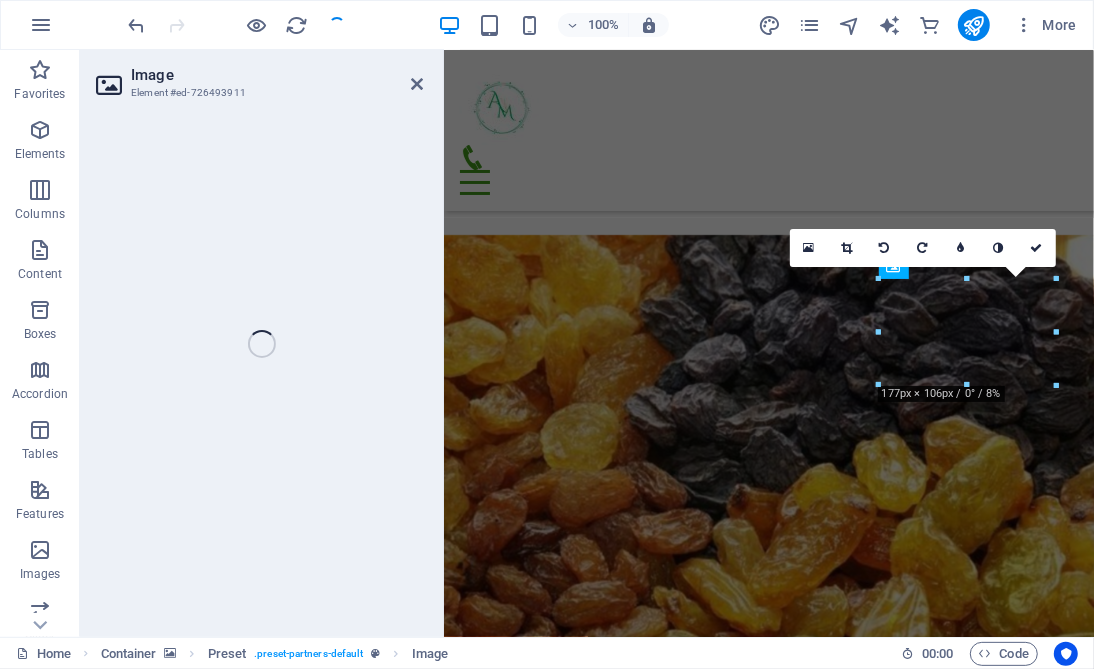 select on "px" 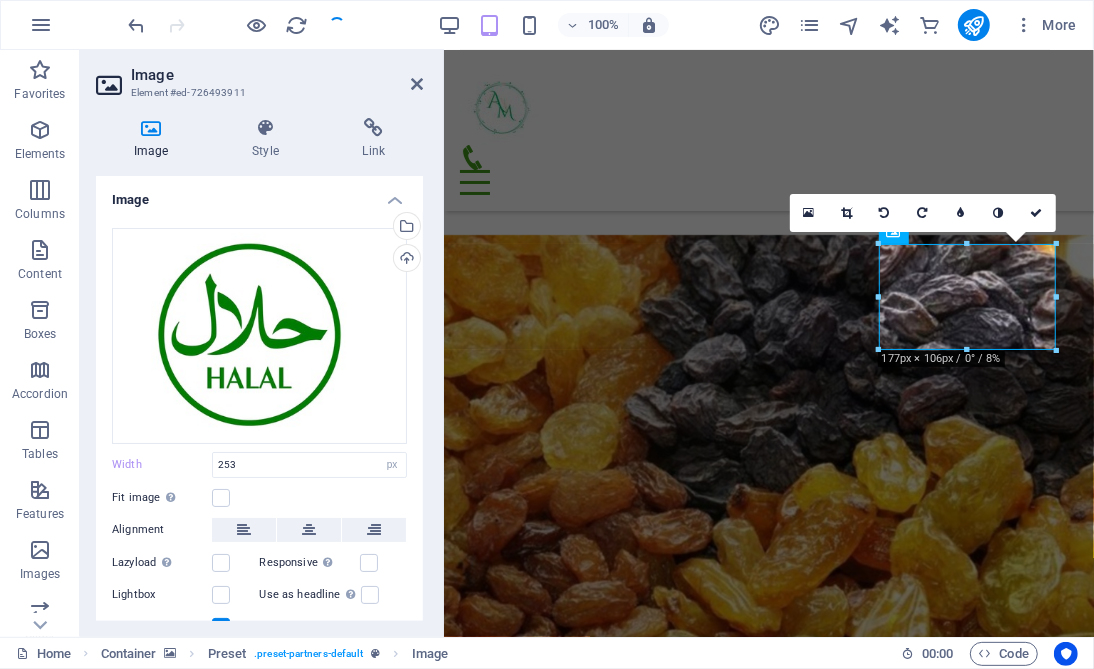scroll, scrollTop: 9509, scrollLeft: 0, axis: vertical 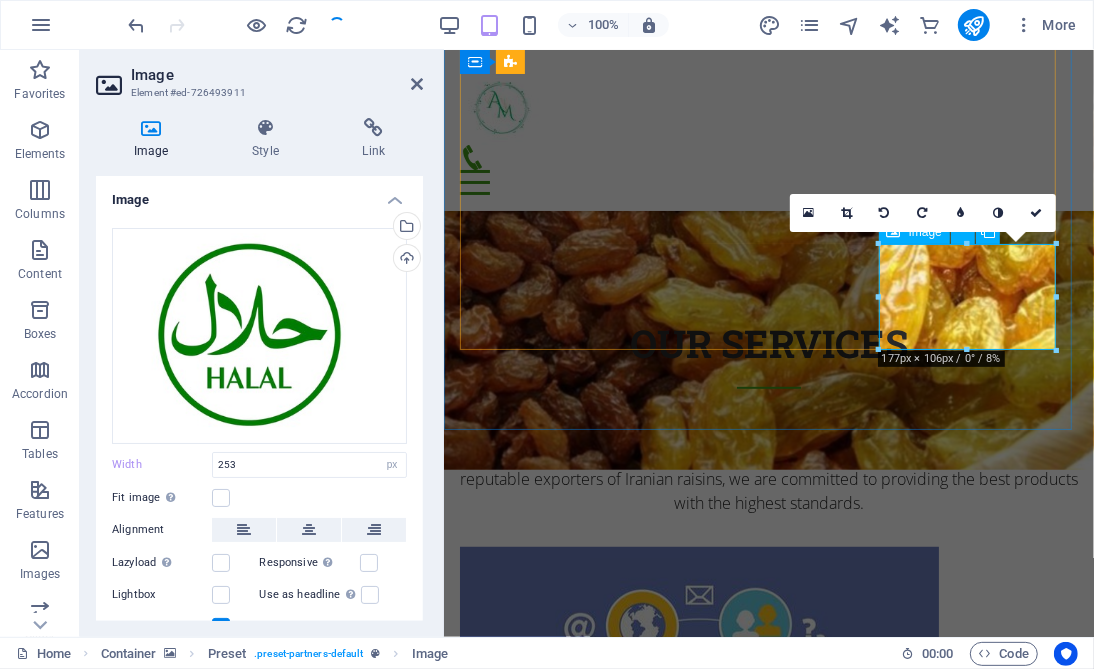 drag, startPoint x: 1320, startPoint y: 326, endPoint x: 923, endPoint y: 284, distance: 399.21548 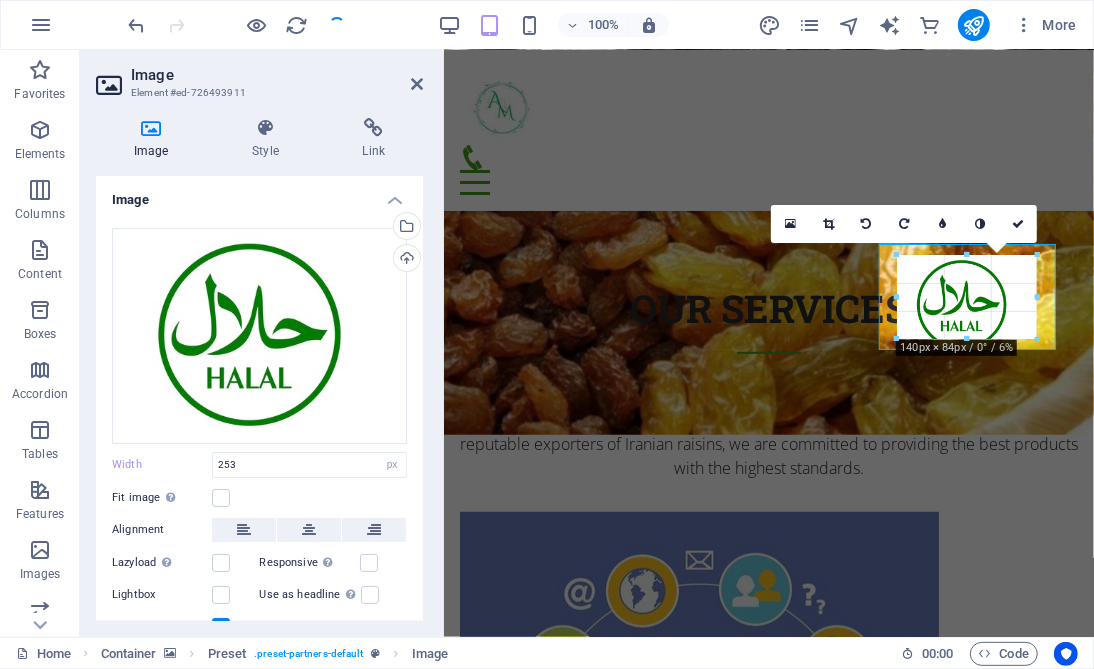 drag, startPoint x: 1054, startPoint y: 297, endPoint x: 573, endPoint y: 253, distance: 483.00827 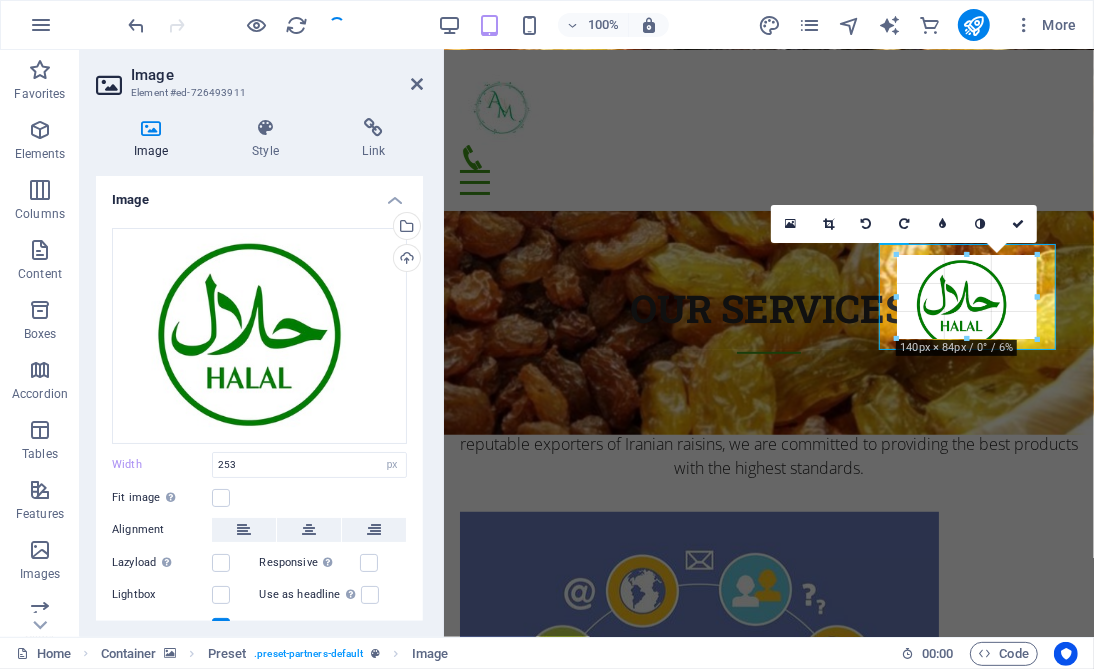 type on "140" 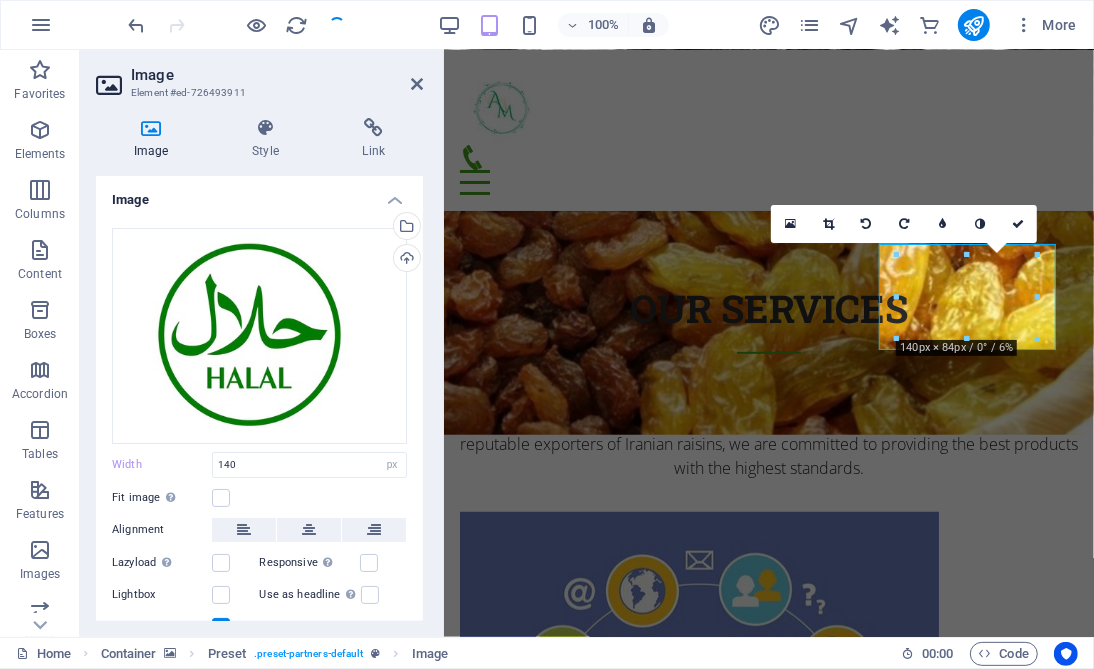 click at bounding box center [768, 3080] 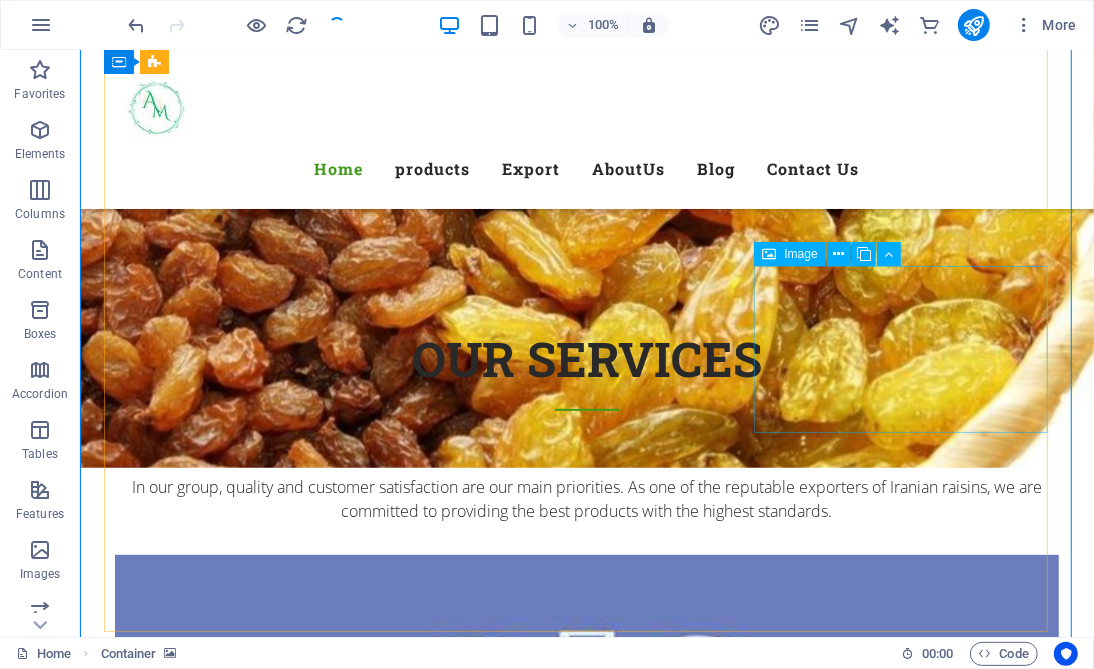 scroll, scrollTop: 9094, scrollLeft: 0, axis: vertical 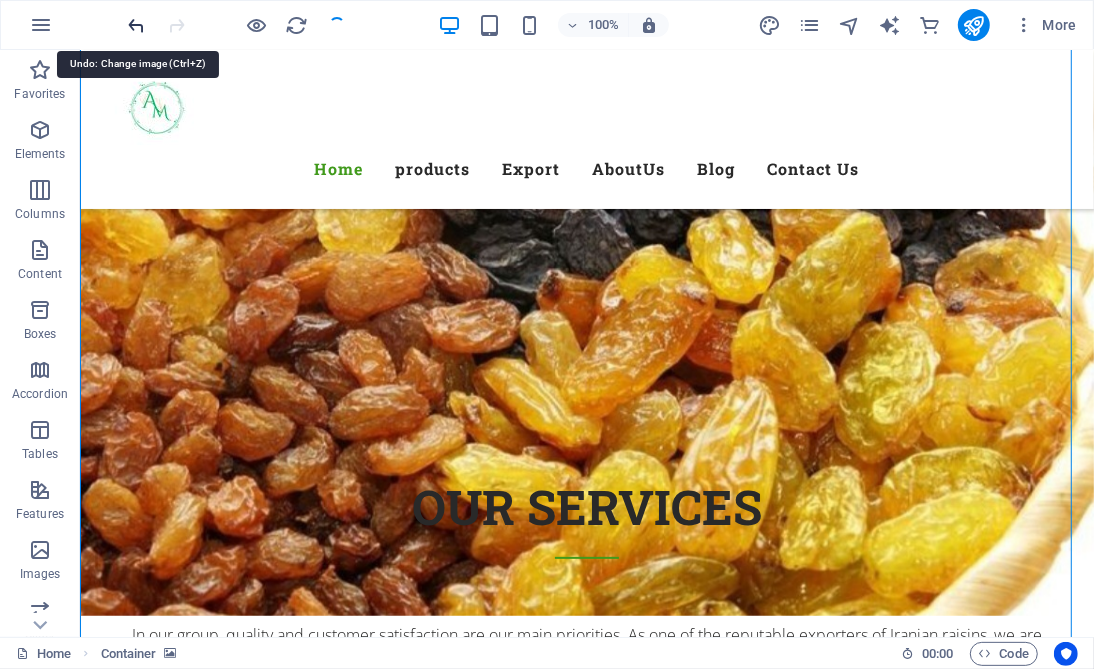 click at bounding box center (137, 25) 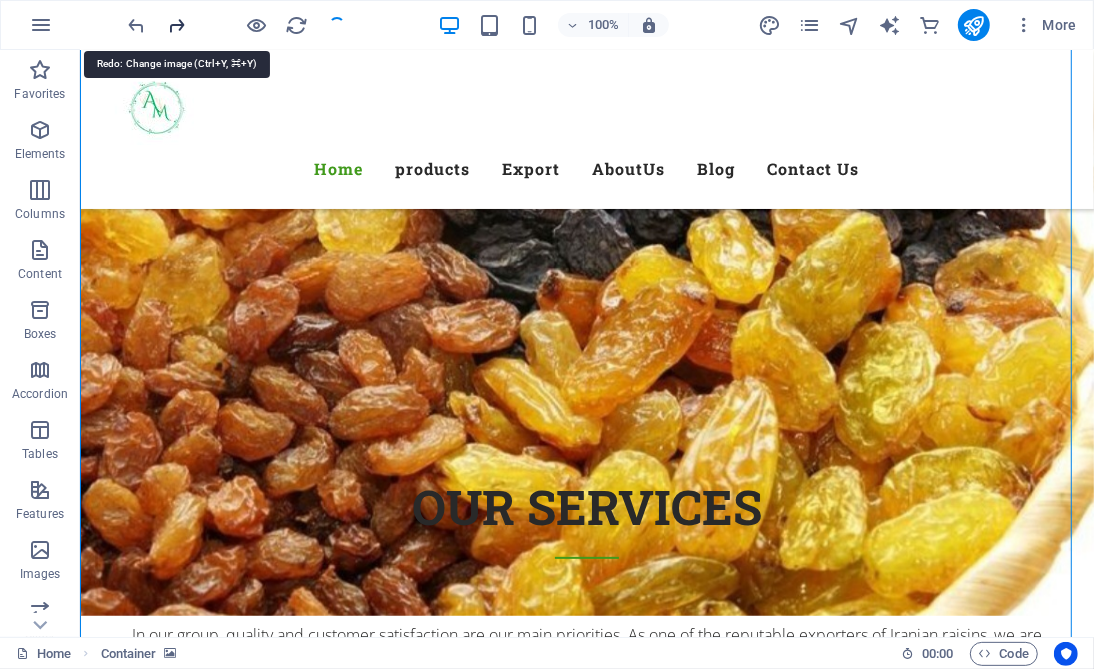 click at bounding box center [177, 25] 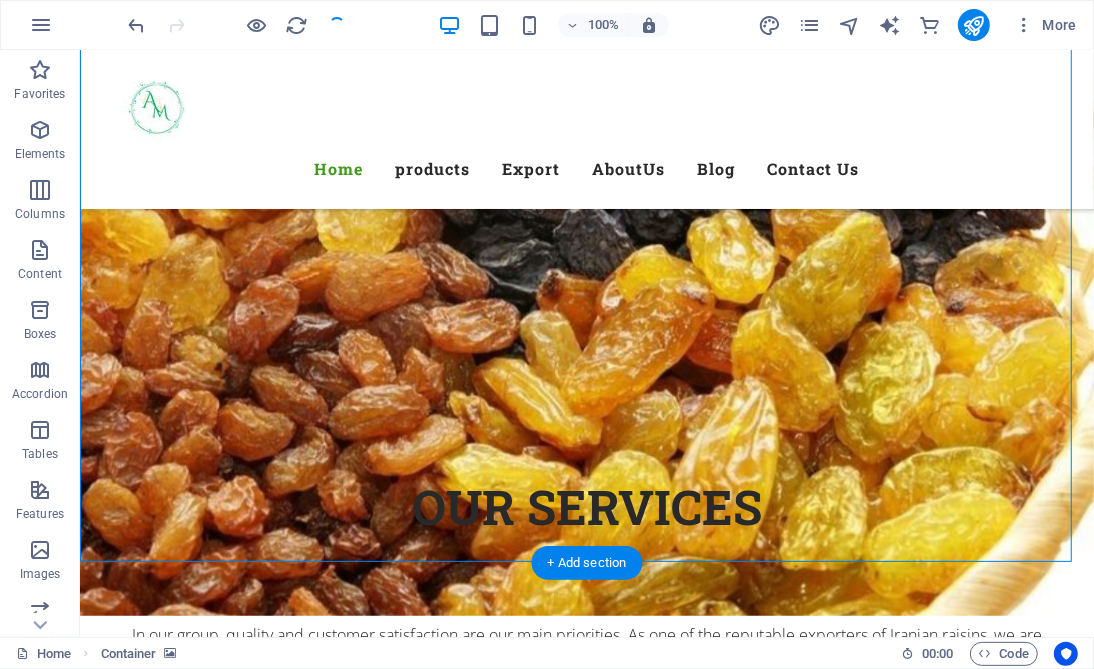 scroll, scrollTop: 9244, scrollLeft: 0, axis: vertical 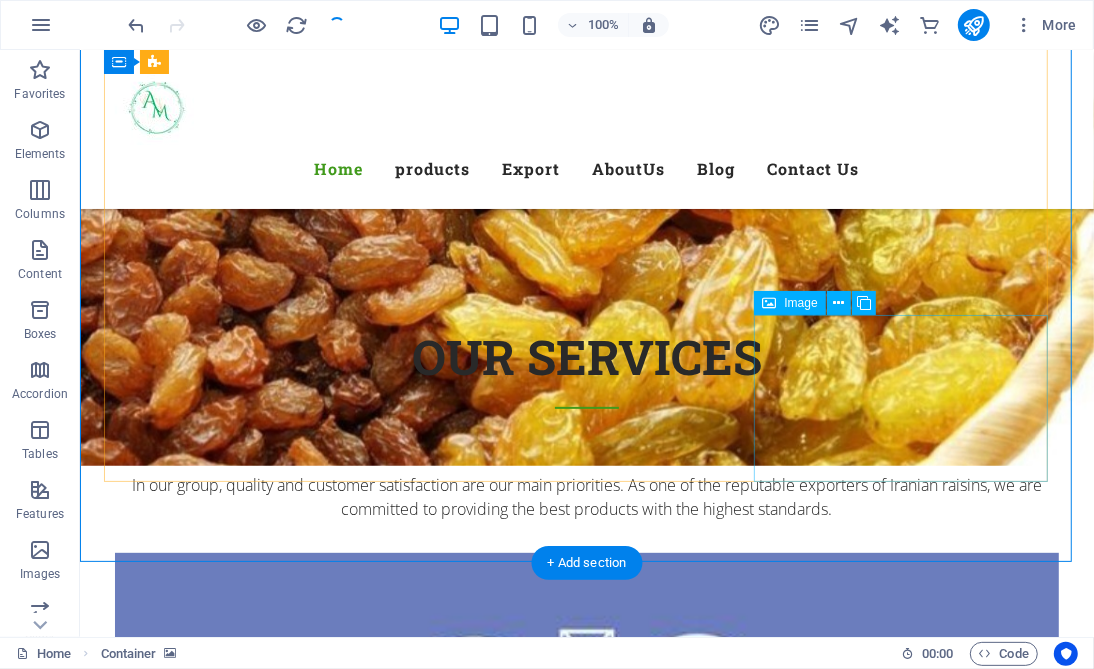 click at bounding box center (260, 6461) 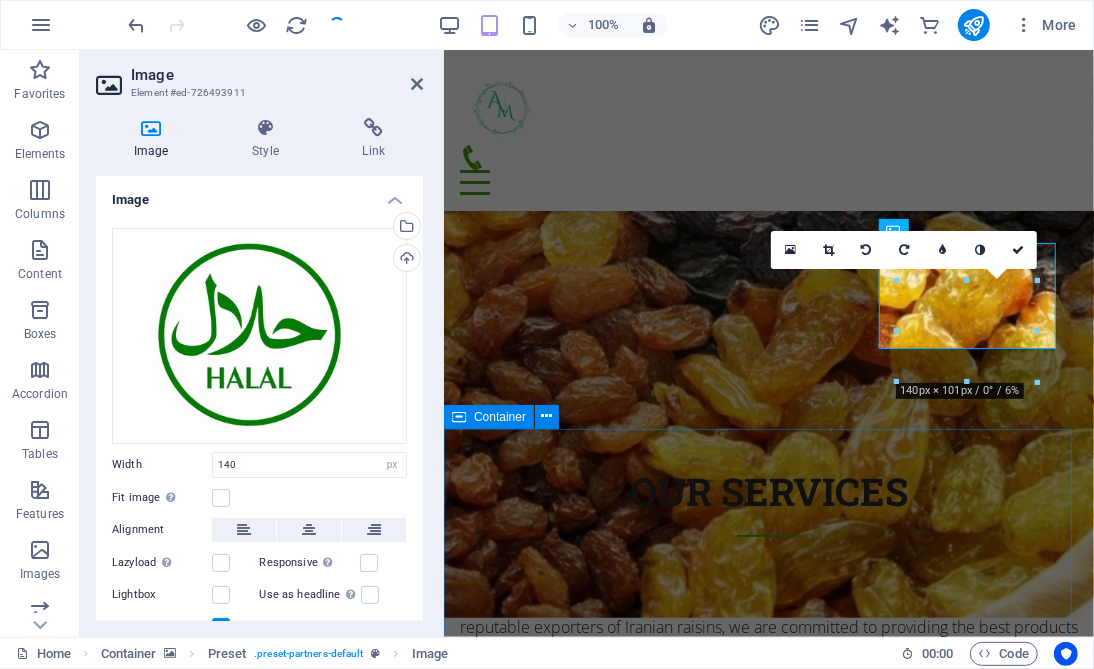 scroll, scrollTop: 9510, scrollLeft: 0, axis: vertical 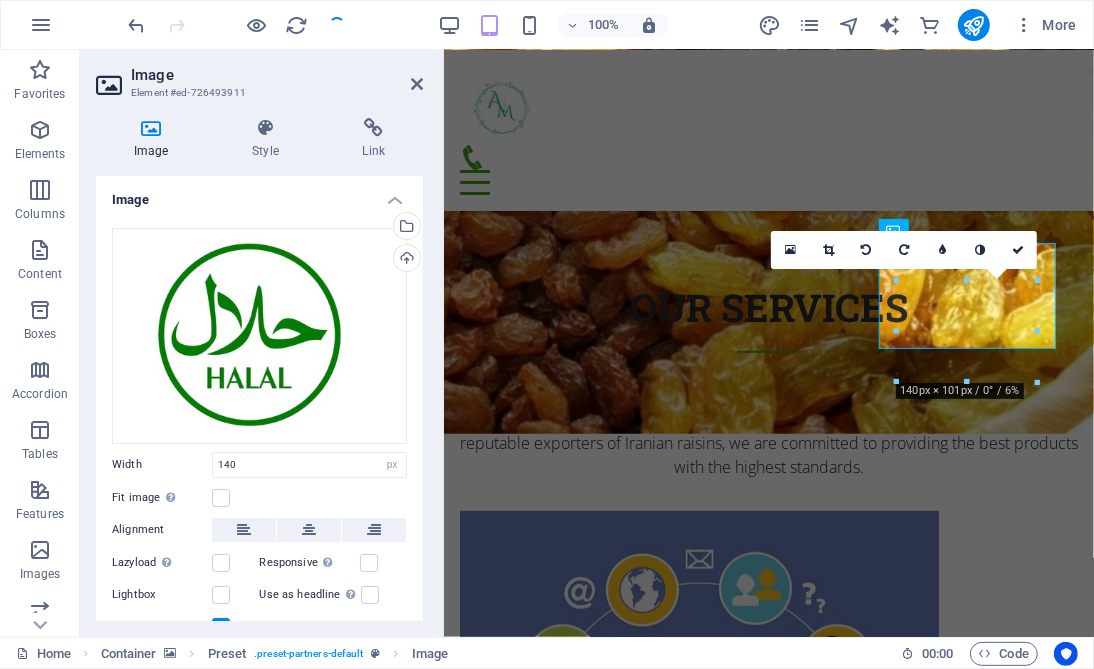 drag, startPoint x: 1411, startPoint y: 433, endPoint x: 967, endPoint y: 394, distance: 445.70953 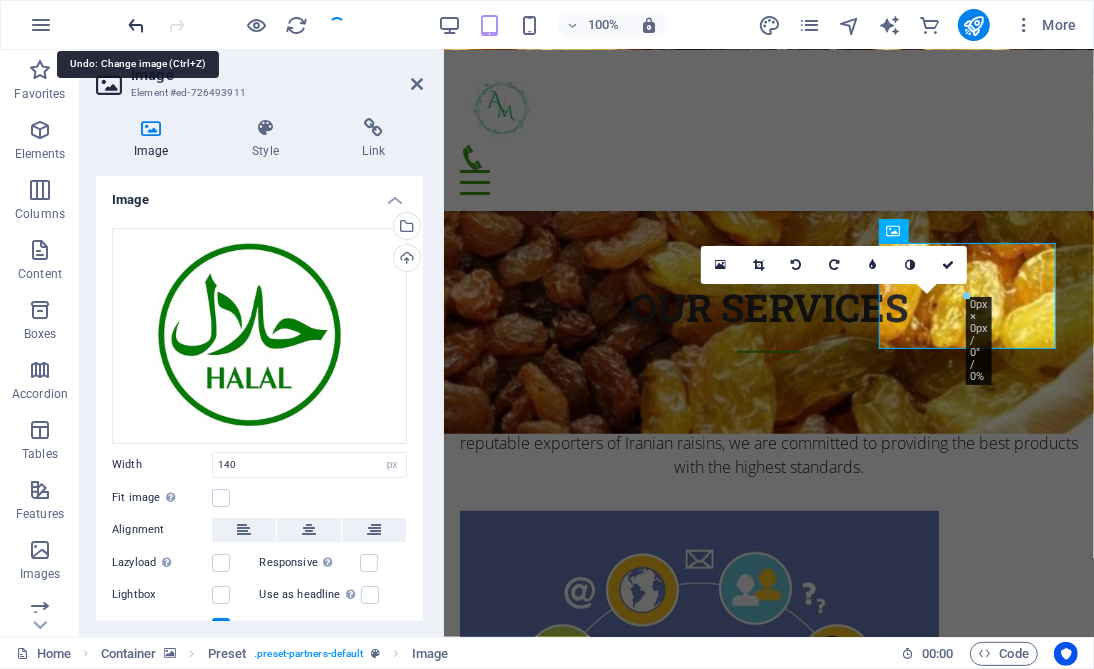 click at bounding box center [137, 25] 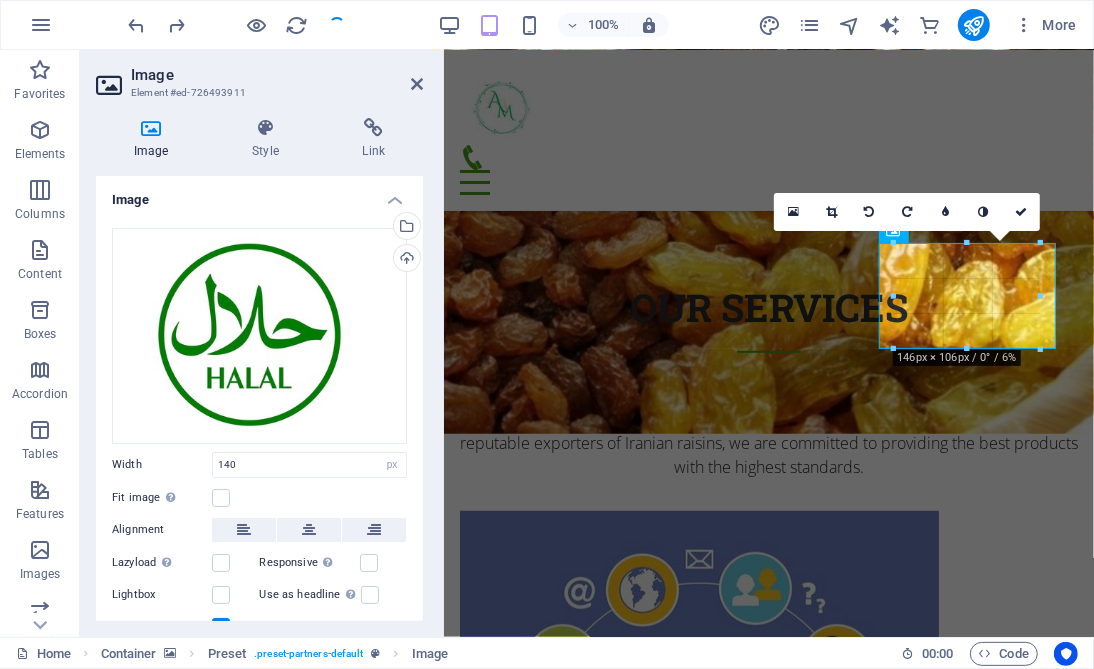 type on "146" 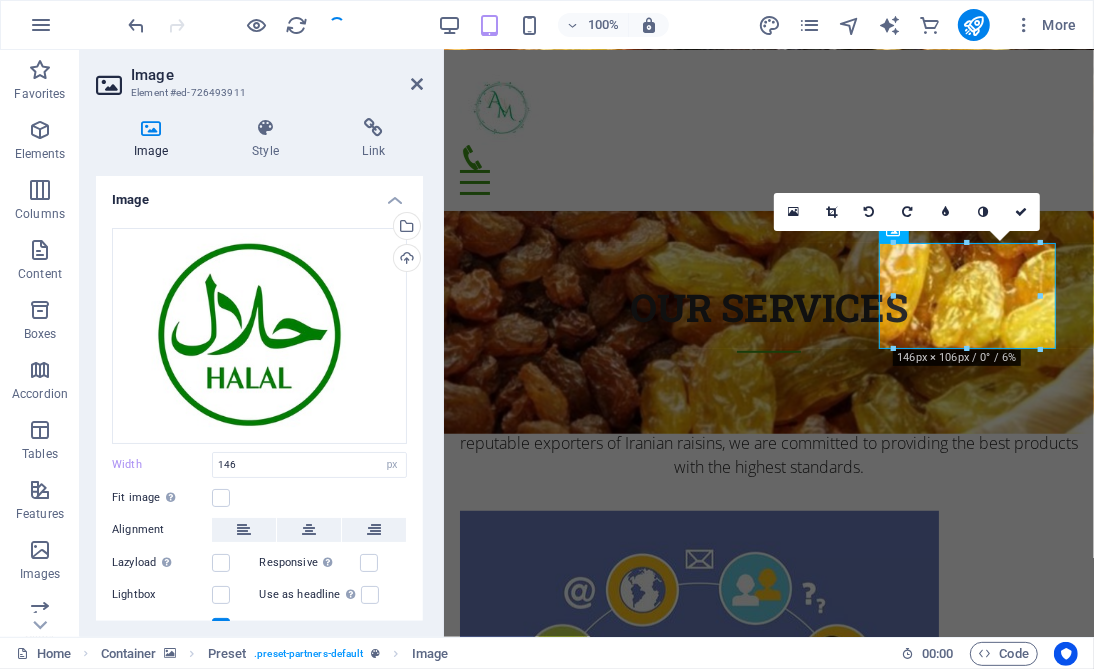 click at bounding box center (768, 3079) 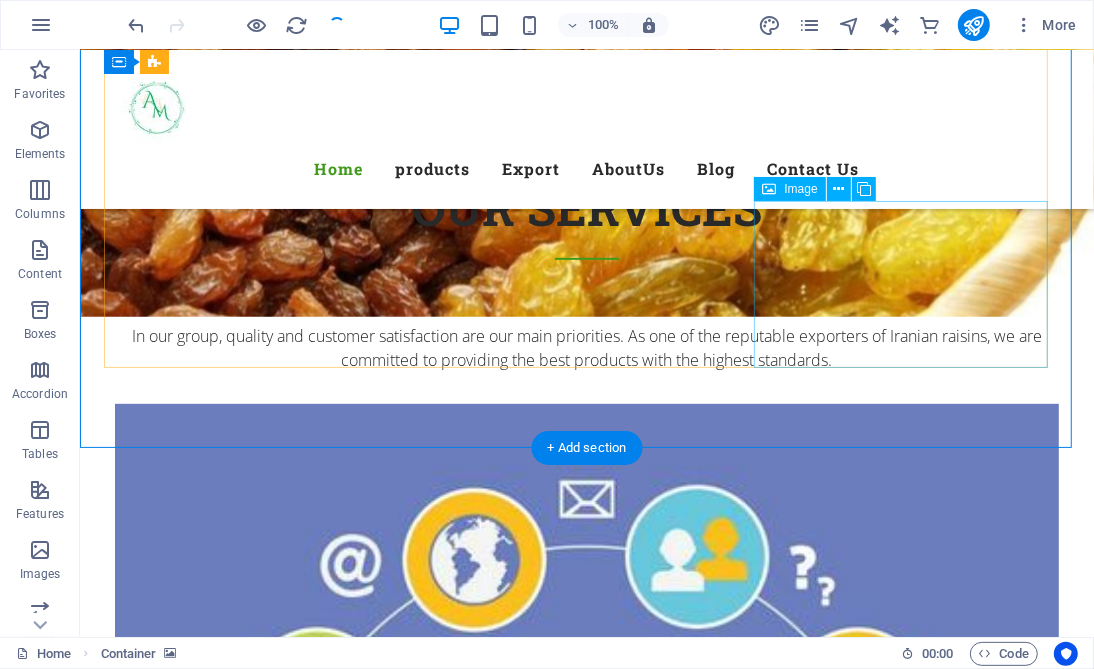scroll, scrollTop: 9246, scrollLeft: 0, axis: vertical 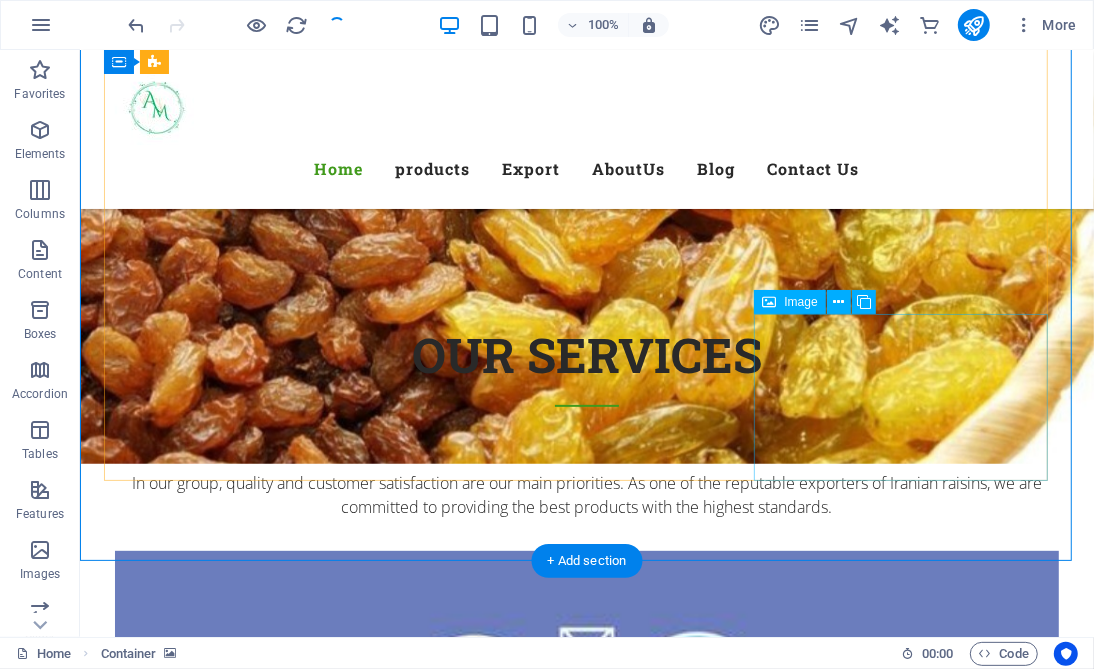 click at bounding box center (260, 6459) 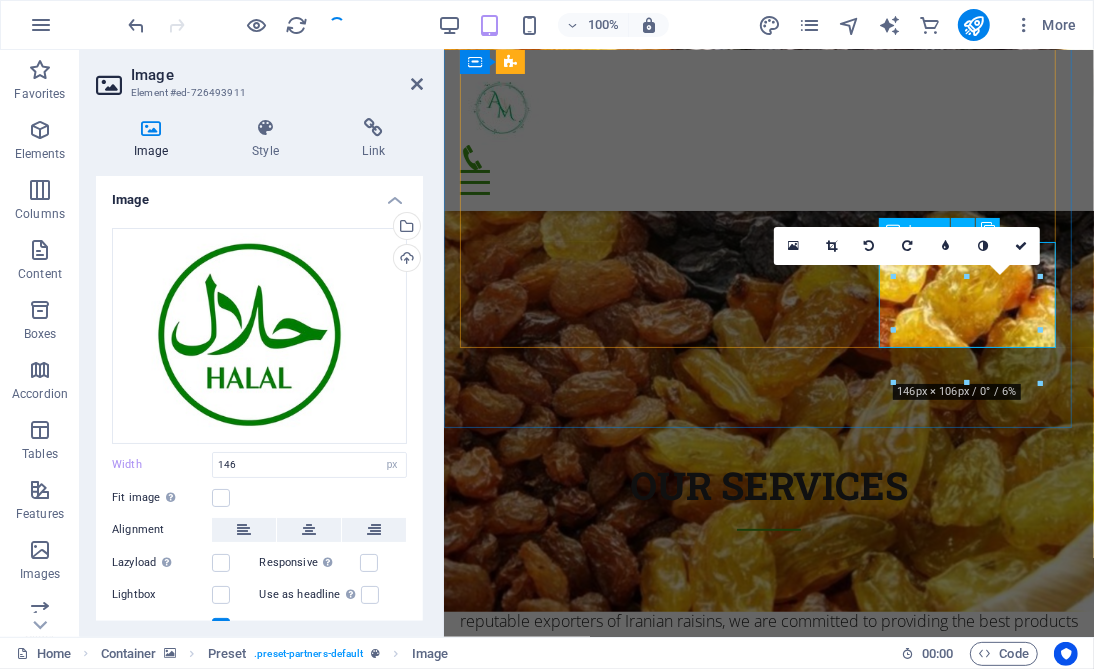 scroll, scrollTop: 9511, scrollLeft: 0, axis: vertical 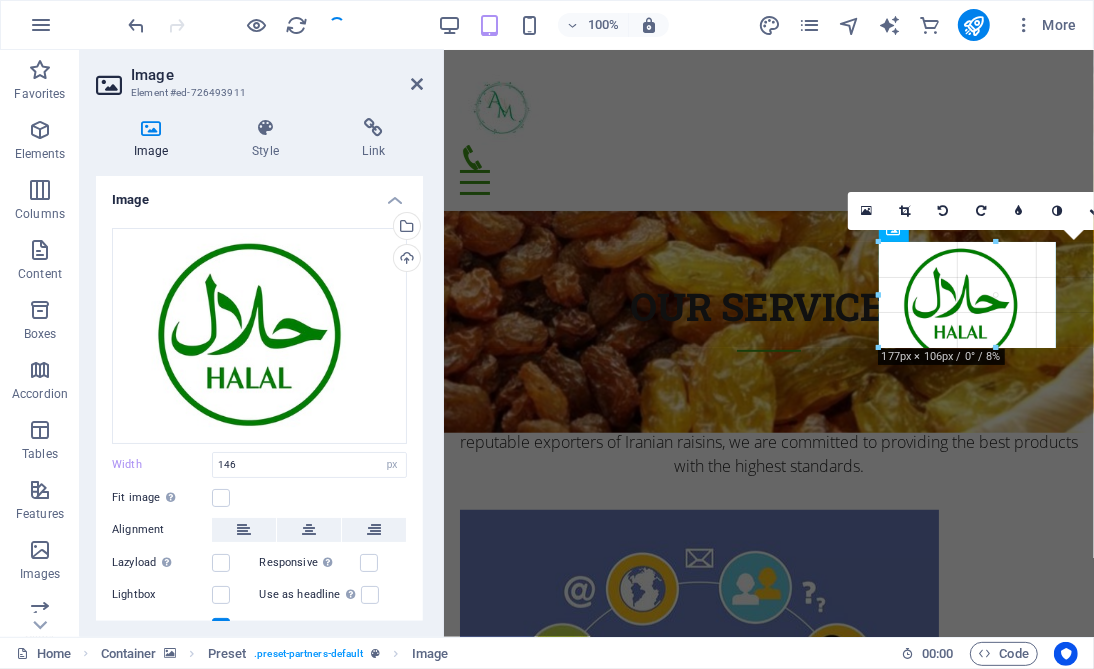 drag, startPoint x: 968, startPoint y: 384, endPoint x: 562, endPoint y: 304, distance: 413.80673 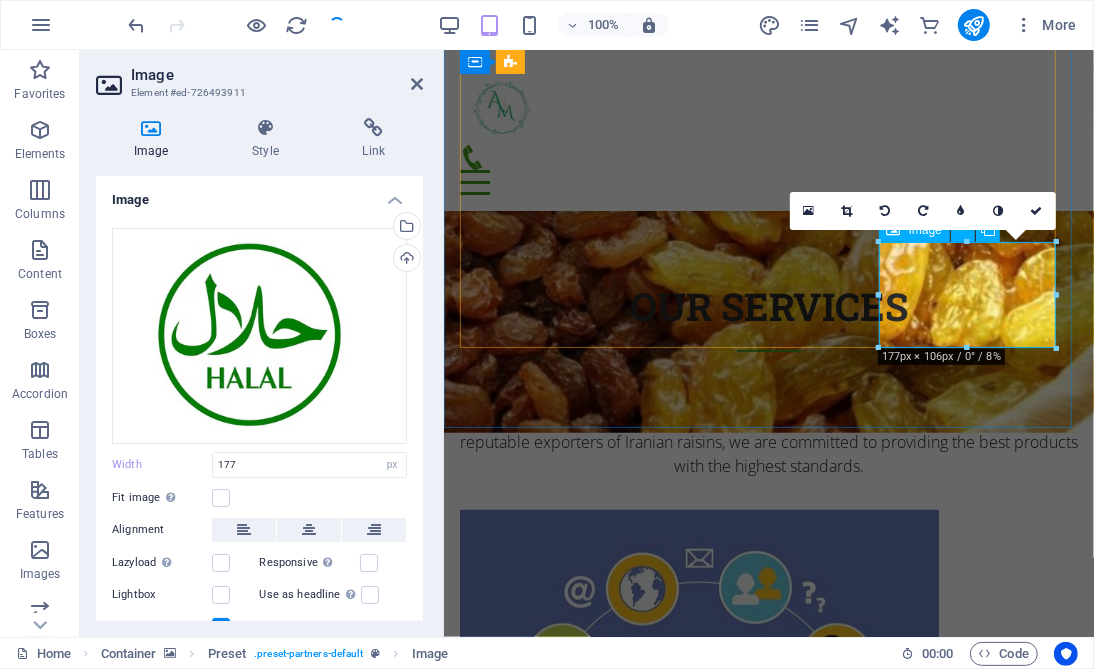 drag, startPoint x: 1497, startPoint y: 342, endPoint x: 1016, endPoint y: 303, distance: 482.5785 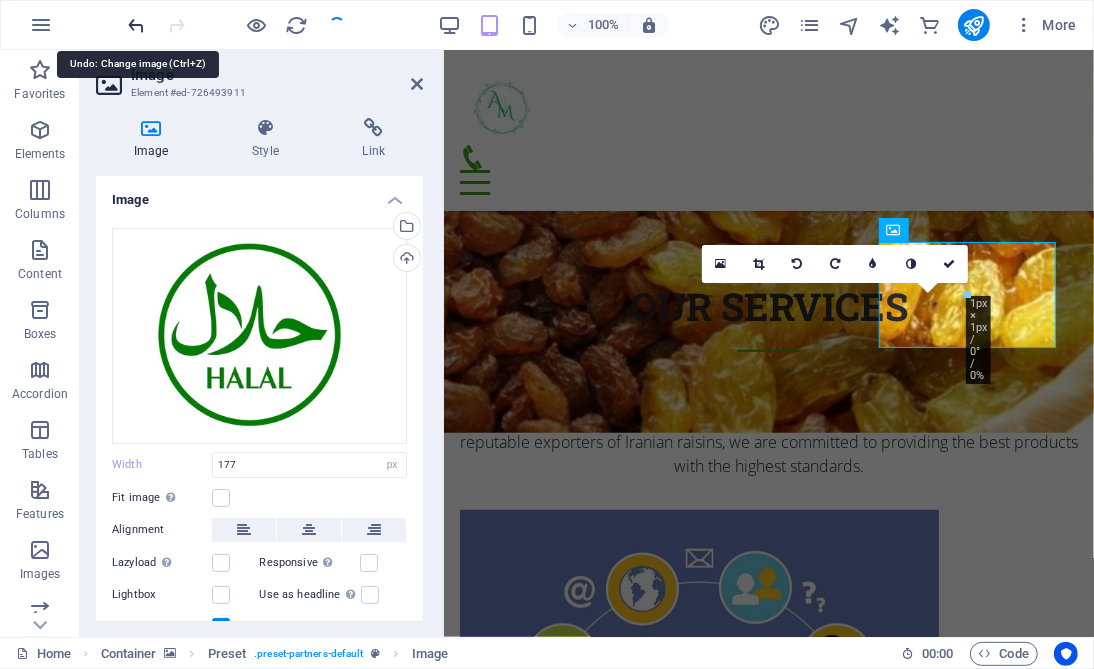 click at bounding box center [137, 25] 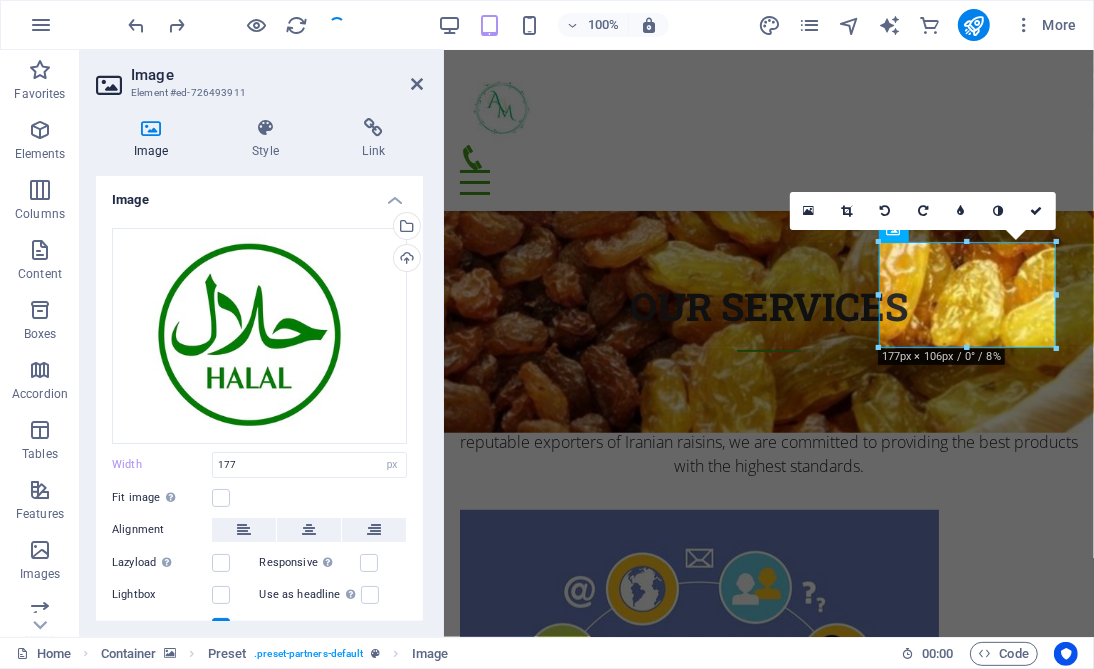 click at bounding box center [768, 3078] 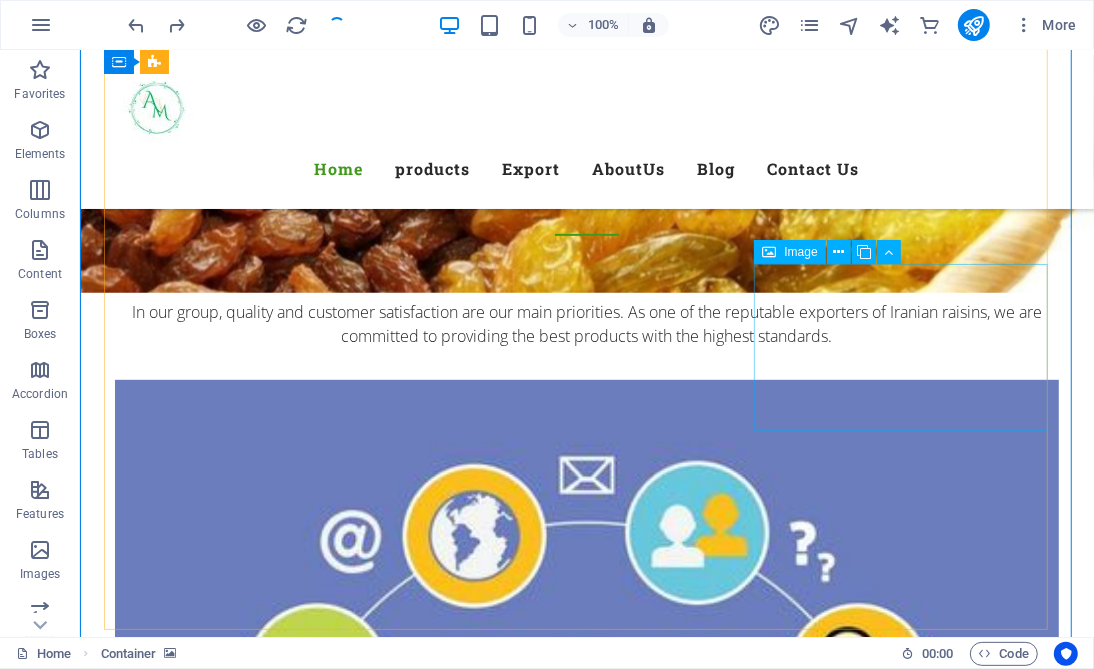 scroll, scrollTop: 9097, scrollLeft: 0, axis: vertical 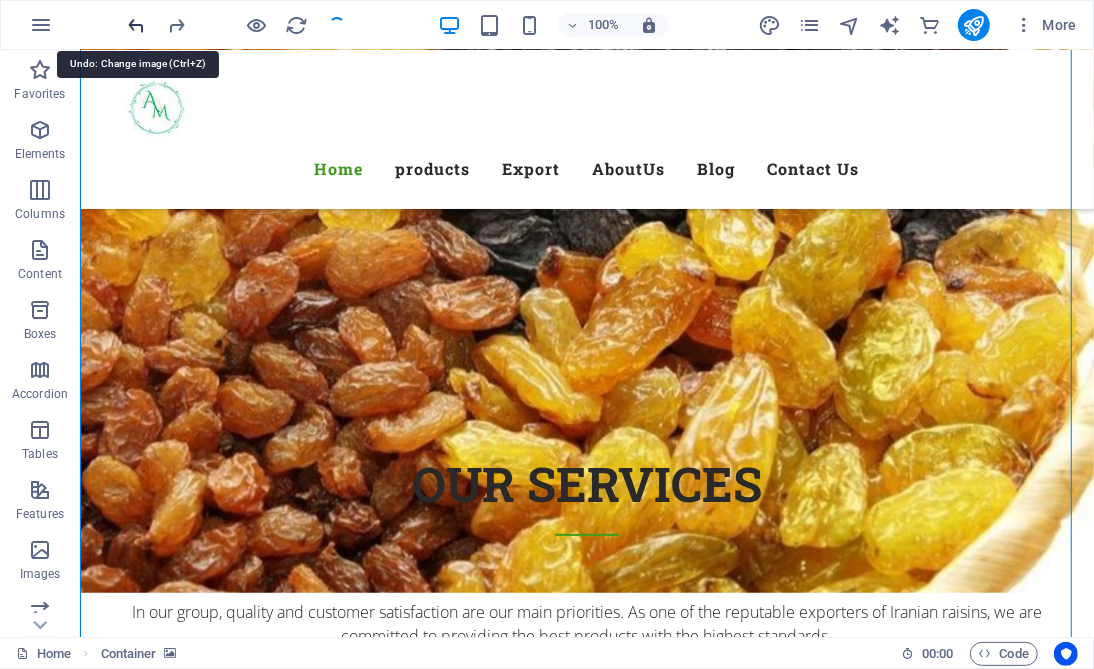 click at bounding box center (137, 25) 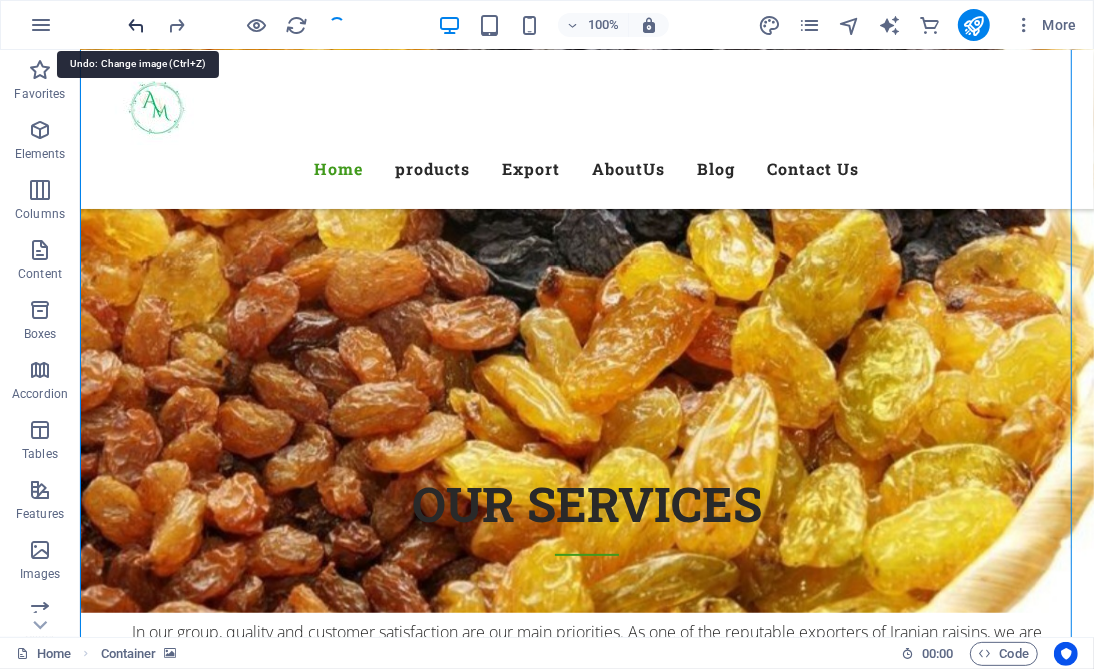 click at bounding box center [137, 25] 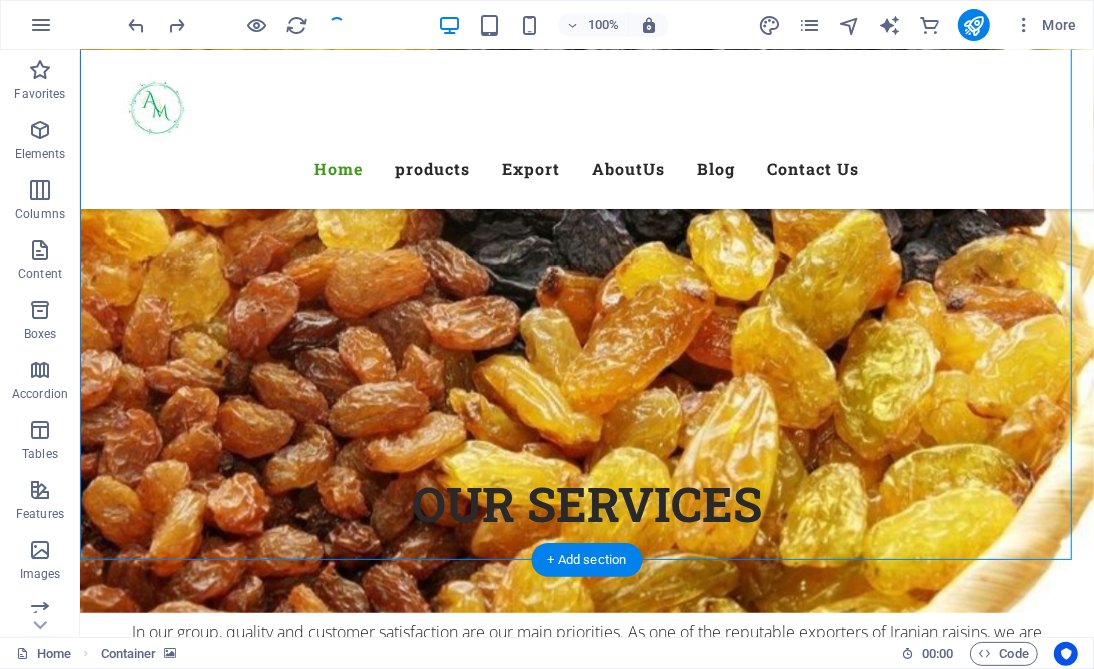 scroll, scrollTop: 9247, scrollLeft: 0, axis: vertical 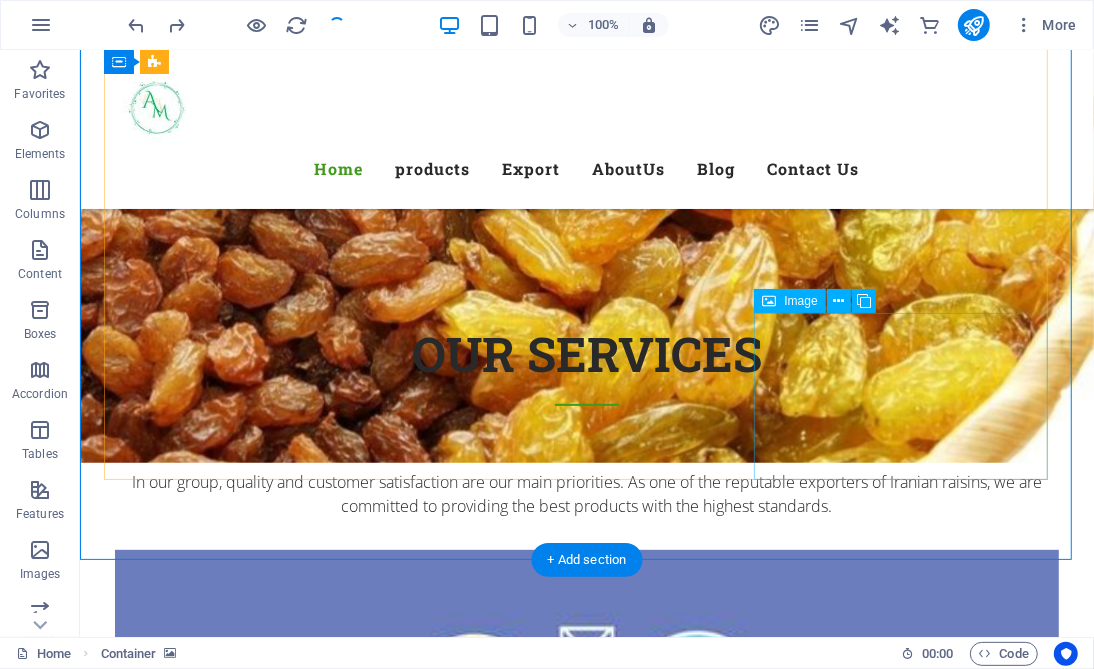 click at bounding box center (260, 6458) 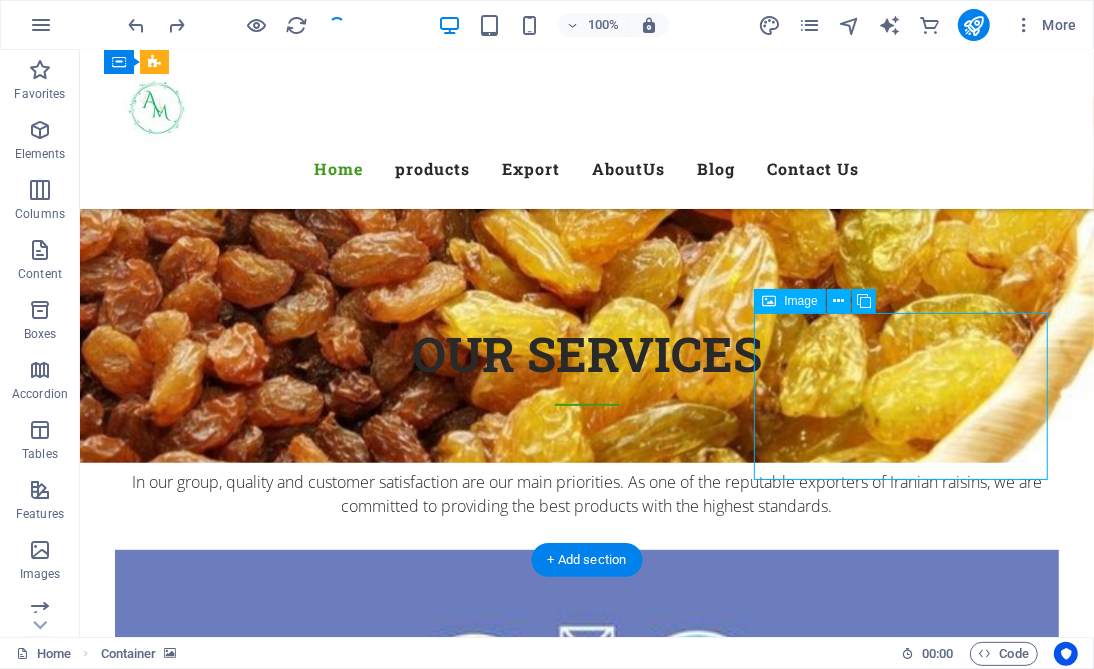 click at bounding box center (260, 6458) 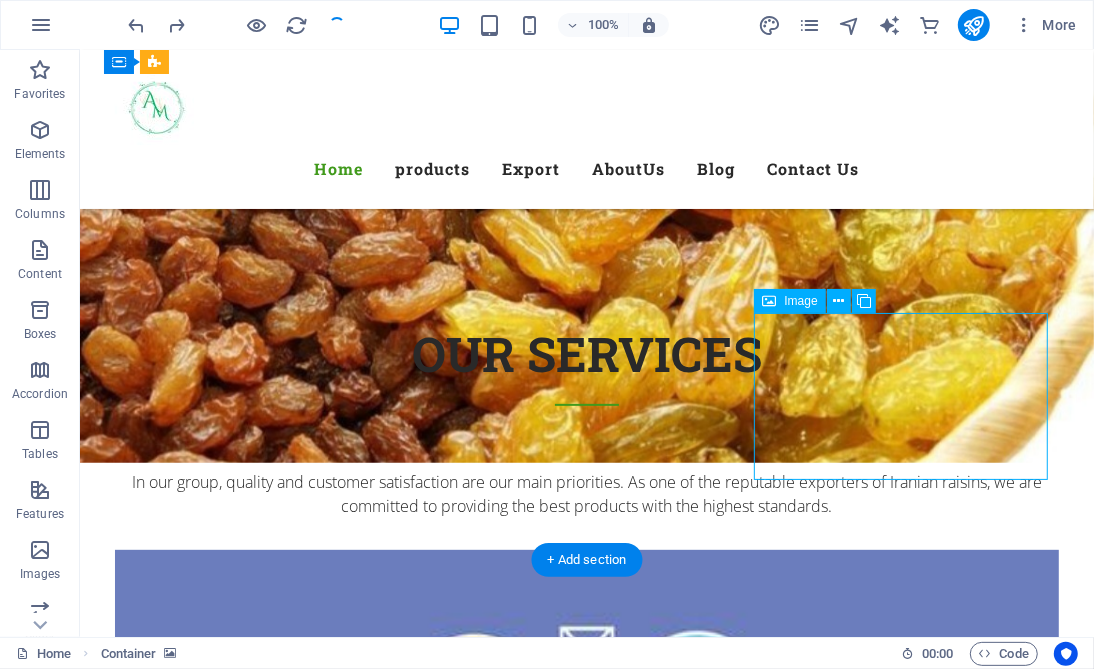 select on "px" 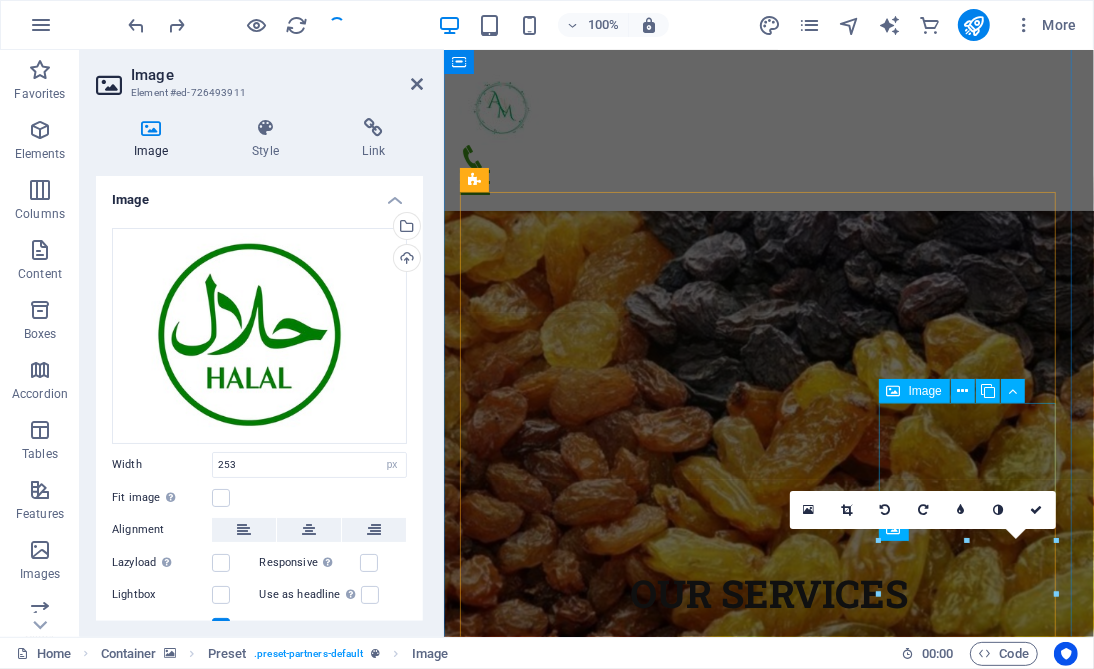type on "177" 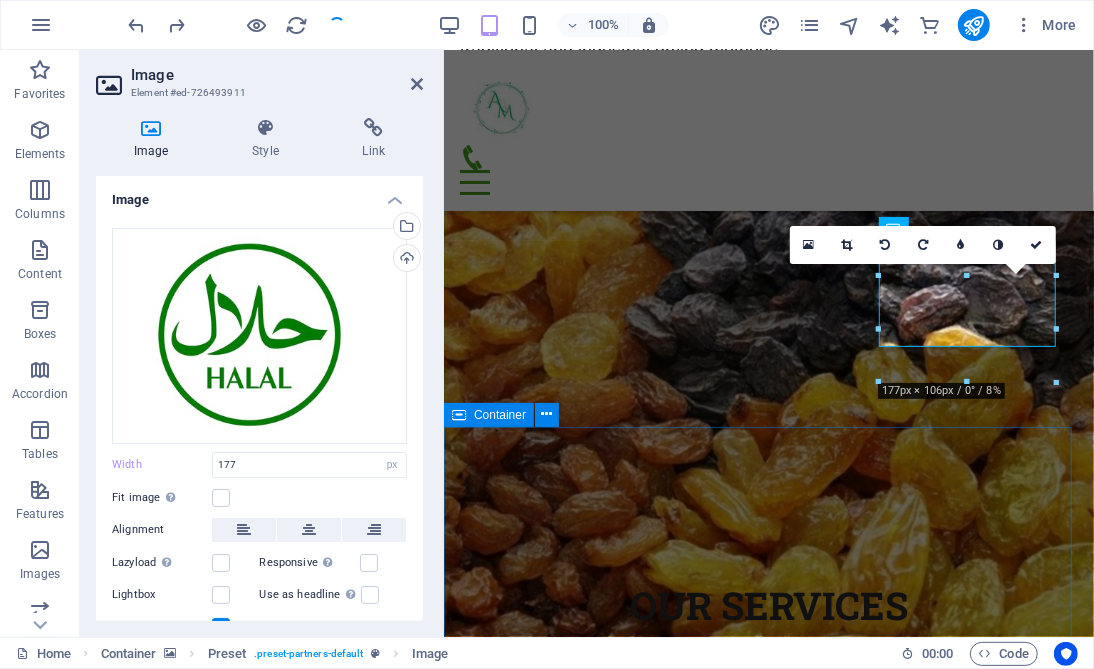 scroll, scrollTop: 9512, scrollLeft: 0, axis: vertical 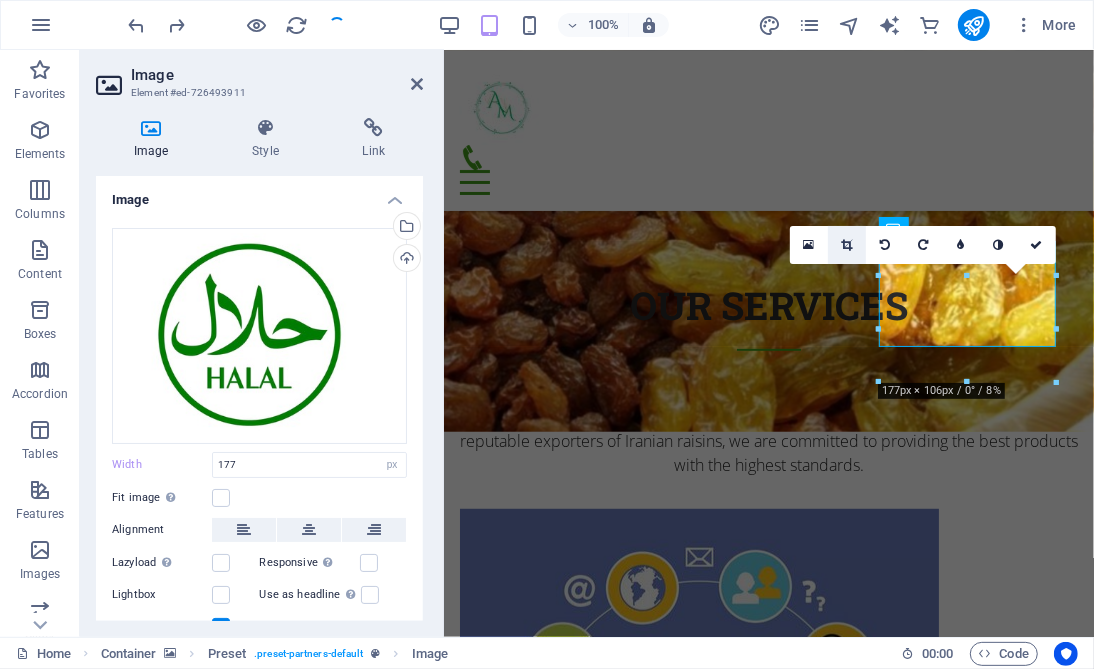 click at bounding box center [846, 245] 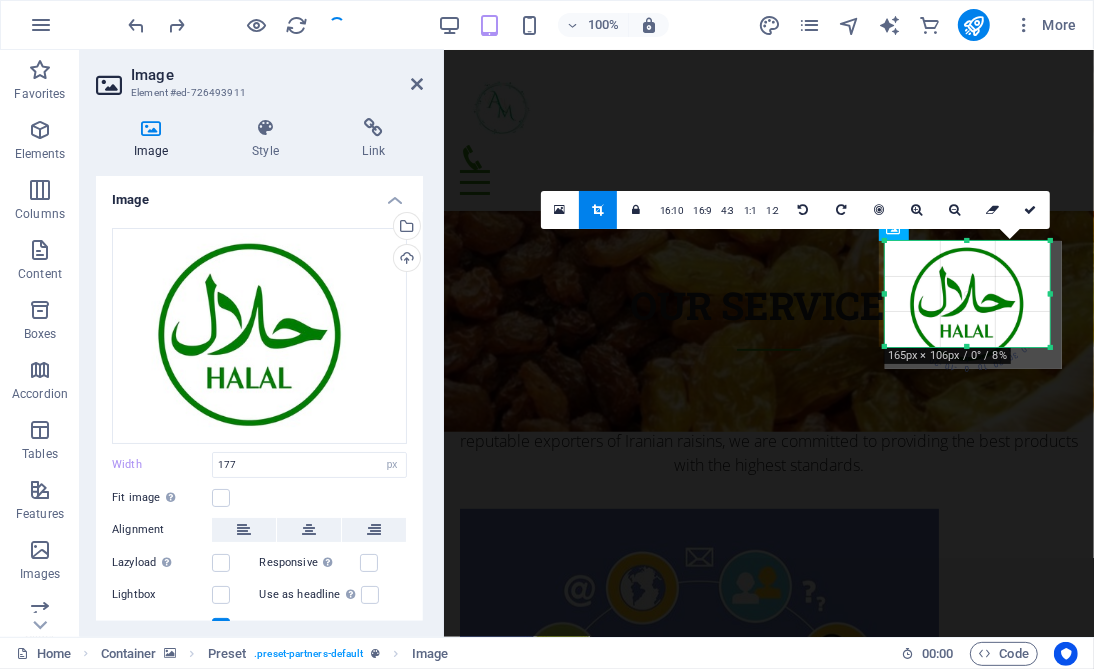 drag, startPoint x: 1044, startPoint y: 296, endPoint x: 288, endPoint y: 231, distance: 758.7892 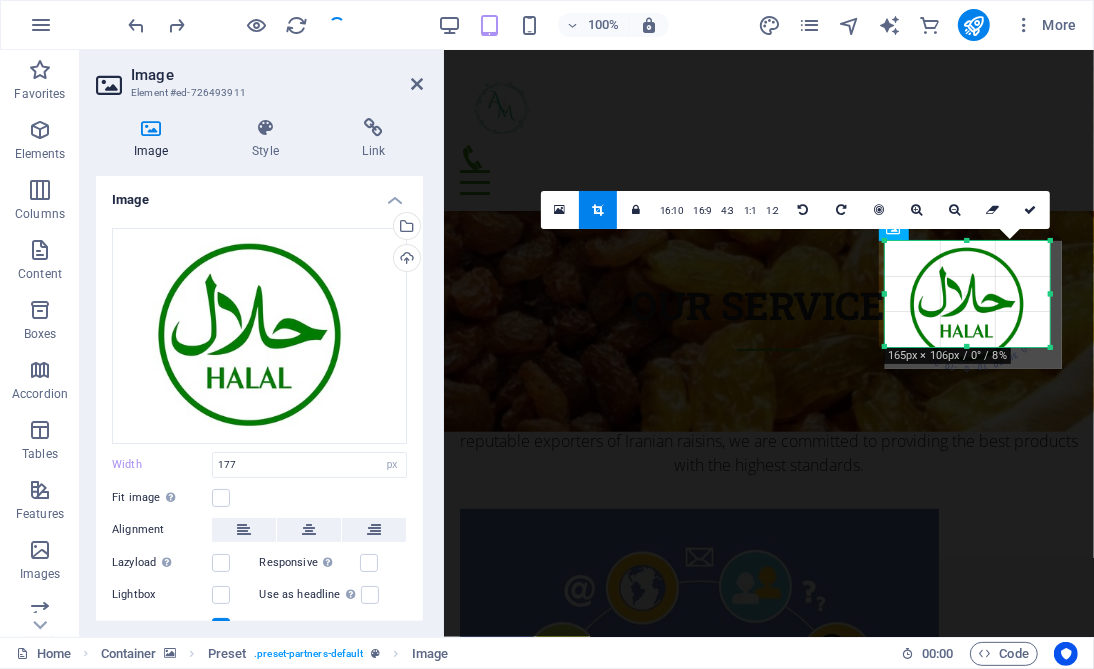 click on "180 170 160 150 140 130 120 110 100 90 80 70 60 50 40 30 20 10 0 -10 -20 -30 -40 -50 -60 -70 -80 -90 -100 -110 -120 -130 -140 -150 -160 -170 165px × 106px / 0° / 8% 16:10 16:9 4:3 1:1 1:2 0" at bounding box center [967, 294] 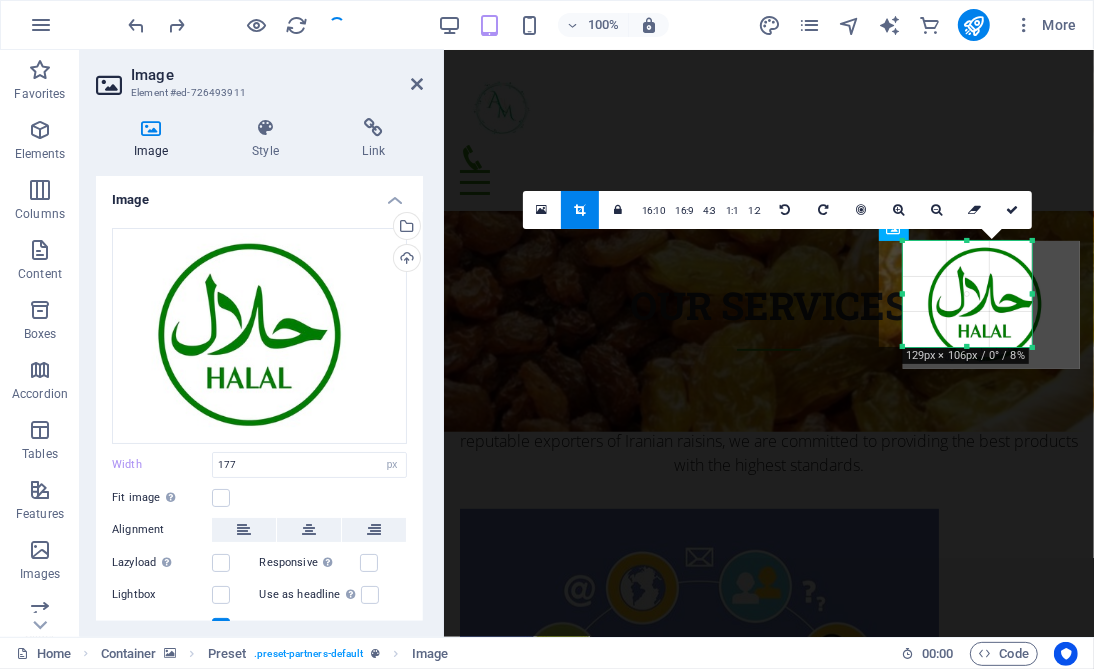 drag, startPoint x: 1046, startPoint y: 294, endPoint x: 1010, endPoint y: 315, distance: 41.677334 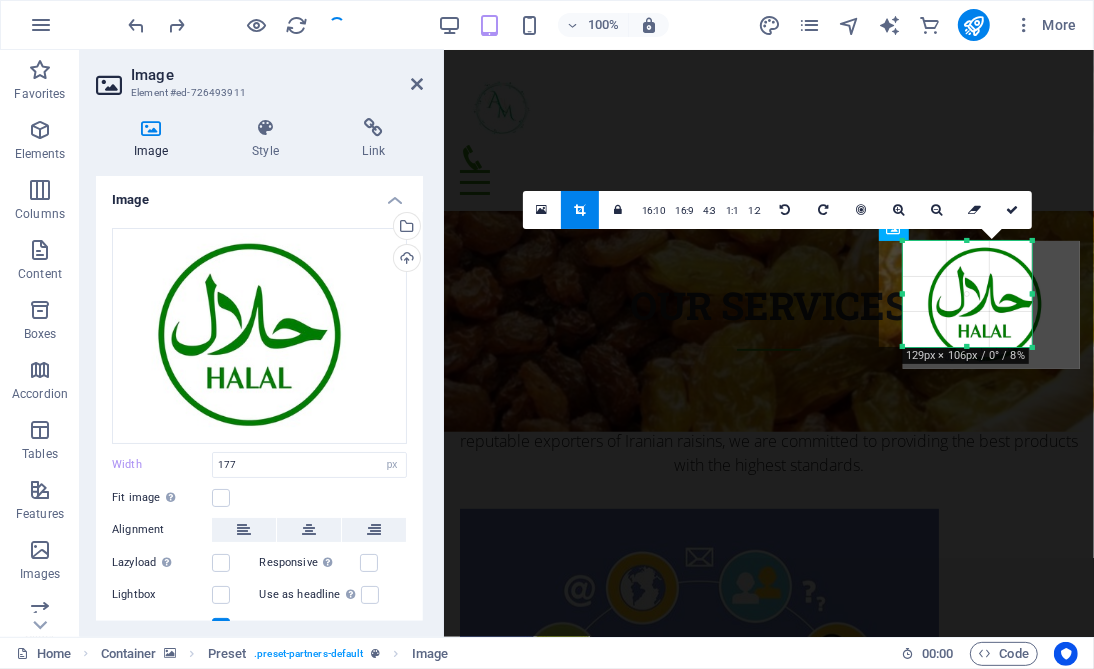 click on "180 170 160 150 140 130 120 110 100 90 80 70 60 50 40 30 20 10 0 -10 -20 -30 -40 -50 -60 -70 -80 -90 -100 -110 -120 -130 -140 -150 -160 -170 129px × 106px / 0° / 8% 16:10 16:9 4:3 1:1 1:2 0" at bounding box center (967, 294) 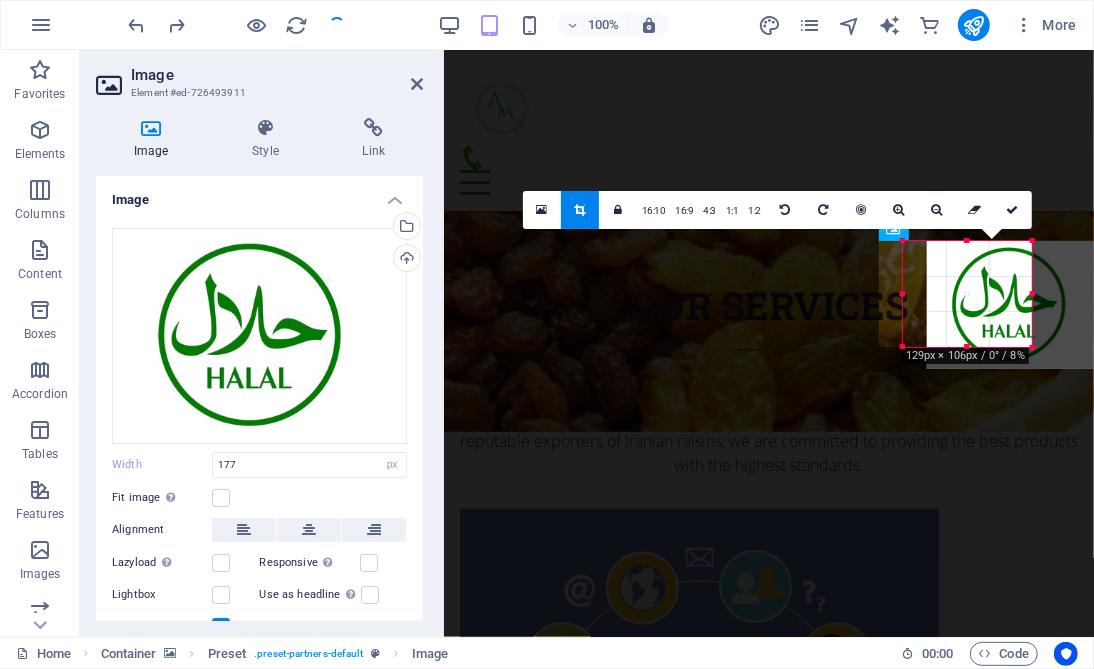 click at bounding box center (1015, 305) 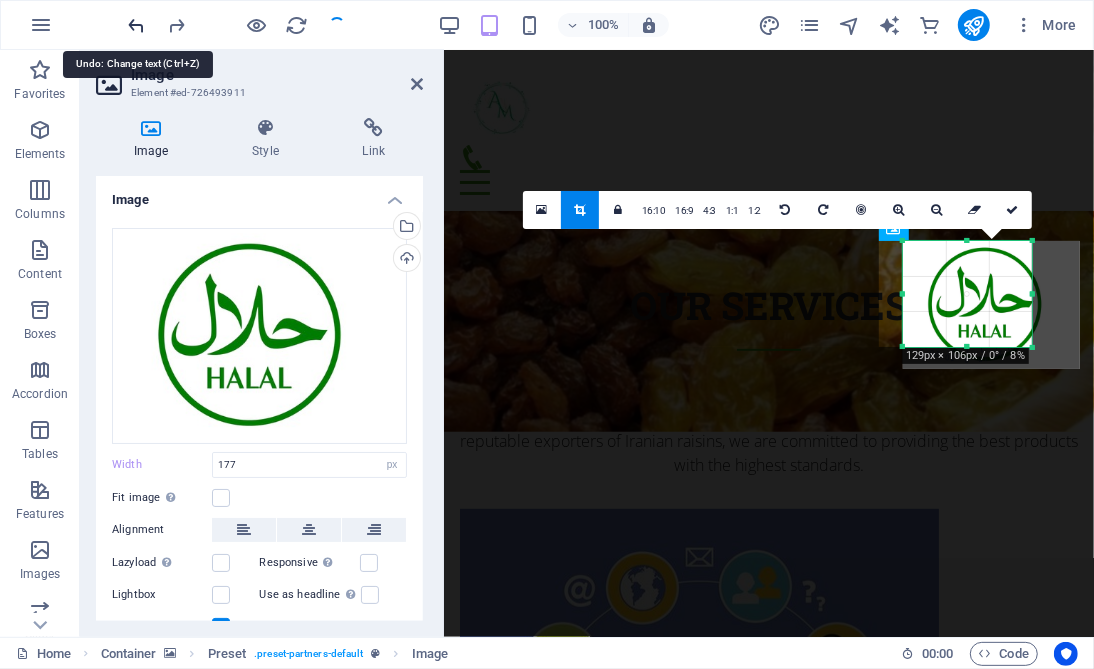 click at bounding box center (137, 25) 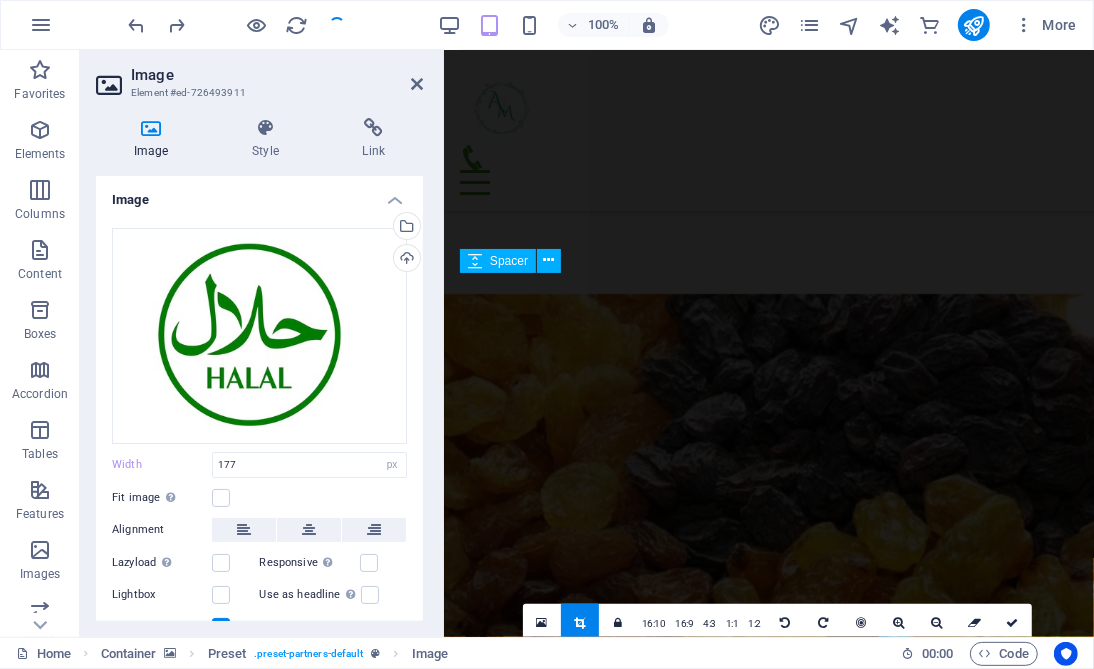 scroll, scrollTop: 9363, scrollLeft: 0, axis: vertical 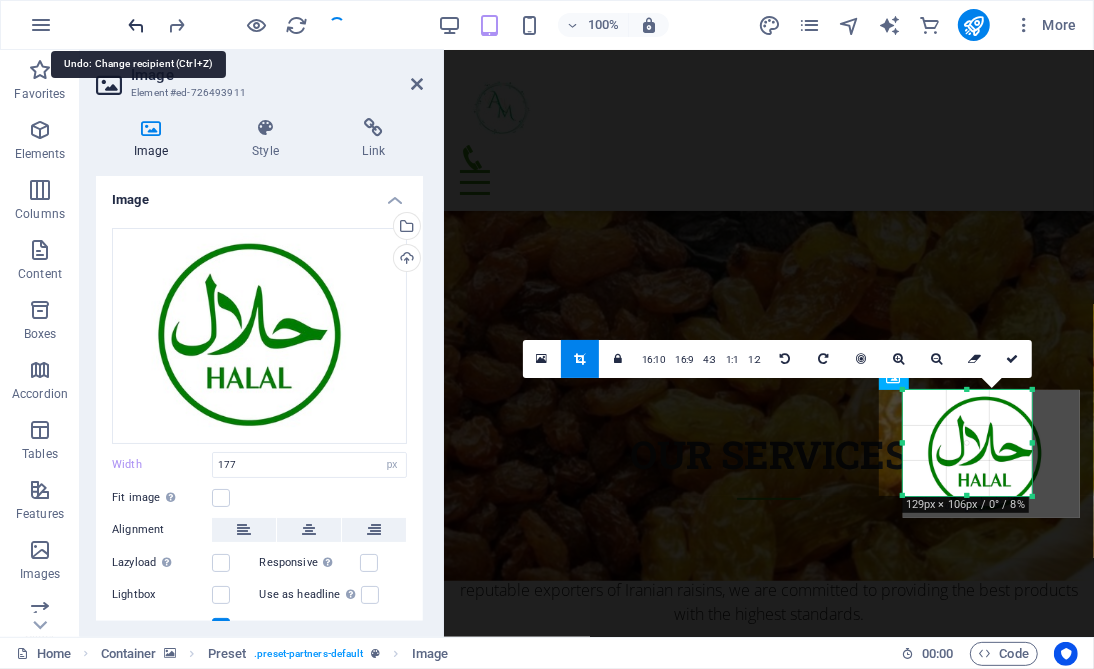 click at bounding box center (137, 25) 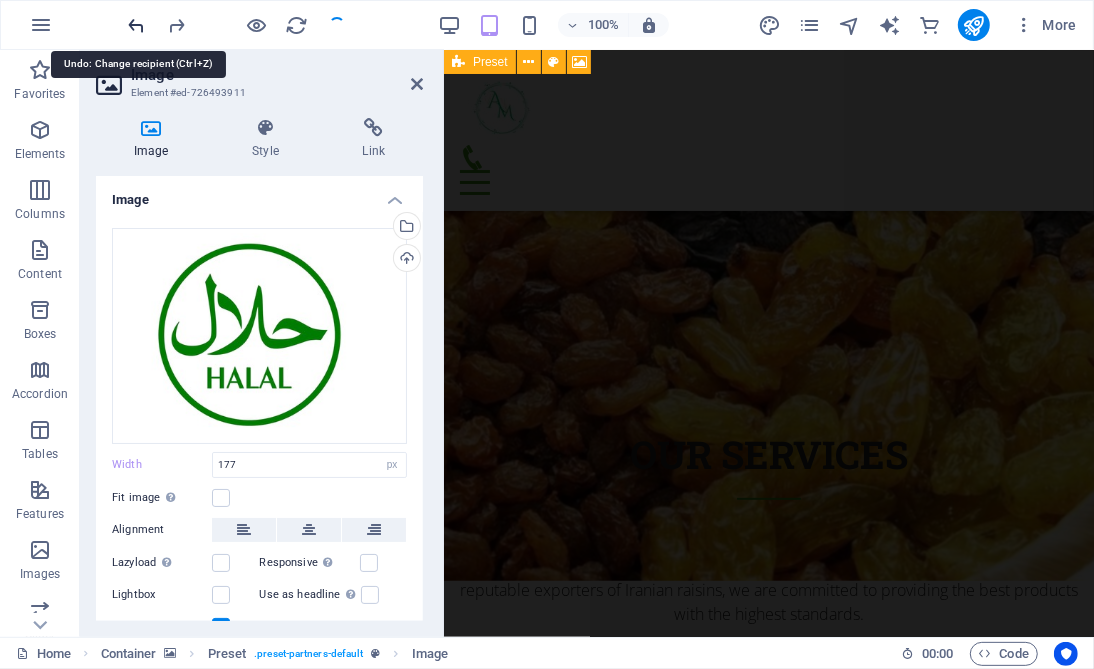click at bounding box center [137, 25] 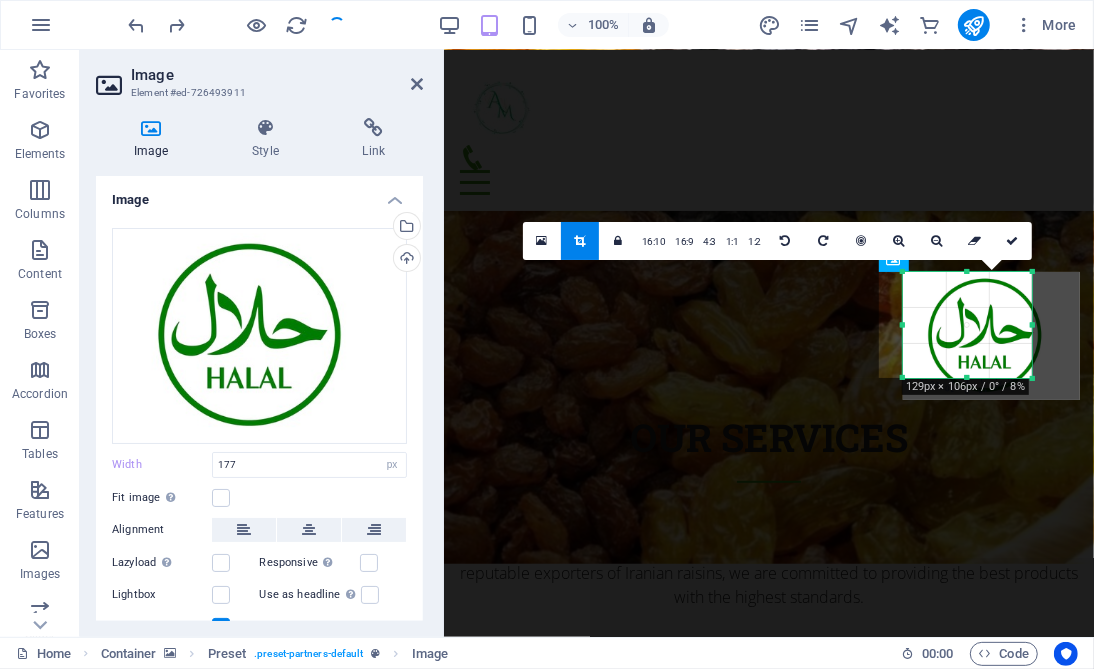 scroll, scrollTop: 9530, scrollLeft: 0, axis: vertical 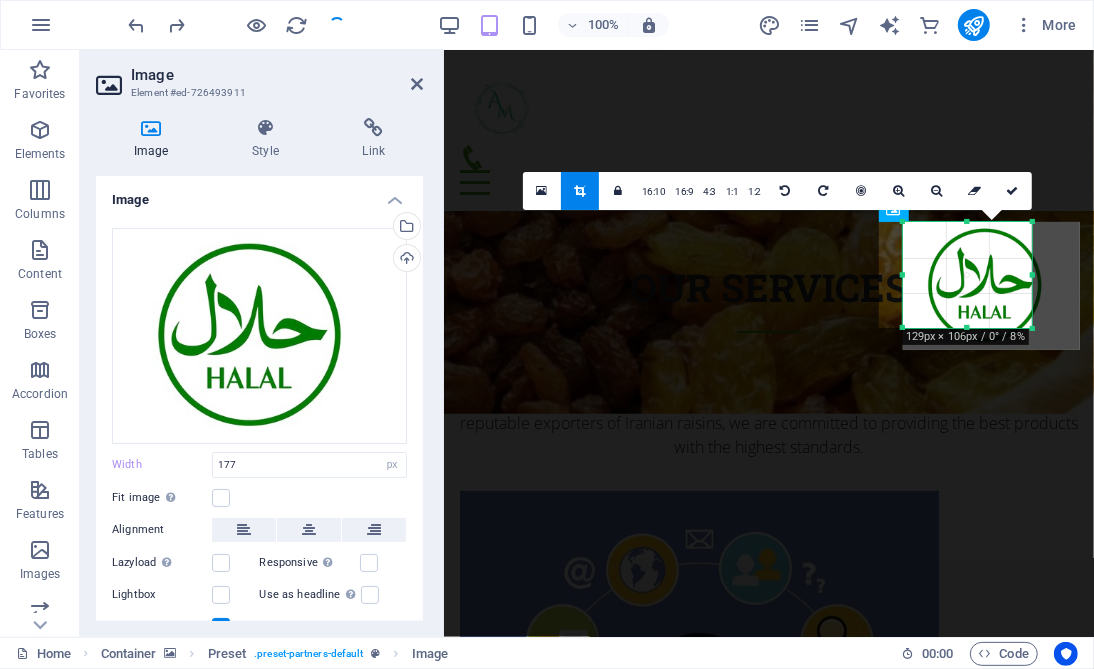 click at bounding box center [768, 3059] 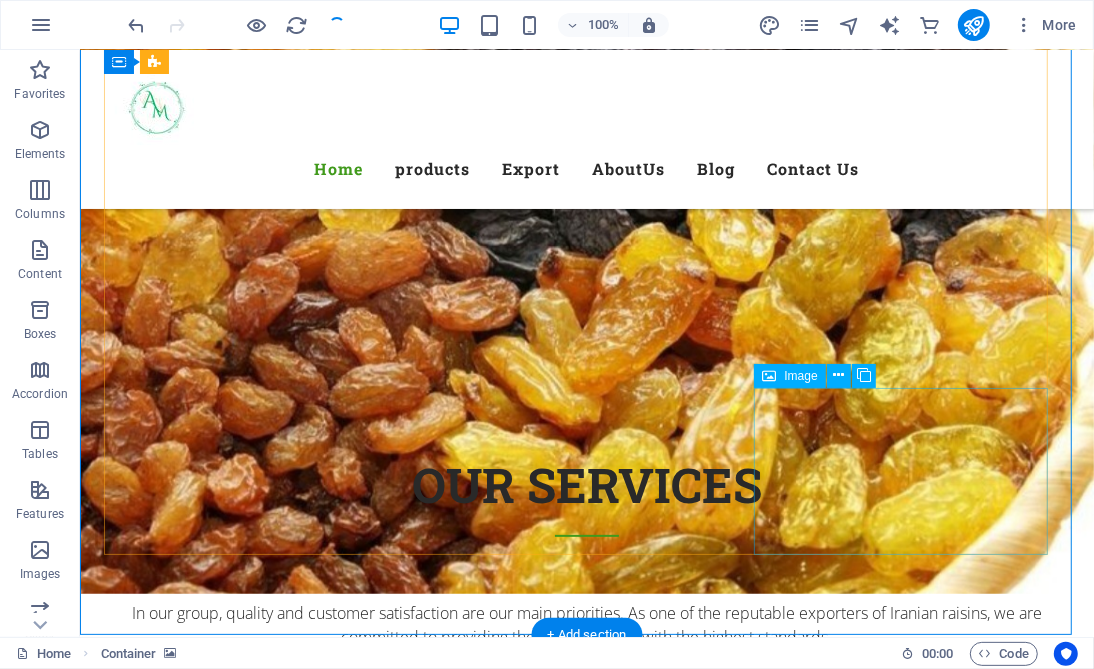 scroll, scrollTop: 9266, scrollLeft: 0, axis: vertical 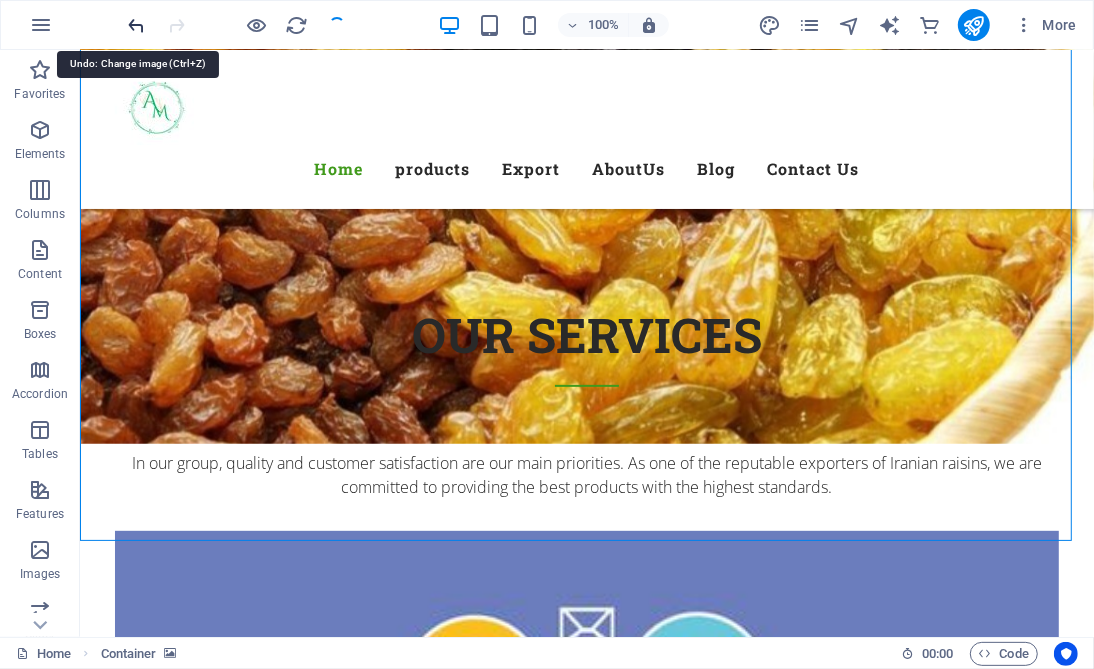 click at bounding box center (137, 25) 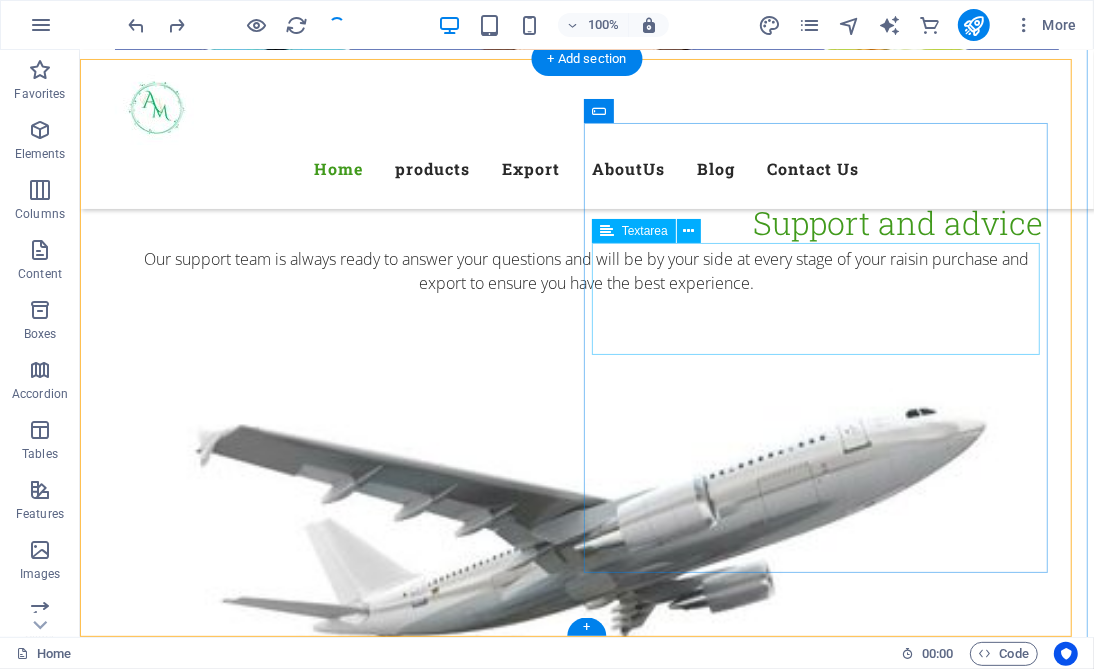 scroll, scrollTop: 10392, scrollLeft: 0, axis: vertical 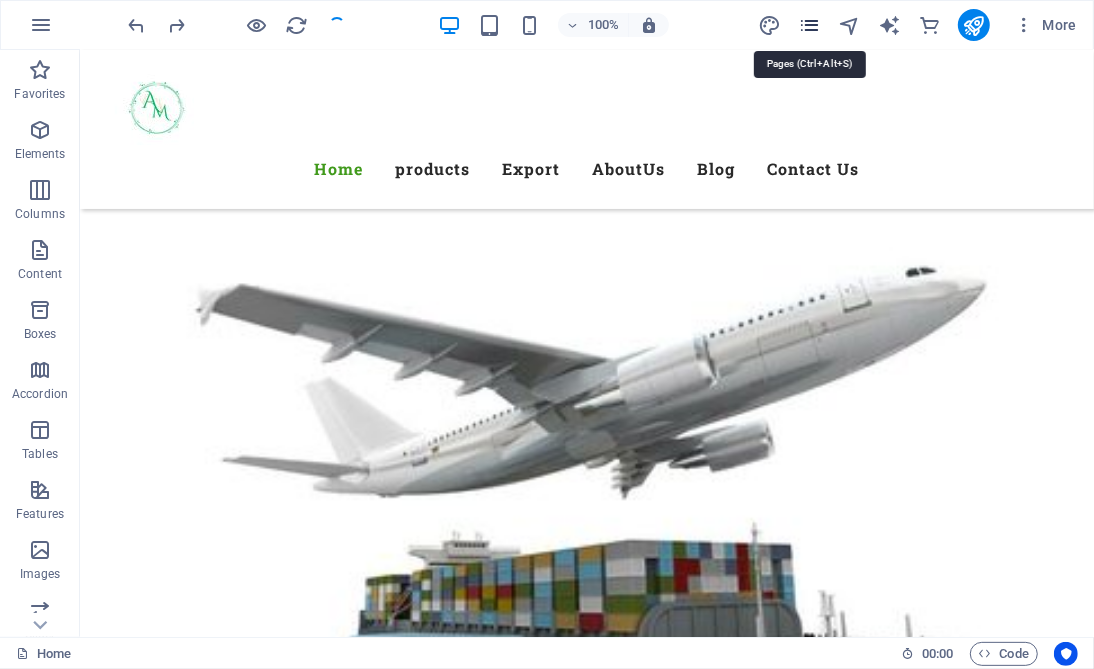 click at bounding box center [809, 25] 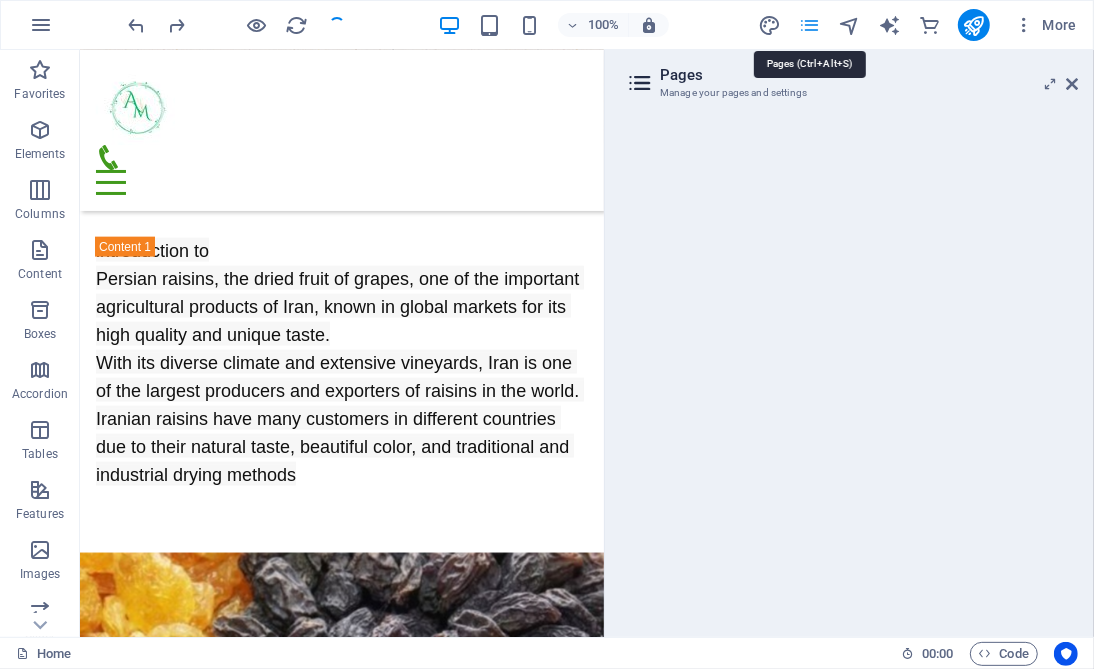 scroll, scrollTop: 10330, scrollLeft: 0, axis: vertical 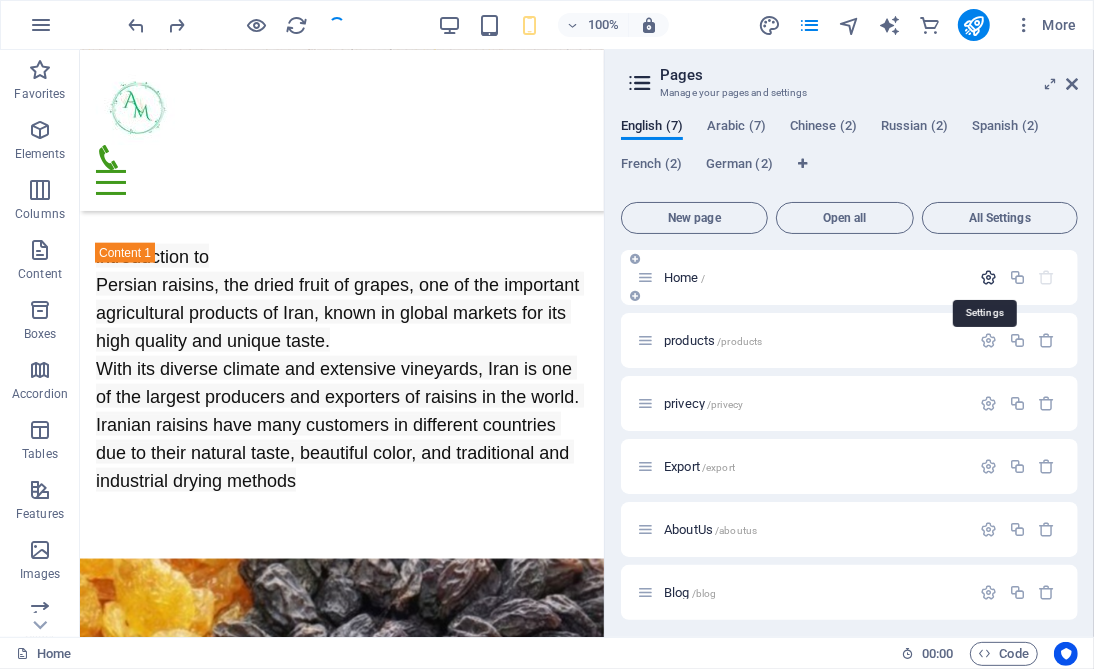 click at bounding box center (988, 277) 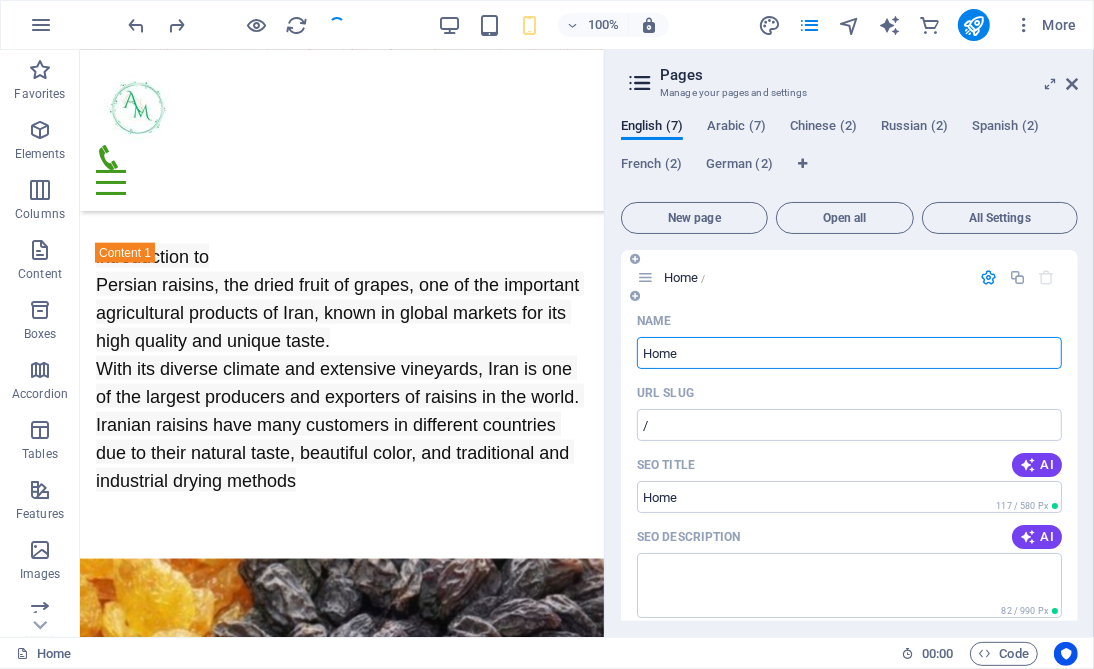 scroll, scrollTop: 150, scrollLeft: 0, axis: vertical 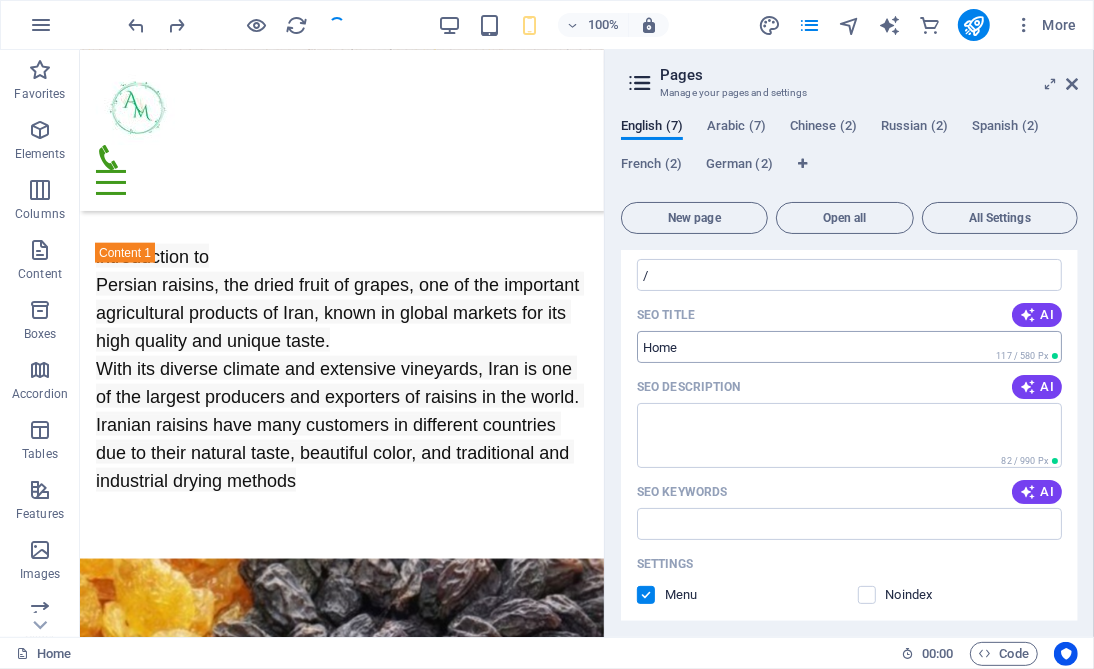 click on "SEO Title" at bounding box center [849, 347] 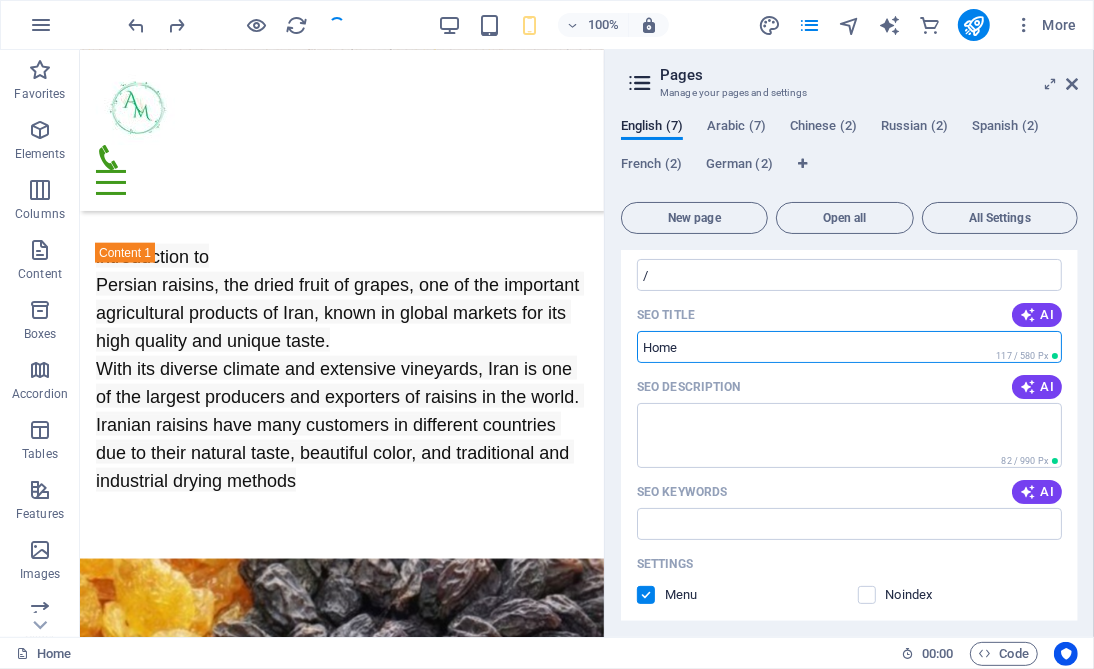 click on "SEO Title" at bounding box center (849, 347) 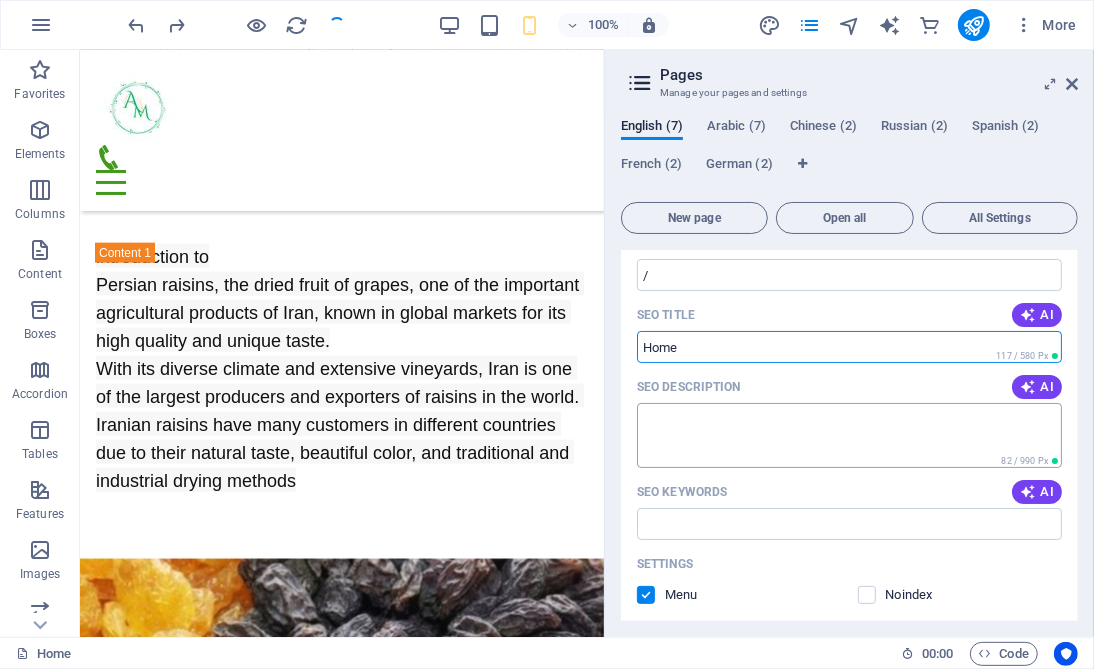 click on "SEO Title" at bounding box center [849, 347] 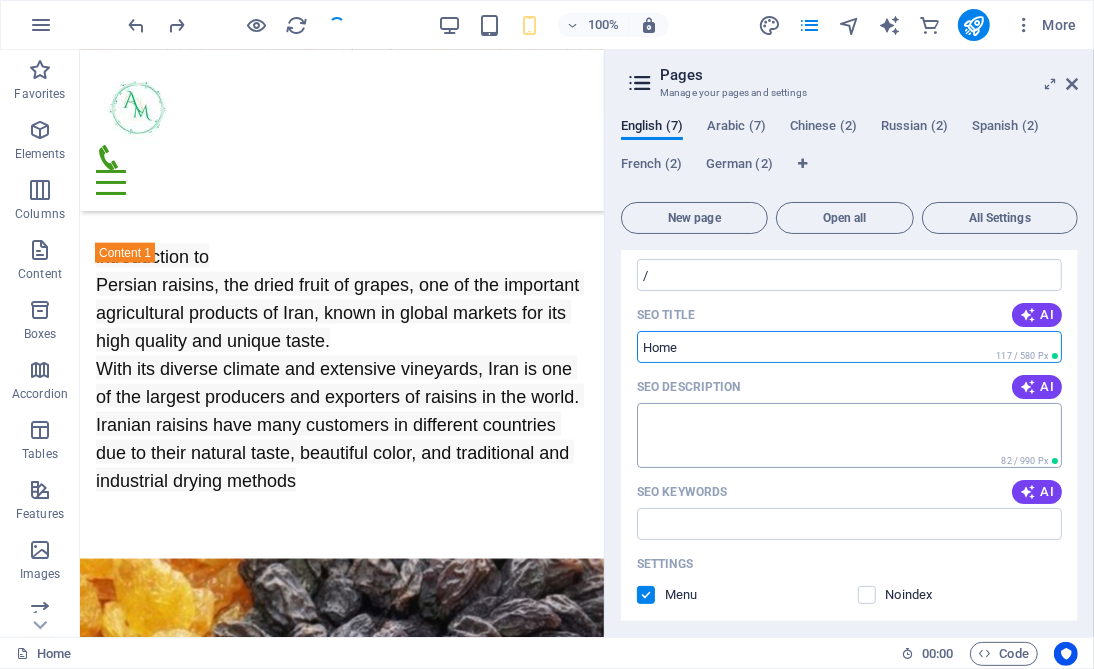 type on "," 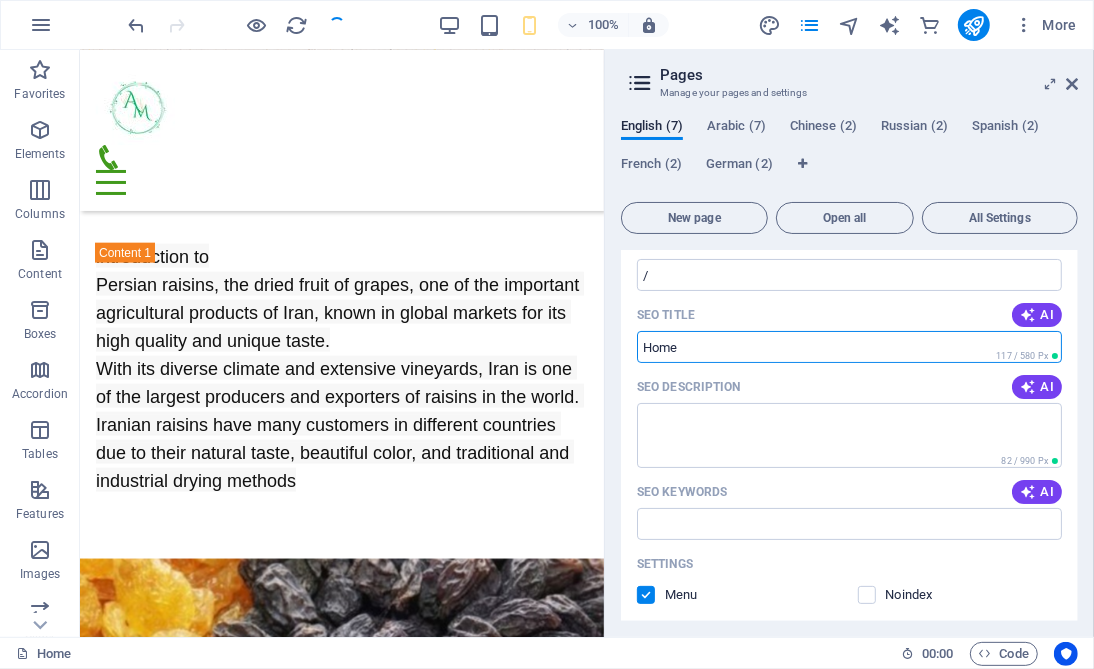 click on "SEO Title" at bounding box center (849, 347) 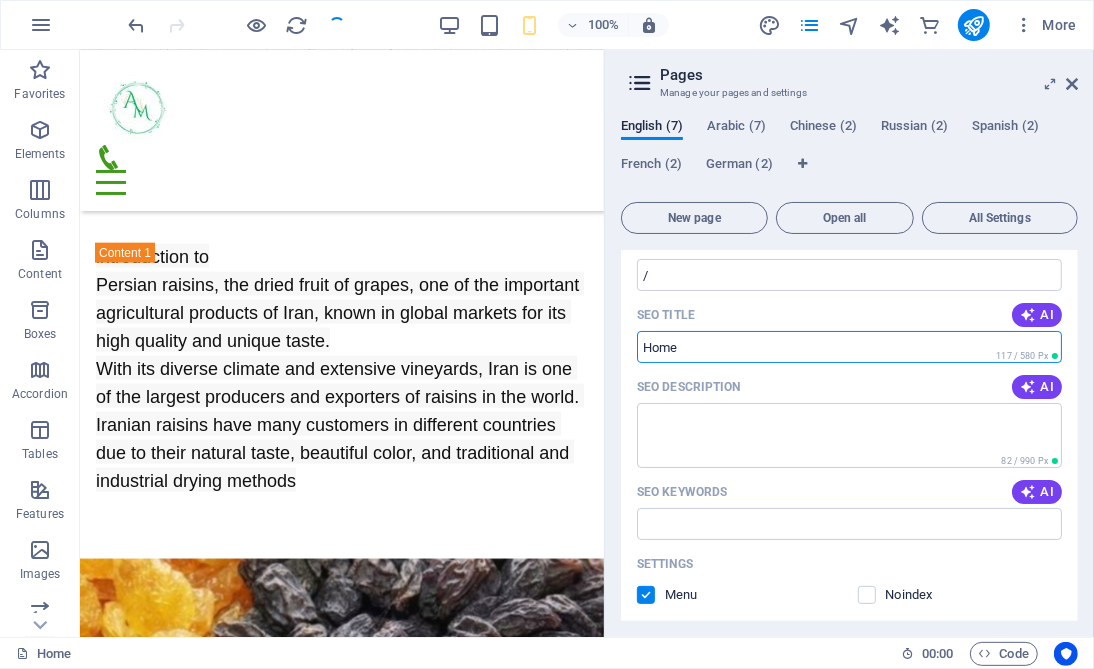 click on "SEO Title" at bounding box center (849, 347) 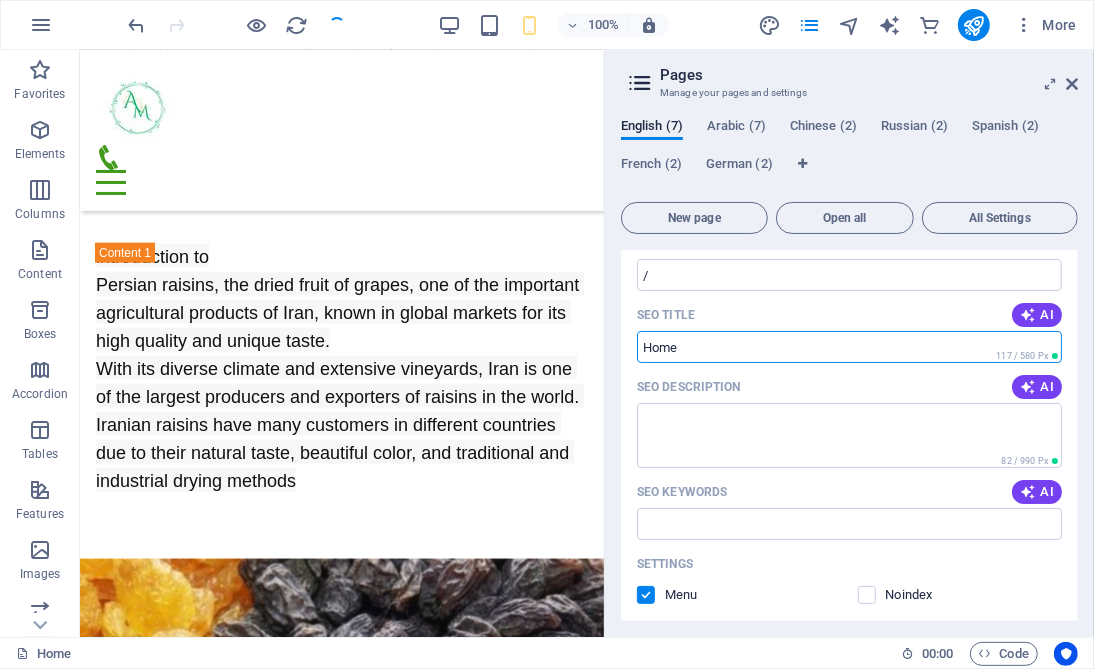 type on "و" 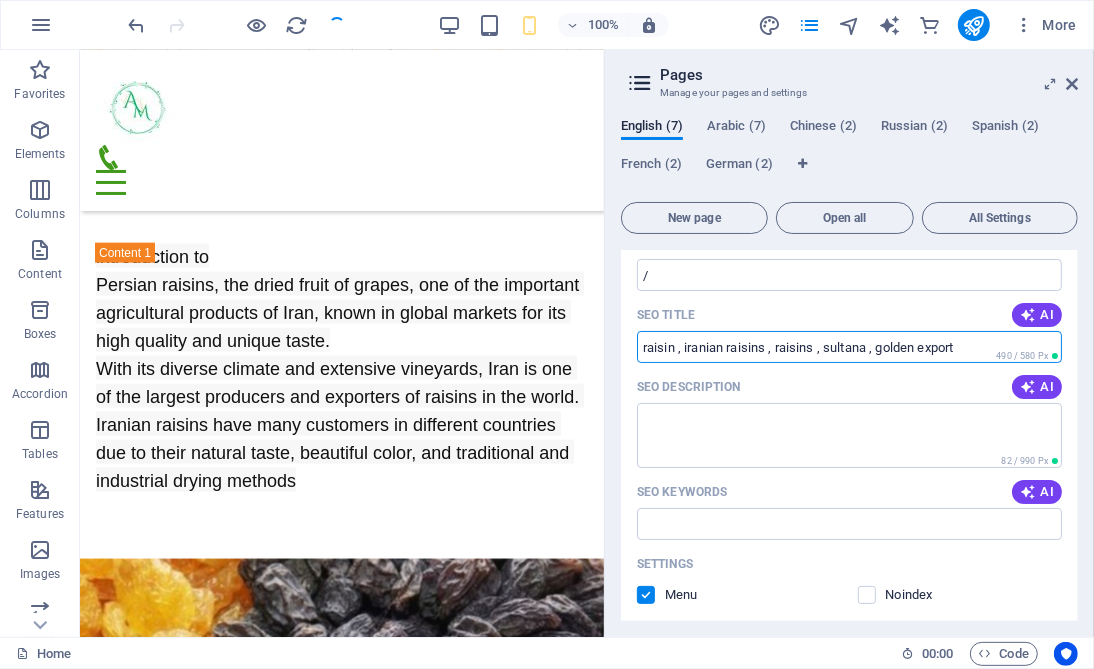 click on "raisin , iranian raisins , raisins , sultana , golden export" at bounding box center [849, 347] 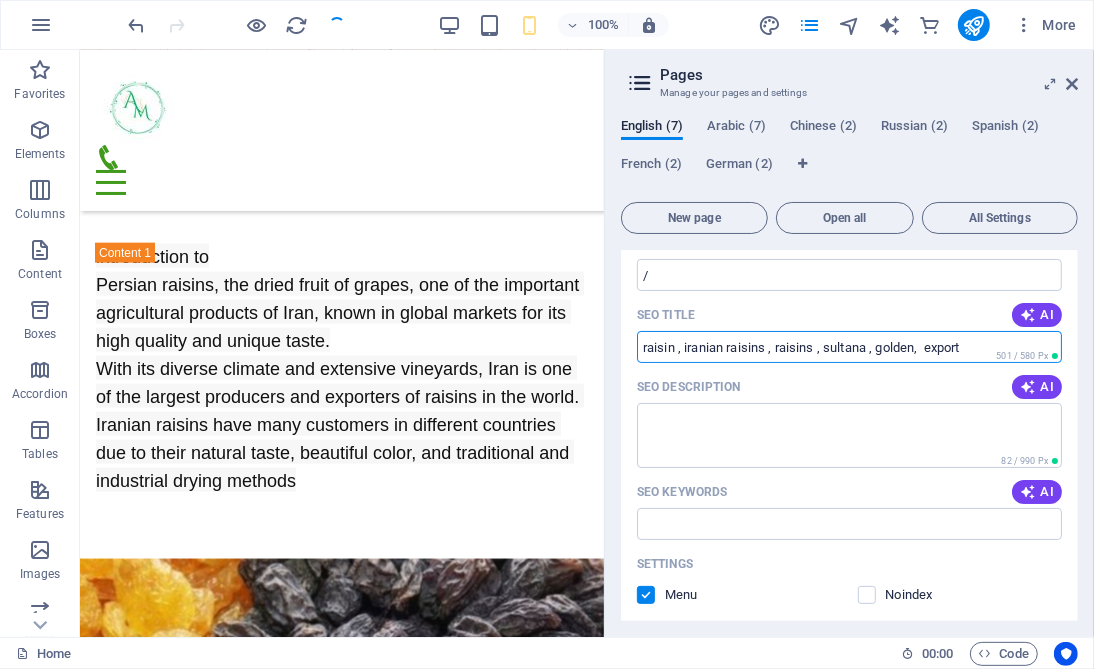 click on "raisin , iranian raisins , raisins , sultana , golden,  export" at bounding box center [849, 347] 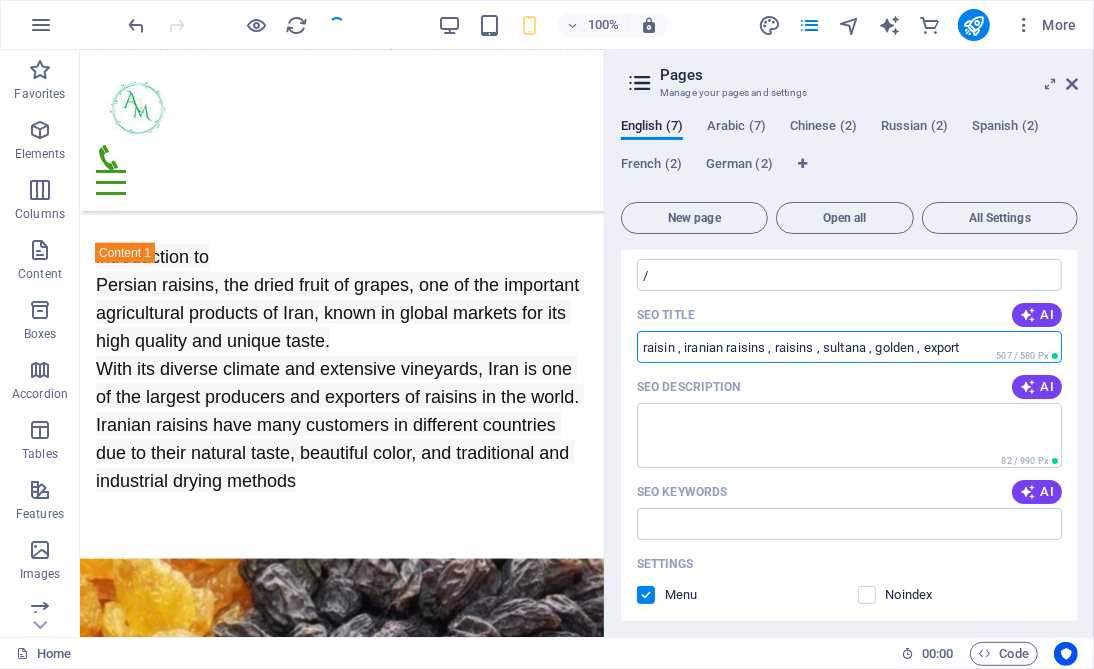 click on "raisin , iranian raisins , raisins , sultana , golden , export" at bounding box center [849, 347] 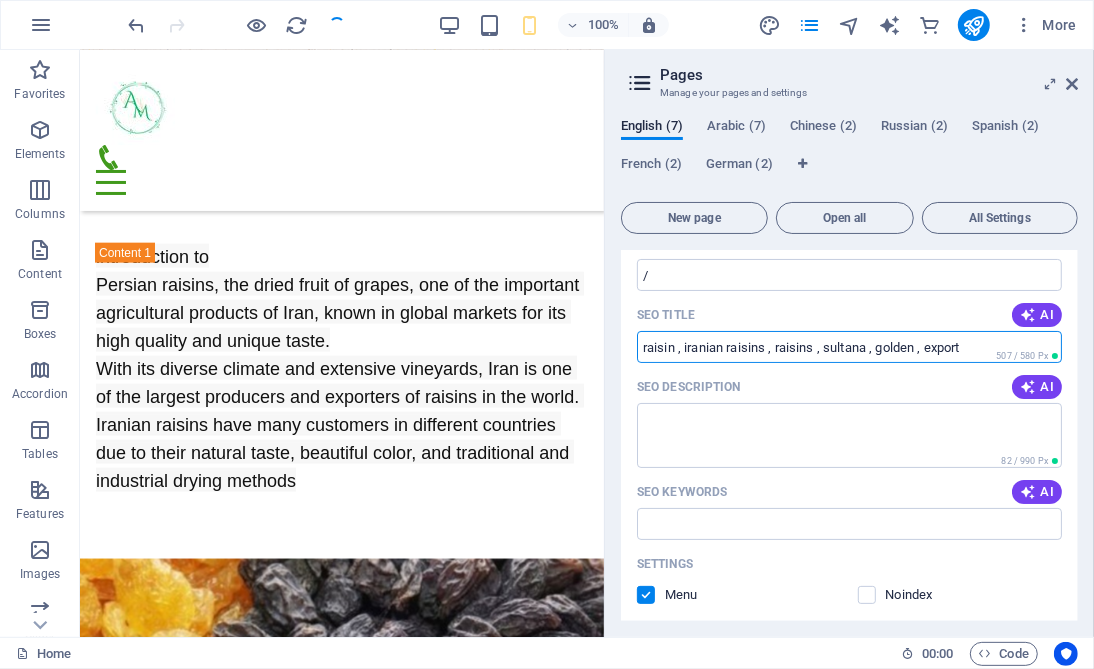 click on "raisin , iranian raisins , raisins , sultana , golden , export" at bounding box center (849, 347) 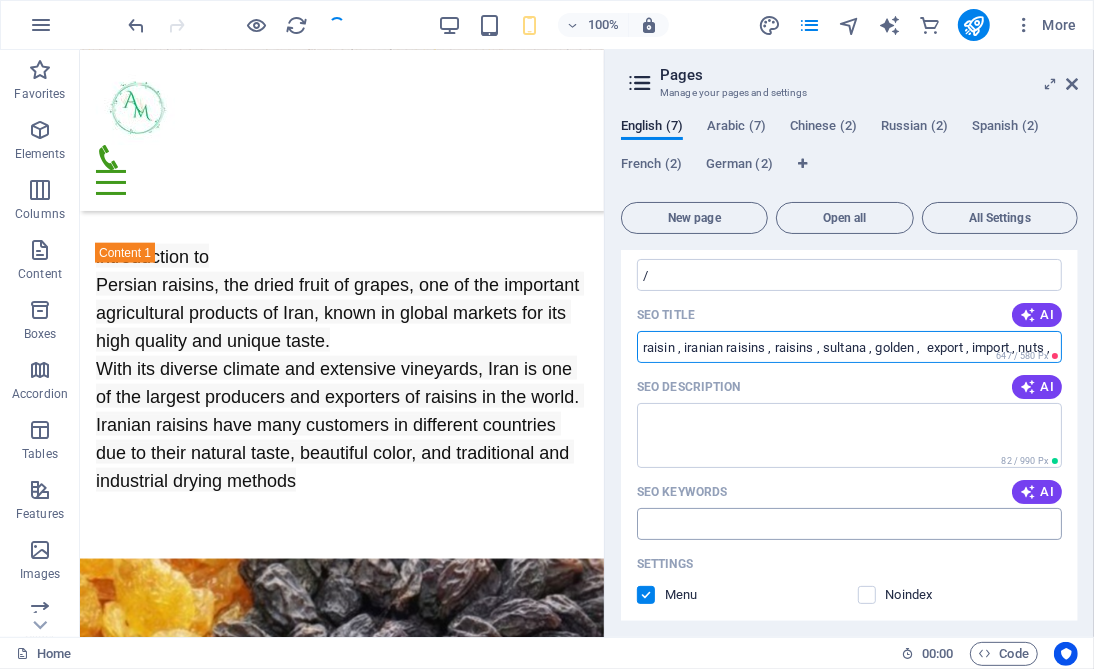 scroll, scrollTop: 0, scrollLeft: 3, axis: horizontal 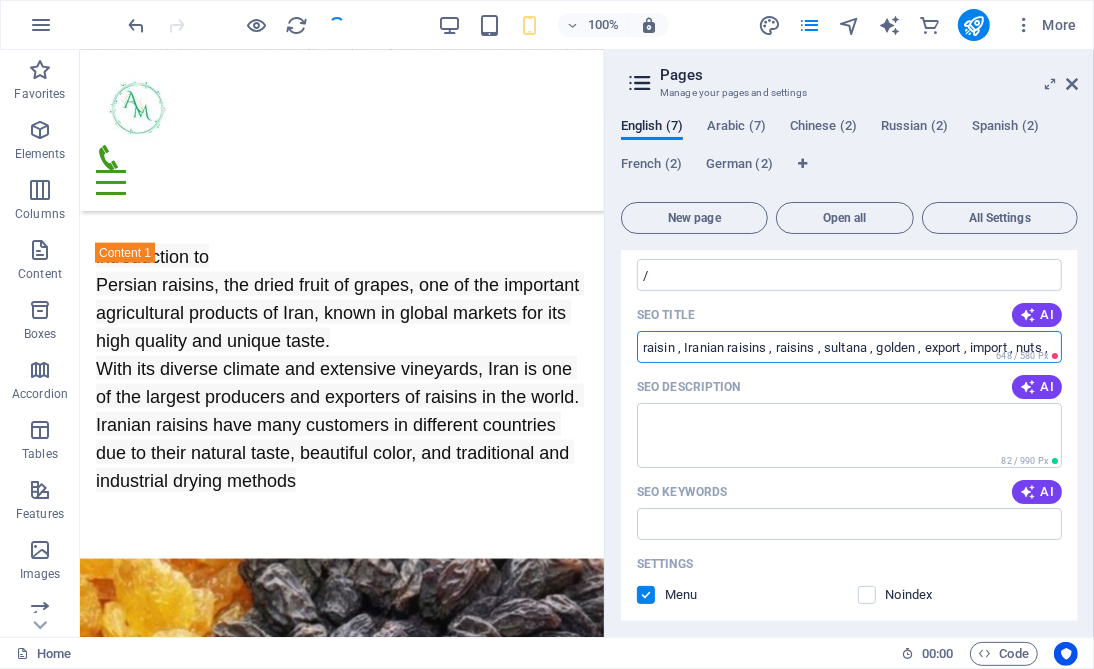 click on "raisin , Iranian raisins , raisins , sultana , golden , export , import , nuts ," at bounding box center [849, 347] 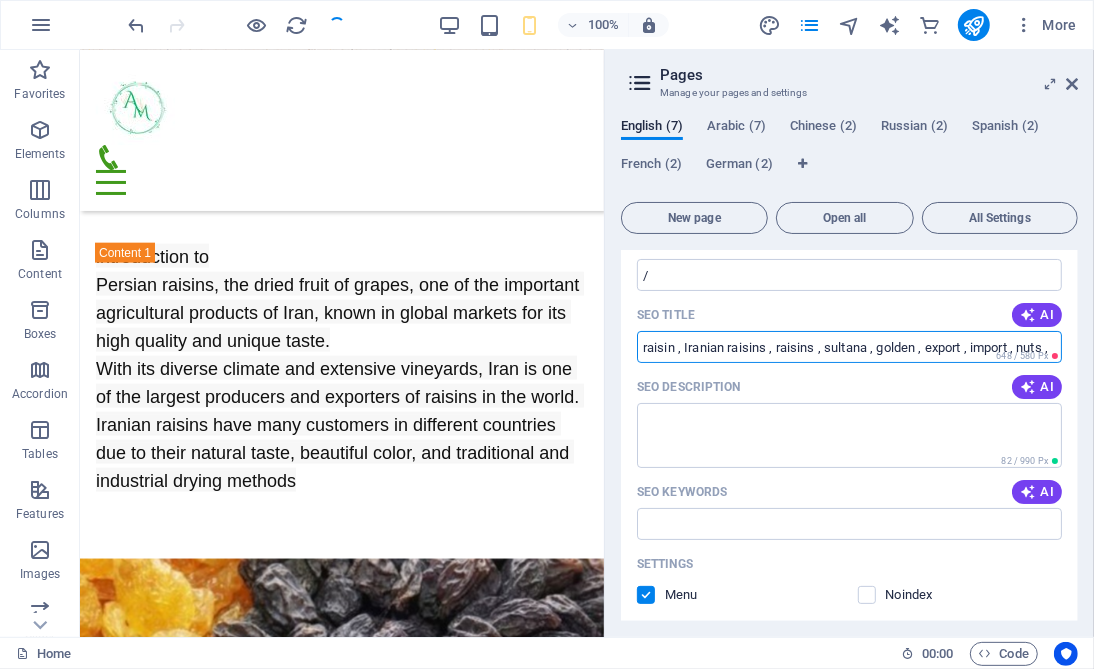click on "raisin , Iranian raisins , raisins , sultana , golden , export , import , nuts ," at bounding box center [849, 347] 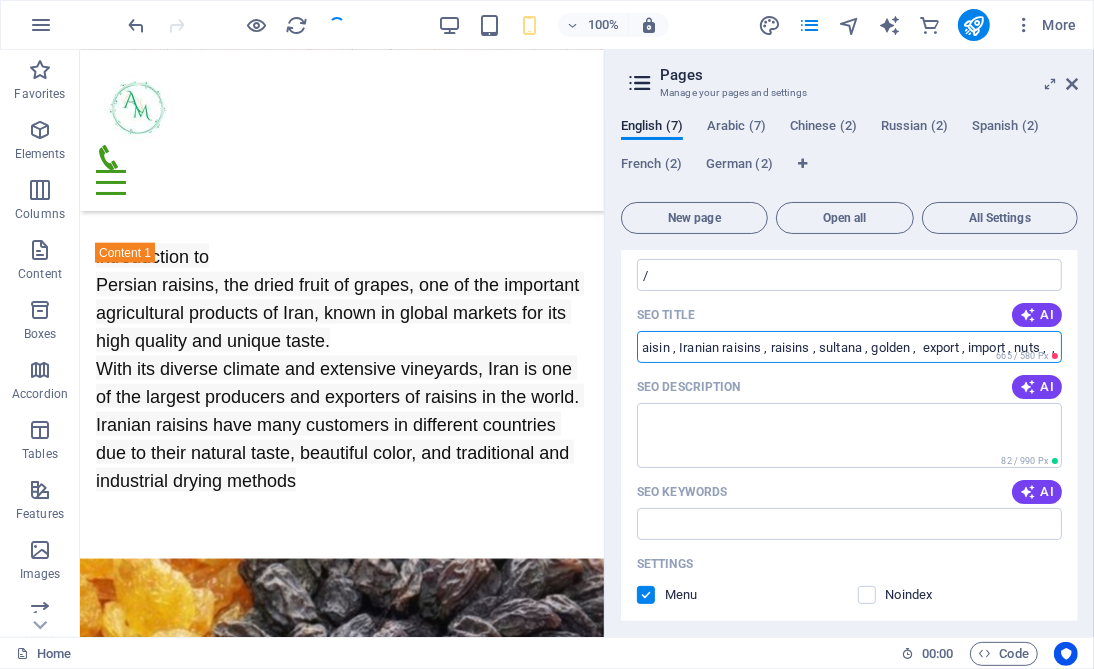 scroll, scrollTop: 0, scrollLeft: 10, axis: horizontal 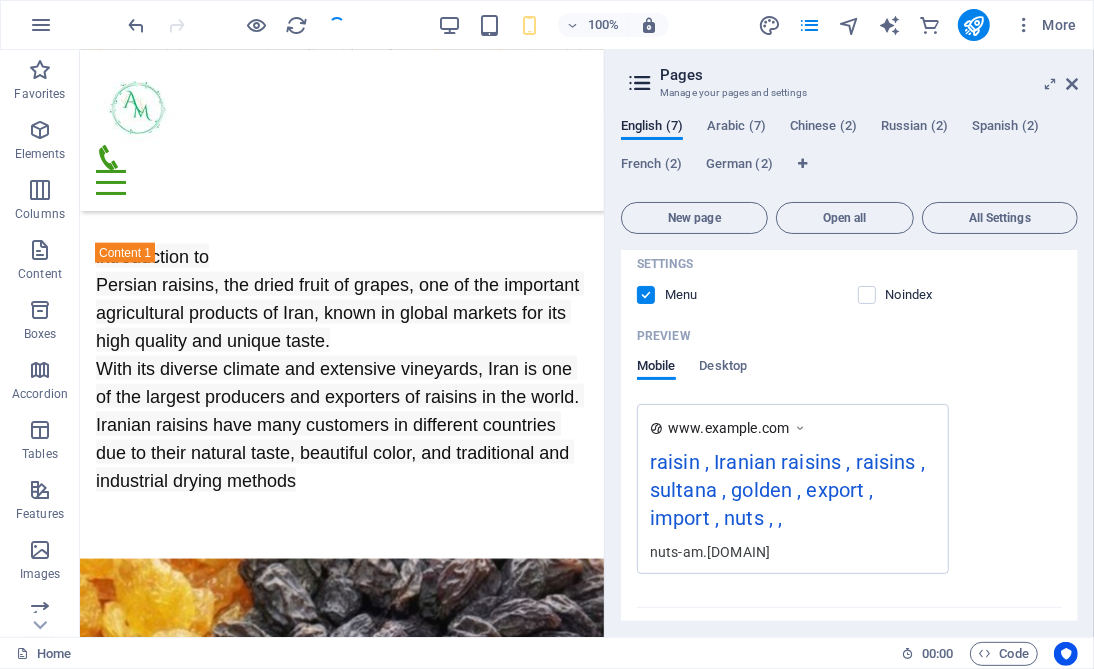 click on "raisin , Iranian raisins , raisins , sultana , golden ,  export , import , nuts , ," at bounding box center (793, 494) 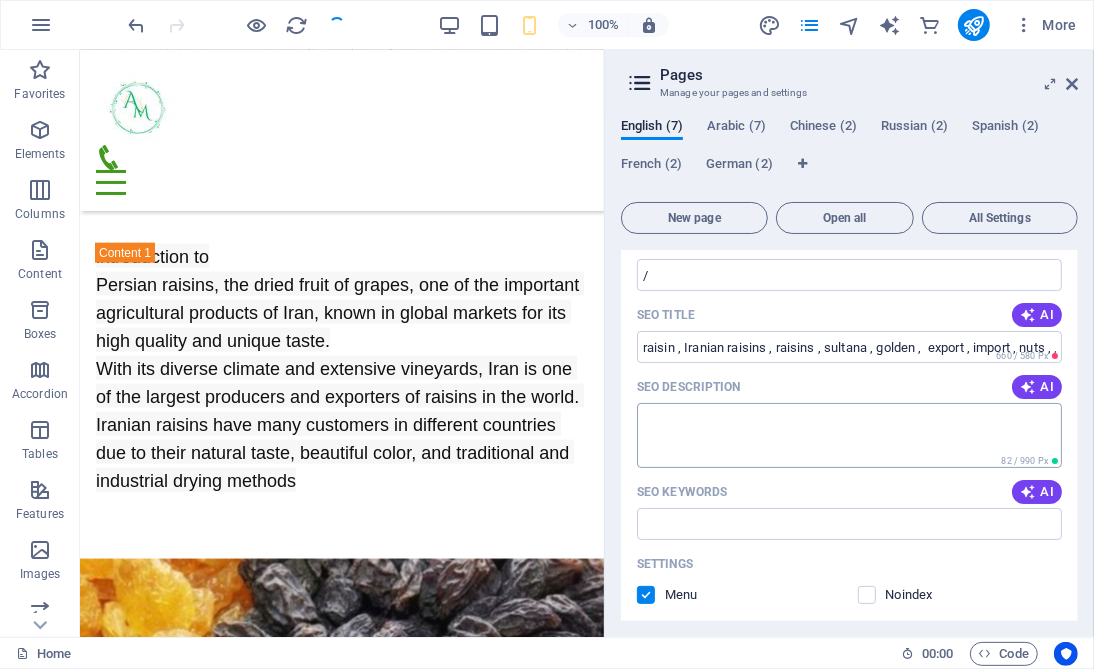 scroll, scrollTop: 0, scrollLeft: 0, axis: both 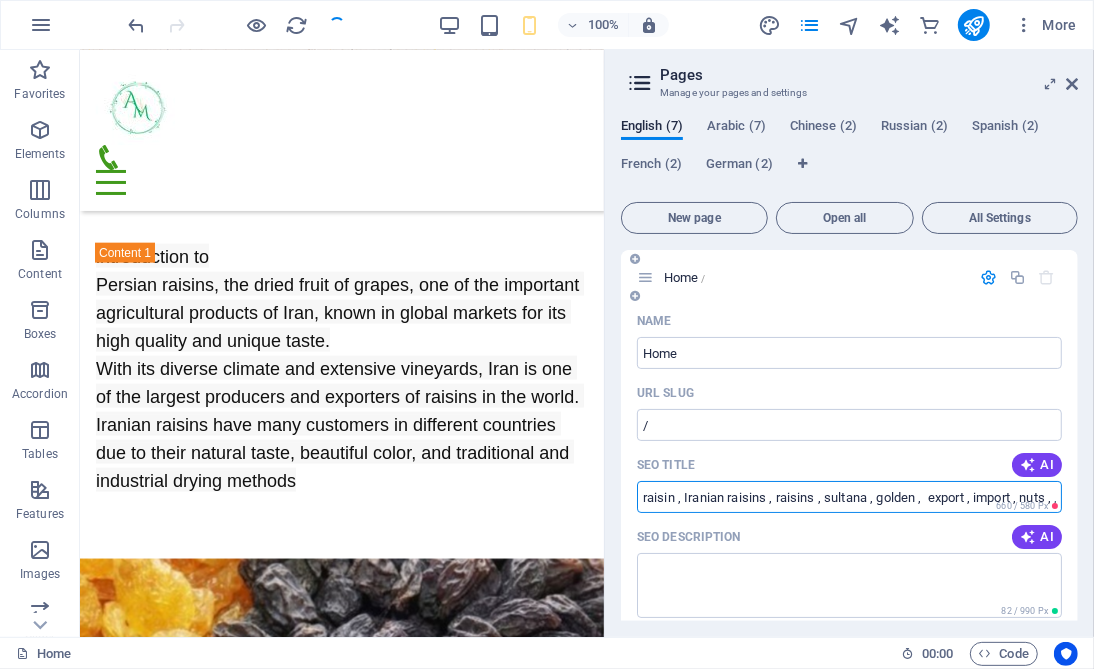 drag, startPoint x: 682, startPoint y: 497, endPoint x: 638, endPoint y: 495, distance: 44.04543 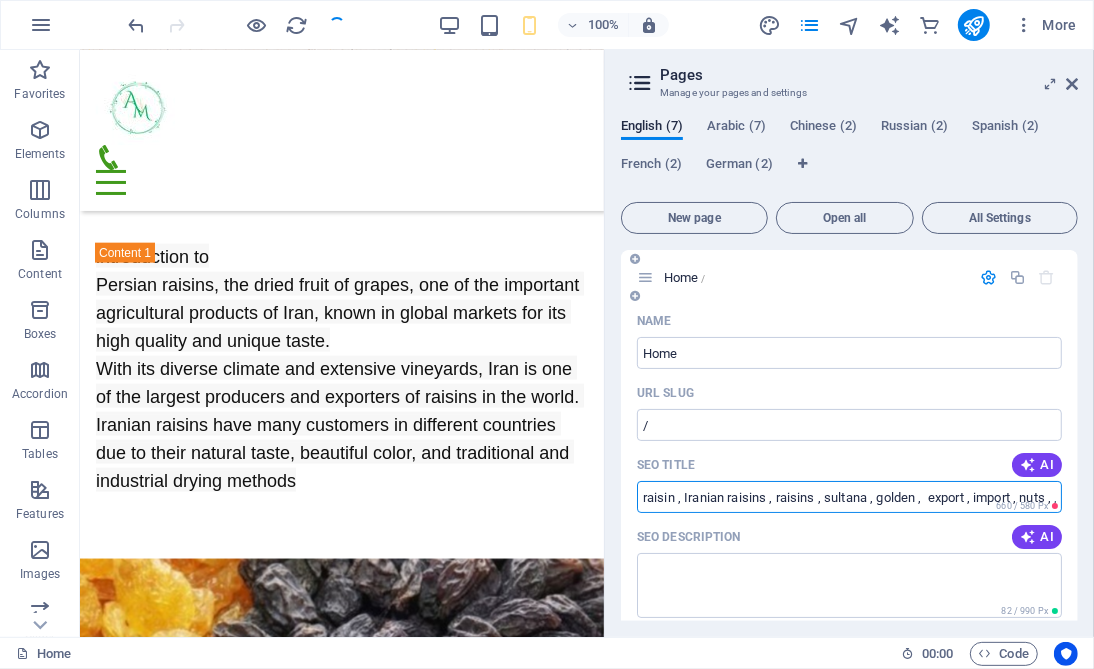 click on "raisin , Iranian raisins , raisins , sultana , golden ,  export , import , nuts , ," at bounding box center (849, 497) 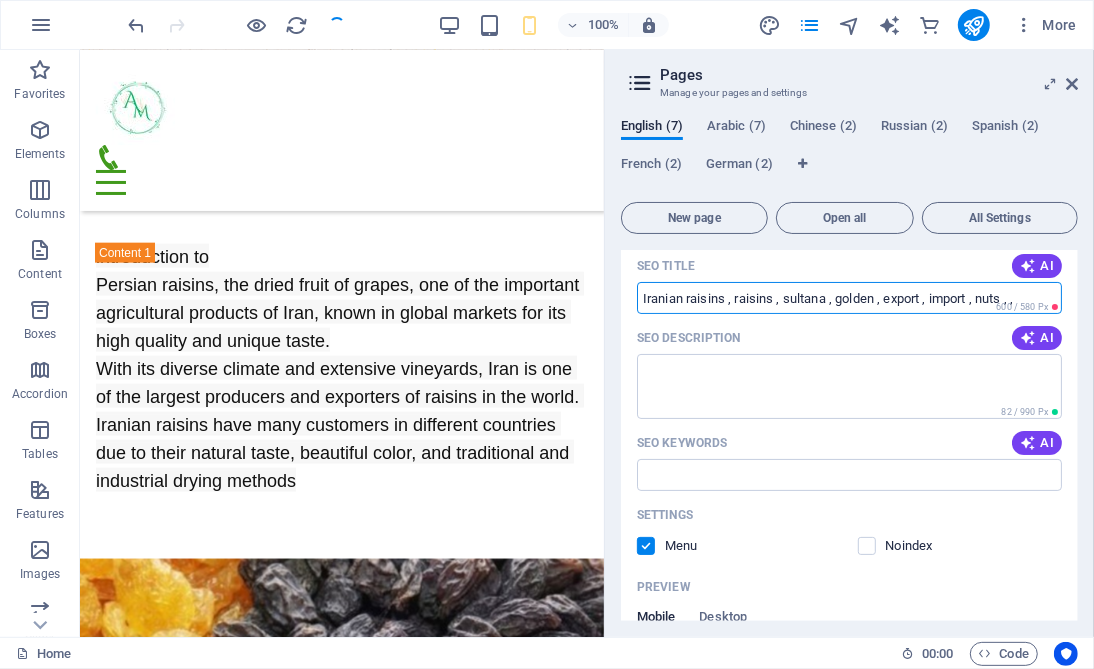 scroll, scrollTop: 150, scrollLeft: 0, axis: vertical 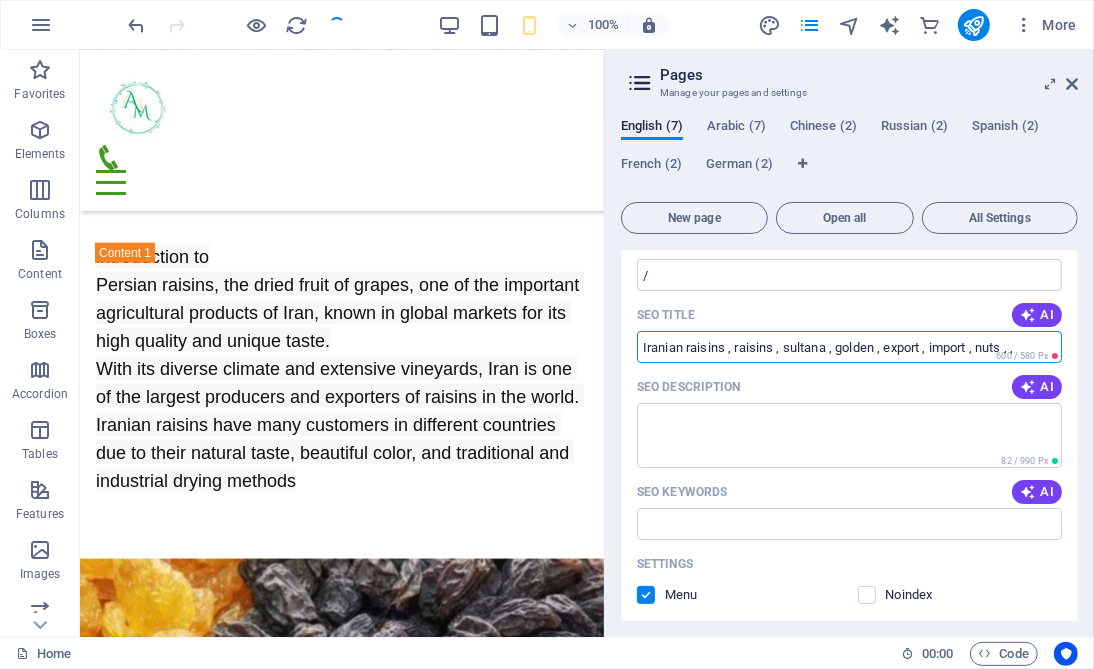type on "Iranian raisins , raisins , sultana , golden , export , import , nuts , ," 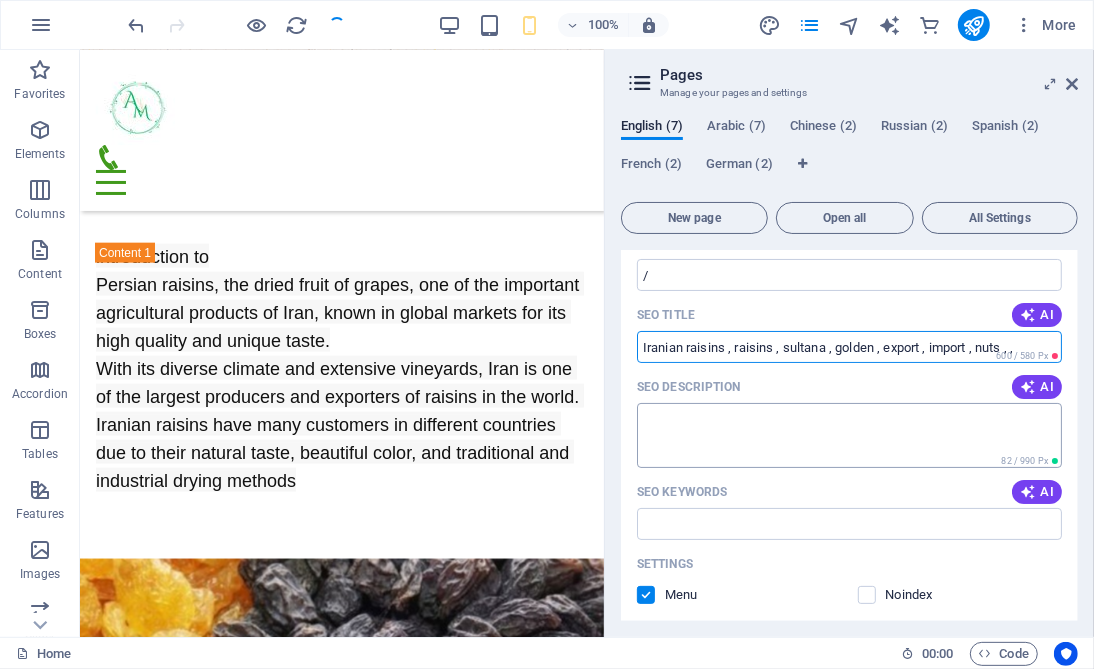 click on "SEO Description" at bounding box center [849, 435] 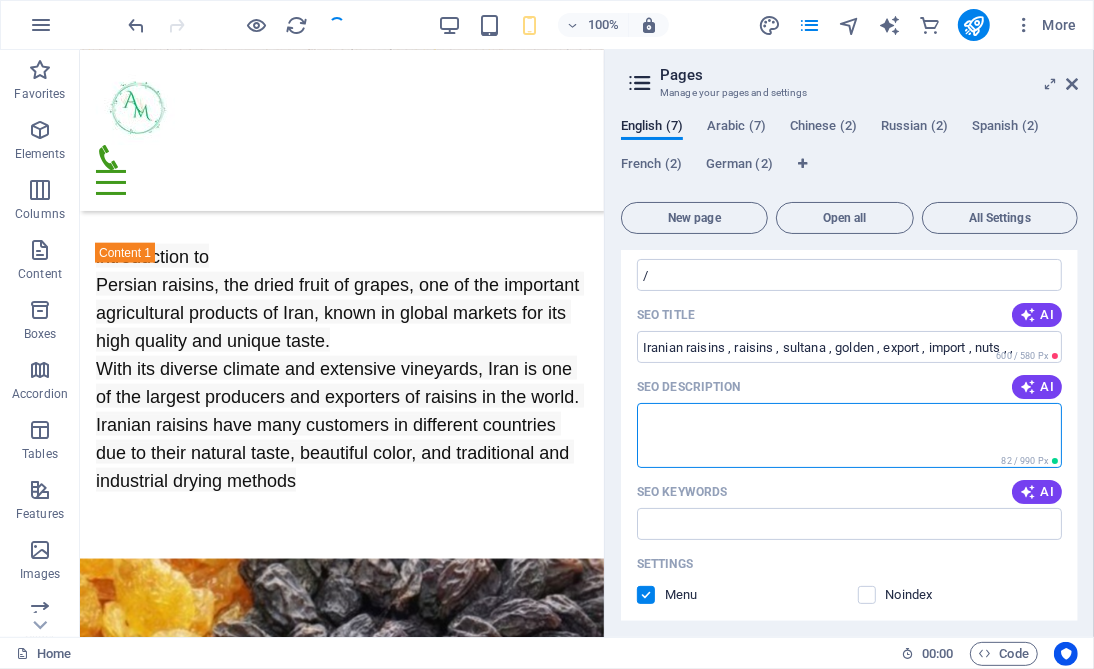 paste on "Iranian Raisin Exporter" 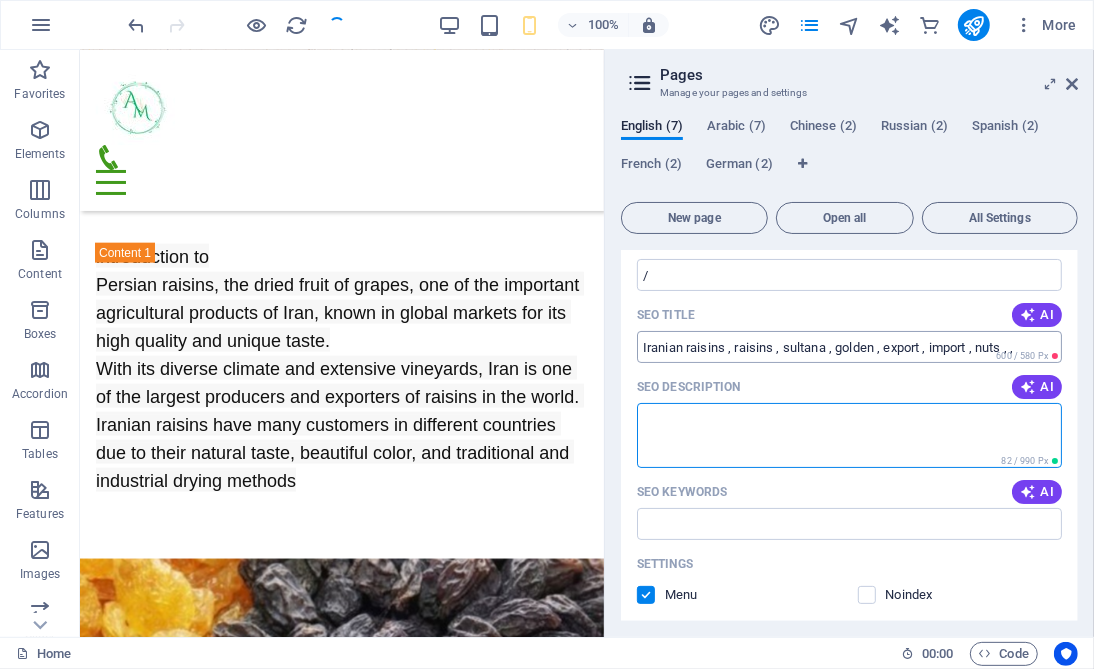 type on "Iranian Raisin Exporter" 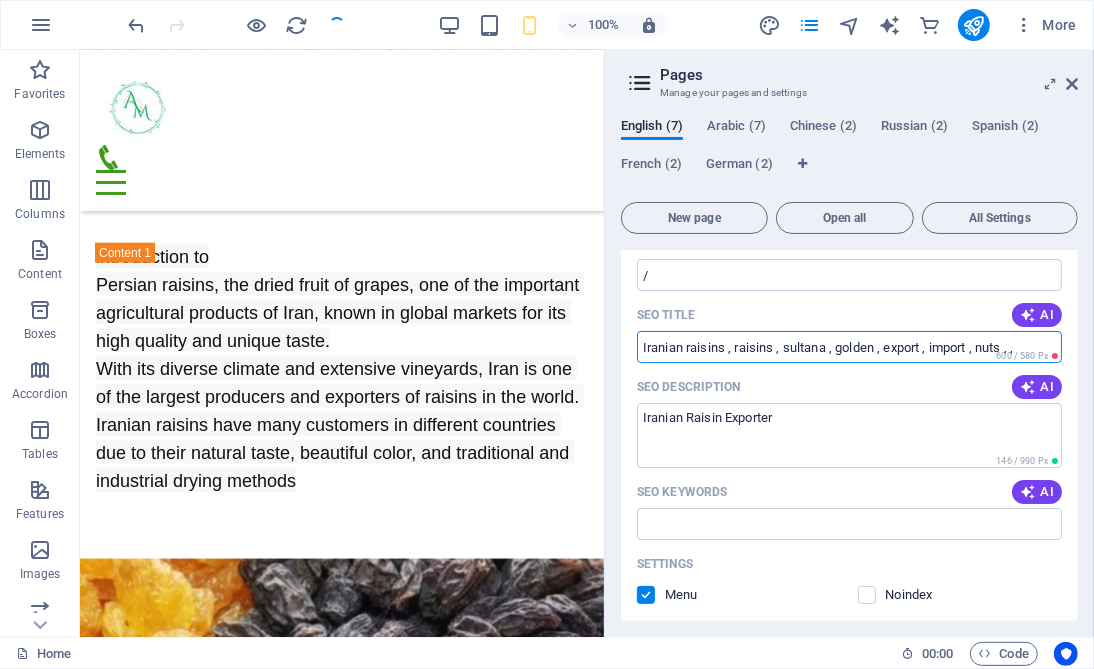 click on "Iranian raisins , raisins , sultana , golden , export , import , nuts , ," at bounding box center [849, 347] 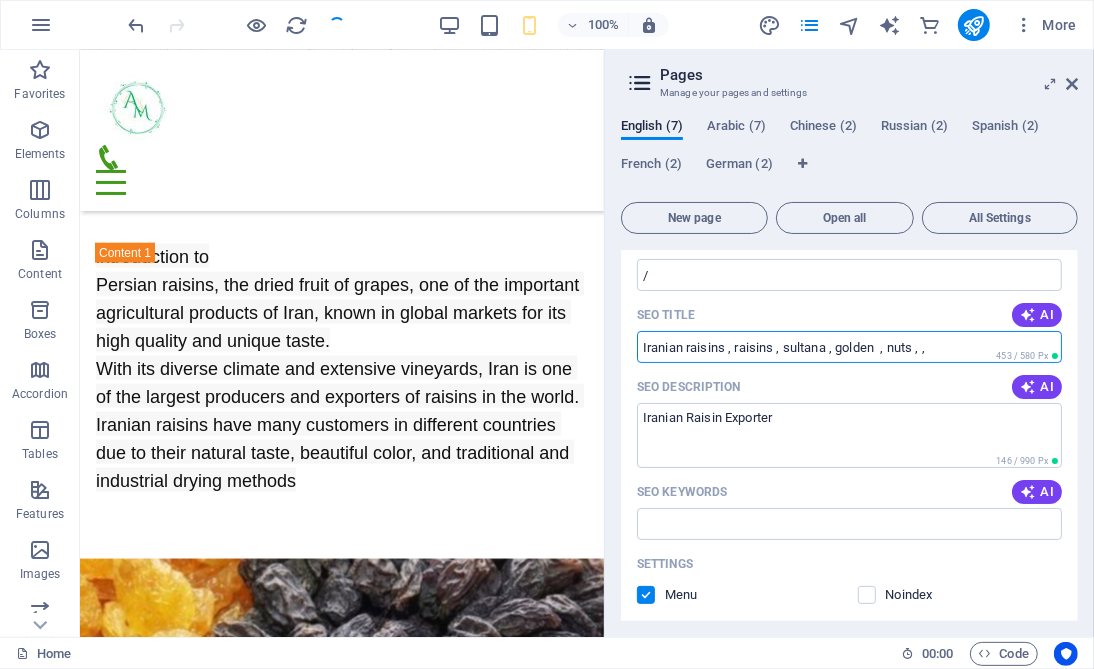 click on "Iranian raisins , raisins , sultana , golden  , nuts , ," at bounding box center (849, 347) 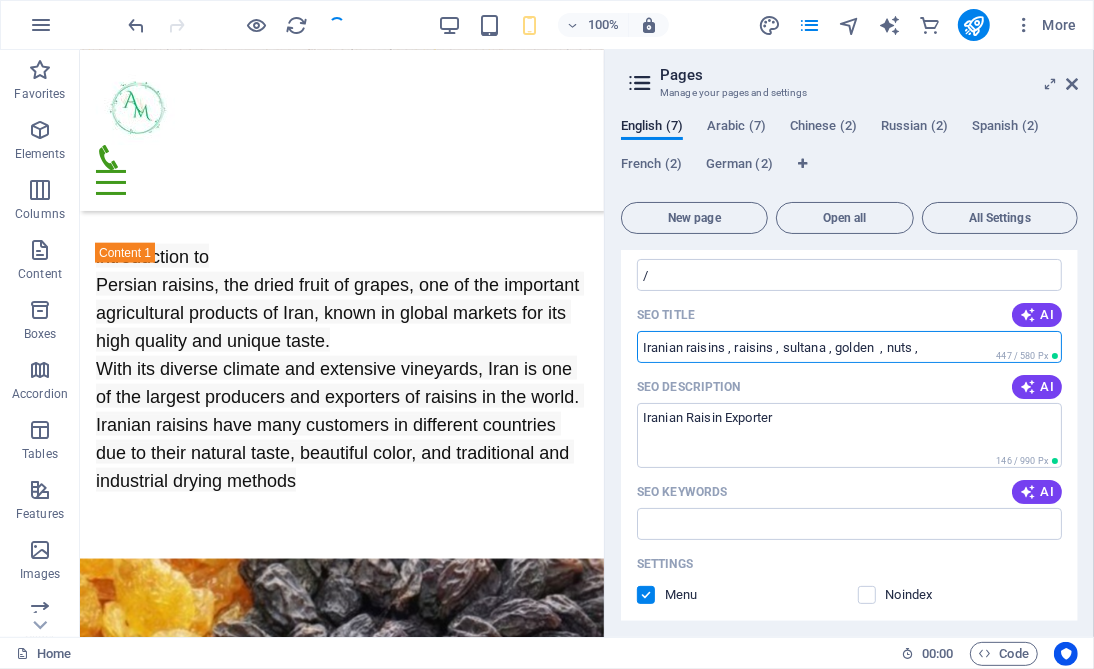 click on "Iranian raisins , raisins , sultana , golden  , nuts ," at bounding box center (849, 347) 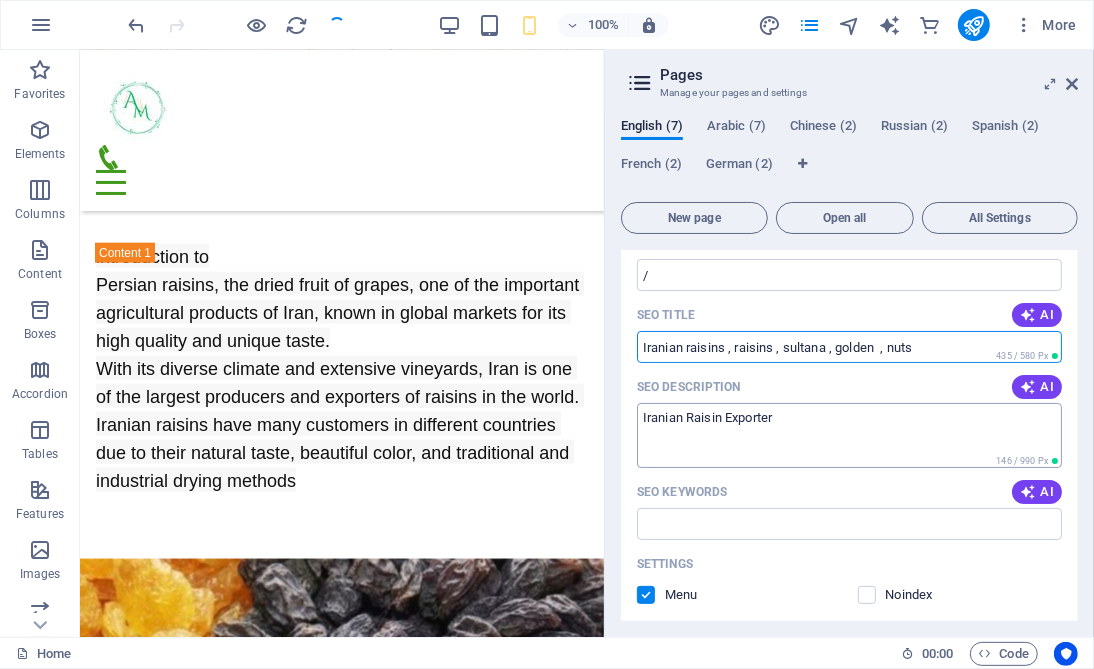 type on "Iranian raisins , raisins , sultana , golden  , nuts" 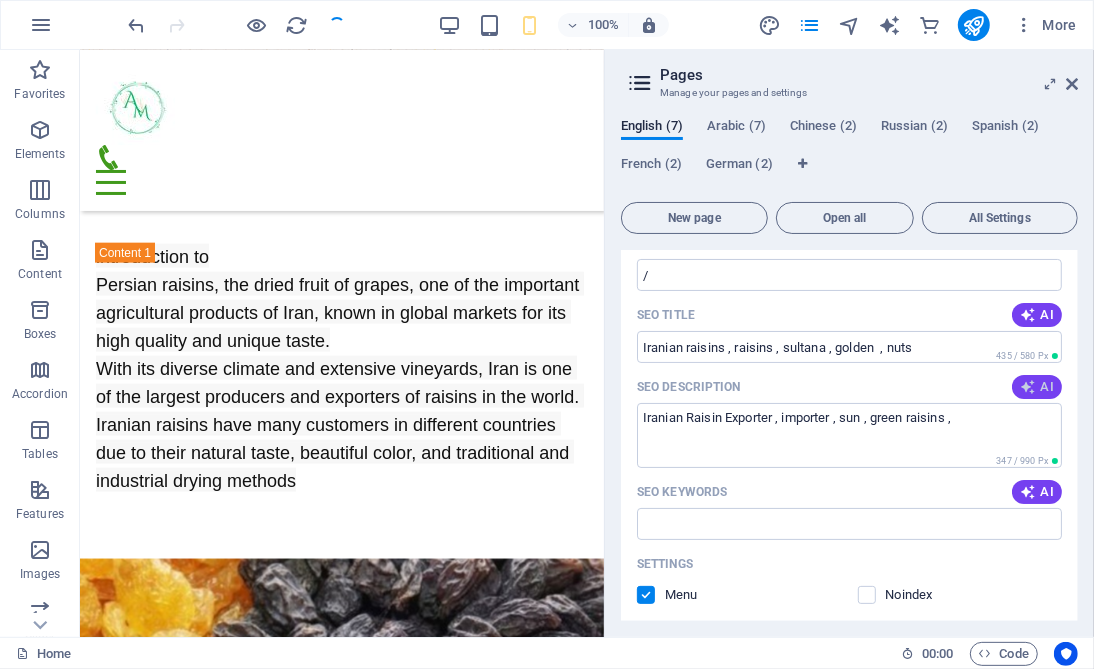 click at bounding box center [1028, 387] 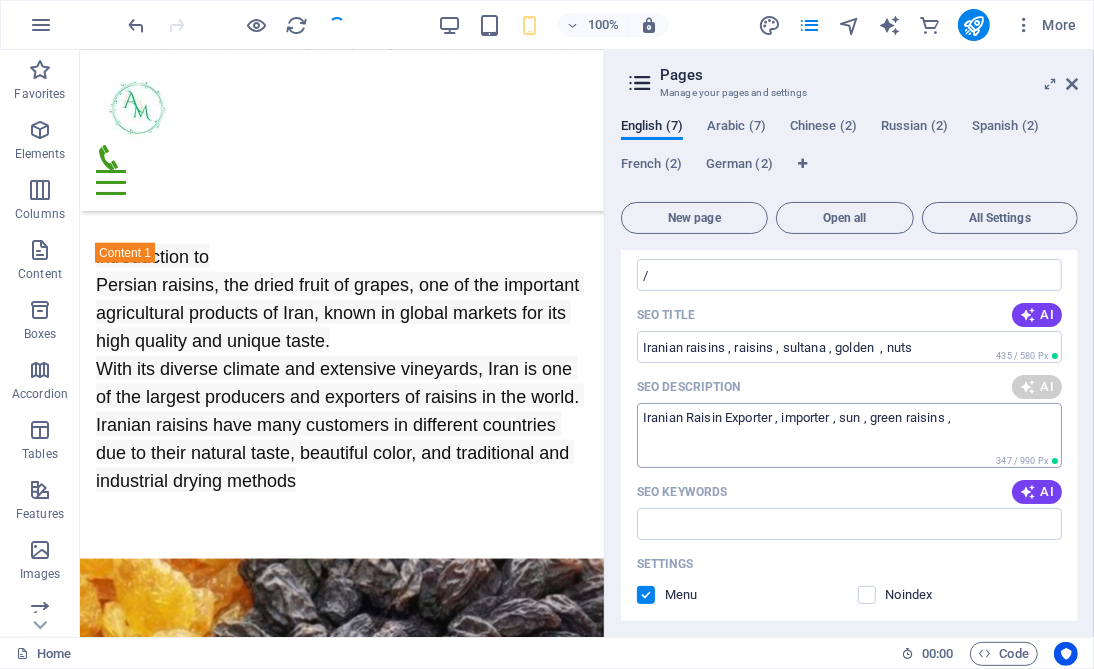 type on "Discover premium Iranian raisins with unmatched taste and quality, sustainably sourced and certified for global markets." 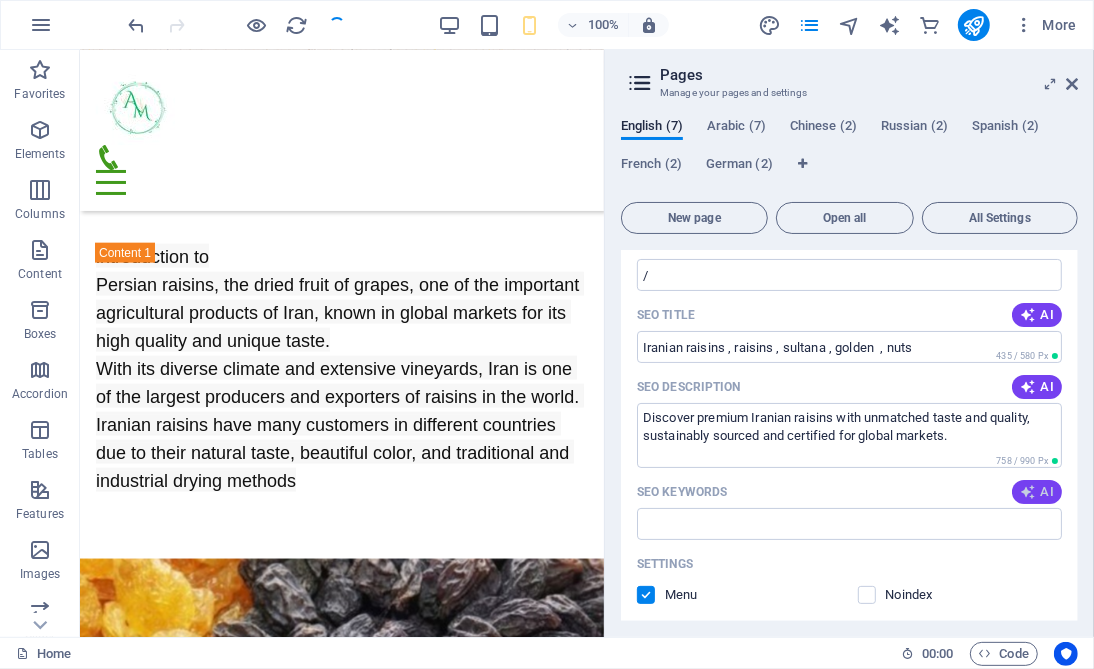 click on "AI" at bounding box center (1037, 492) 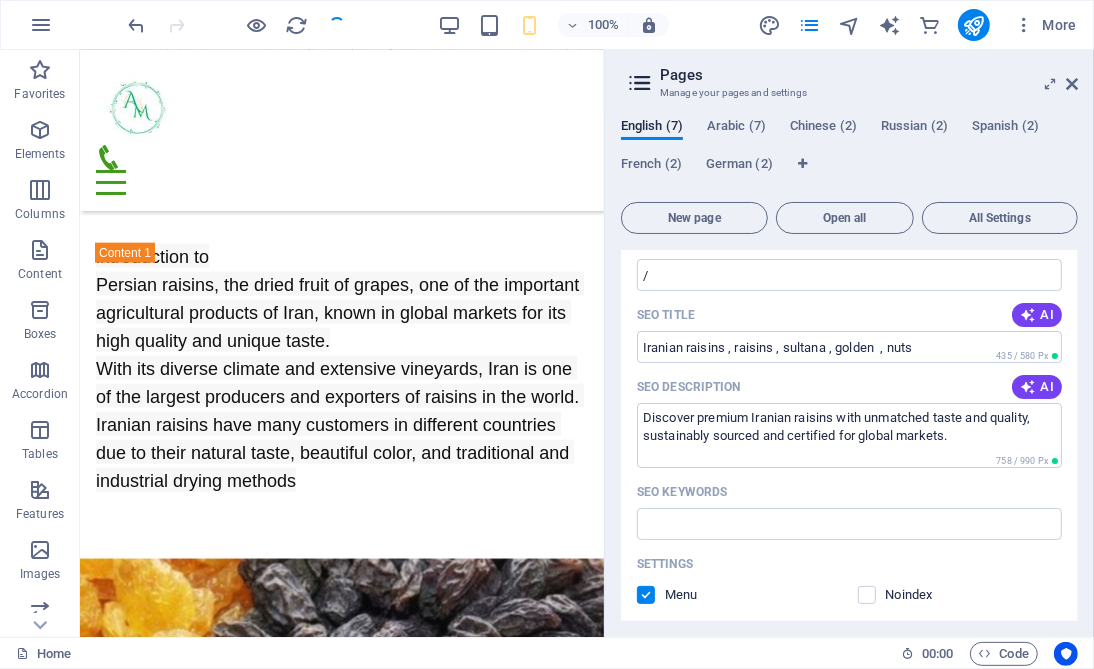 type on "Iranian raisins, superior quality raisins, sun-dried raisins, organic dried fruit, export raisins, Persian grapes" 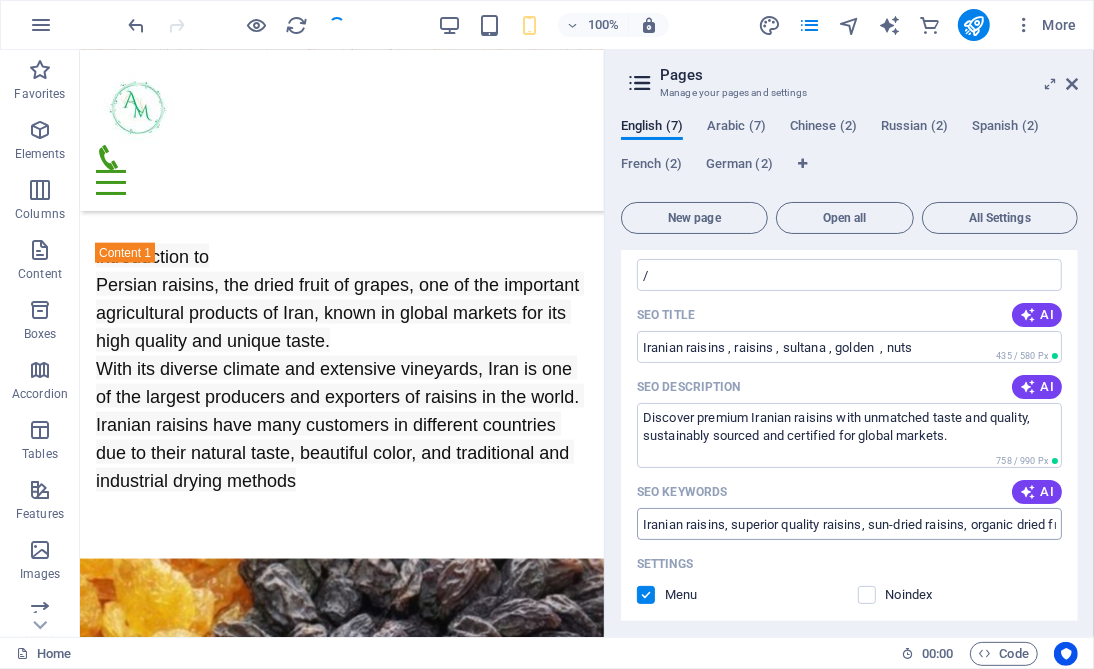 click on "Iranian raisins, superior quality raisins, sun-dried raisins, organic dried fruit, export raisins, Persian grapes" at bounding box center (849, 524) 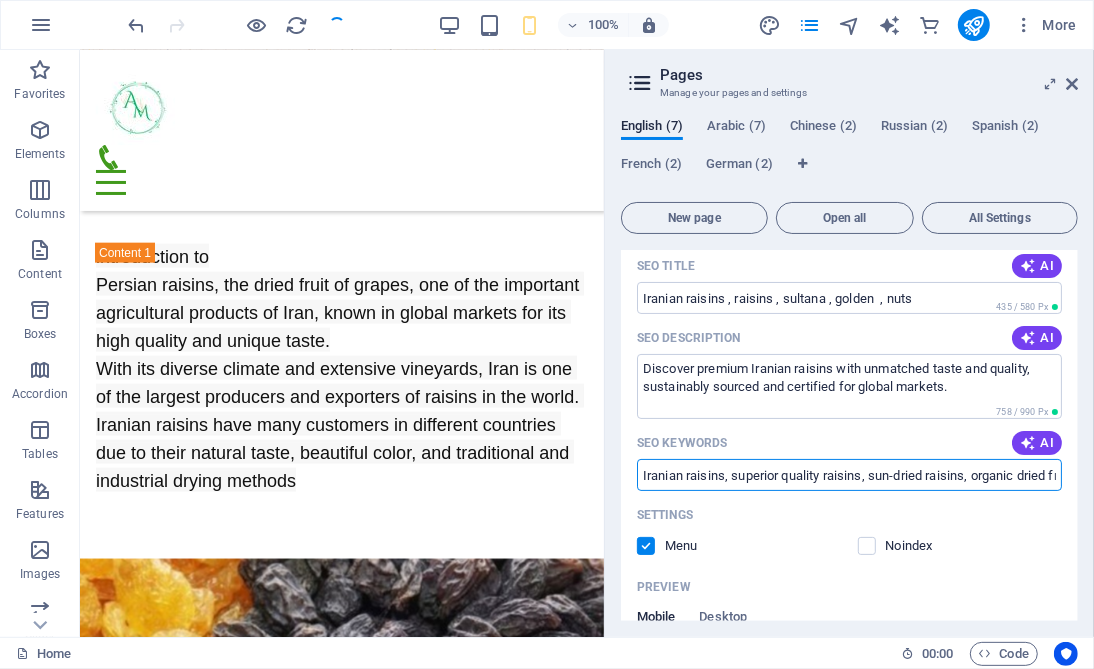scroll, scrollTop: 150, scrollLeft: 0, axis: vertical 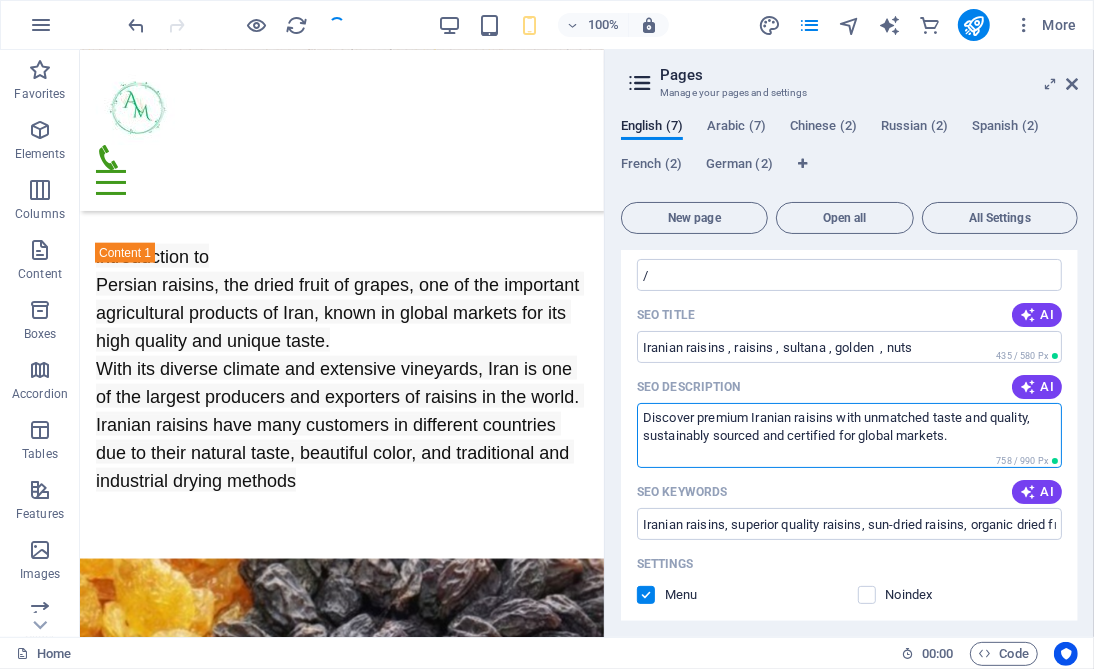 click on "Discover premium Iranian raisins with unmatched taste and quality, sustainably sourced and certified for global markets." at bounding box center [849, 435] 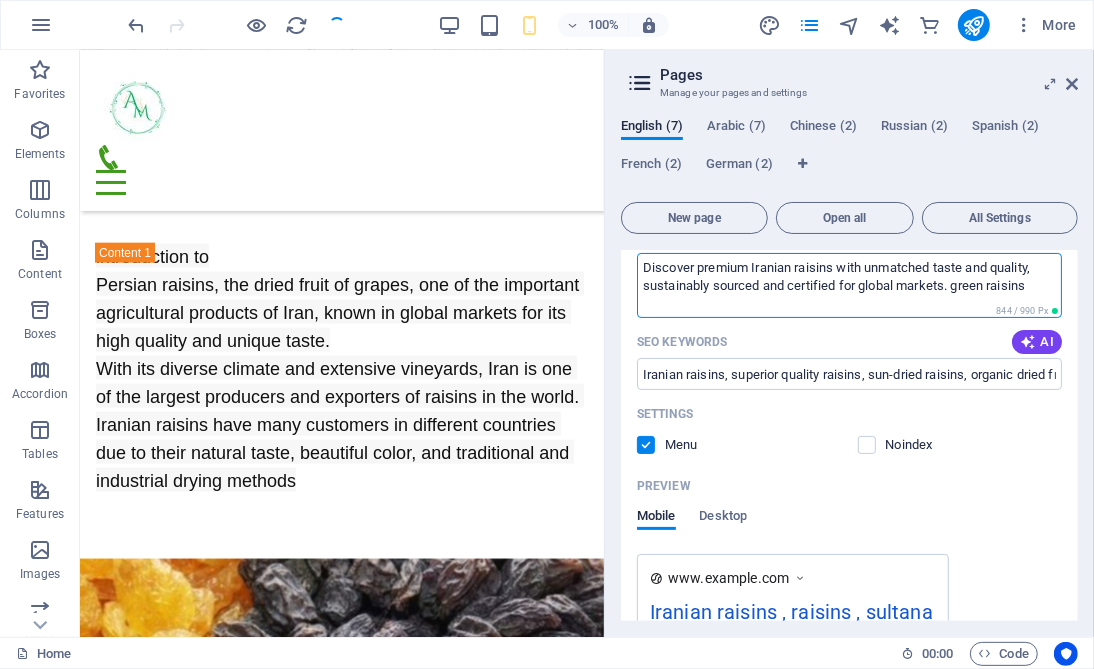 scroll, scrollTop: 150, scrollLeft: 0, axis: vertical 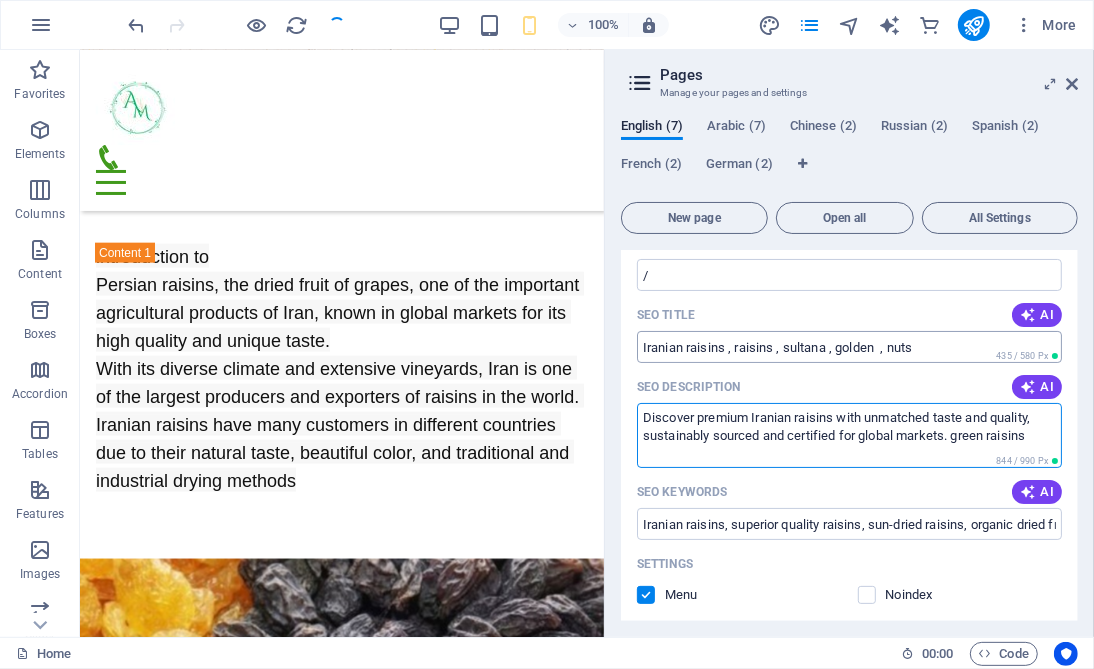 type on "Discover premium Iranian raisins with unmatched taste and quality, sustainably sourced and certified for global markets. green raisins" 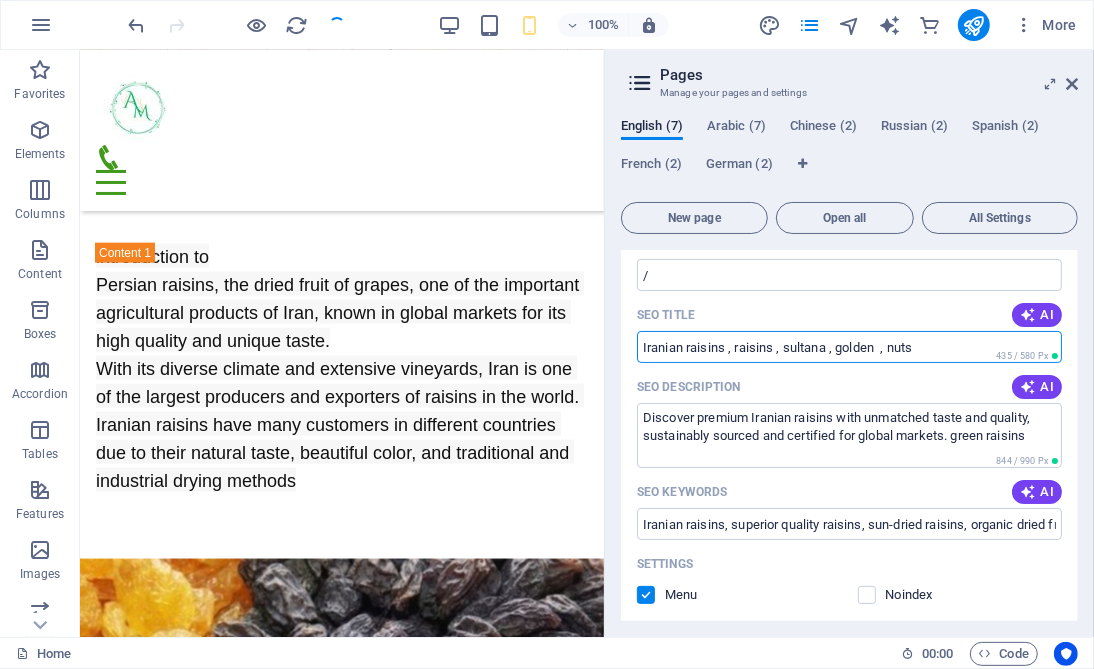 drag, startPoint x: 920, startPoint y: 348, endPoint x: 734, endPoint y: 345, distance: 186.02419 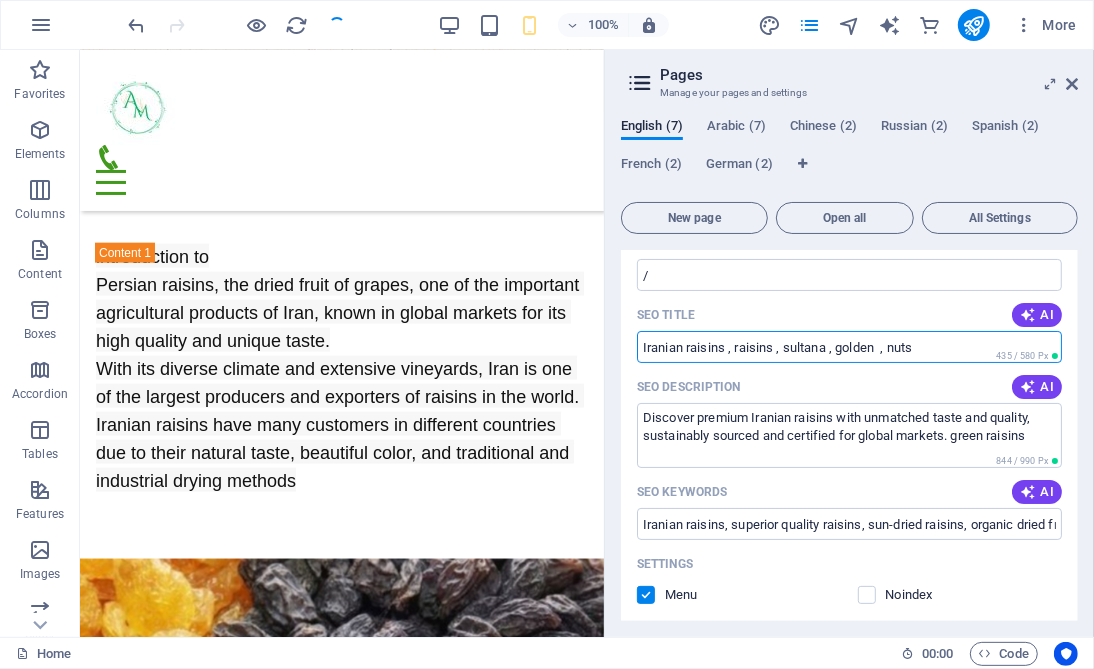click on "Iranian raisins , raisins , sultana , golden  , nuts" at bounding box center (849, 347) 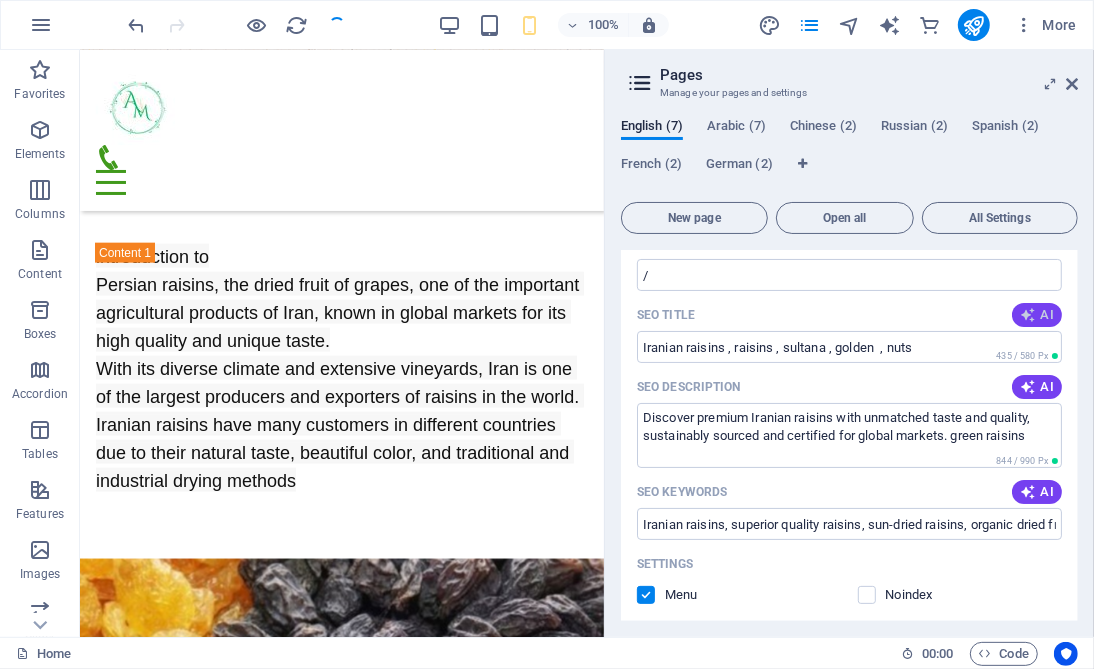 click on "AI" at bounding box center (1037, 315) 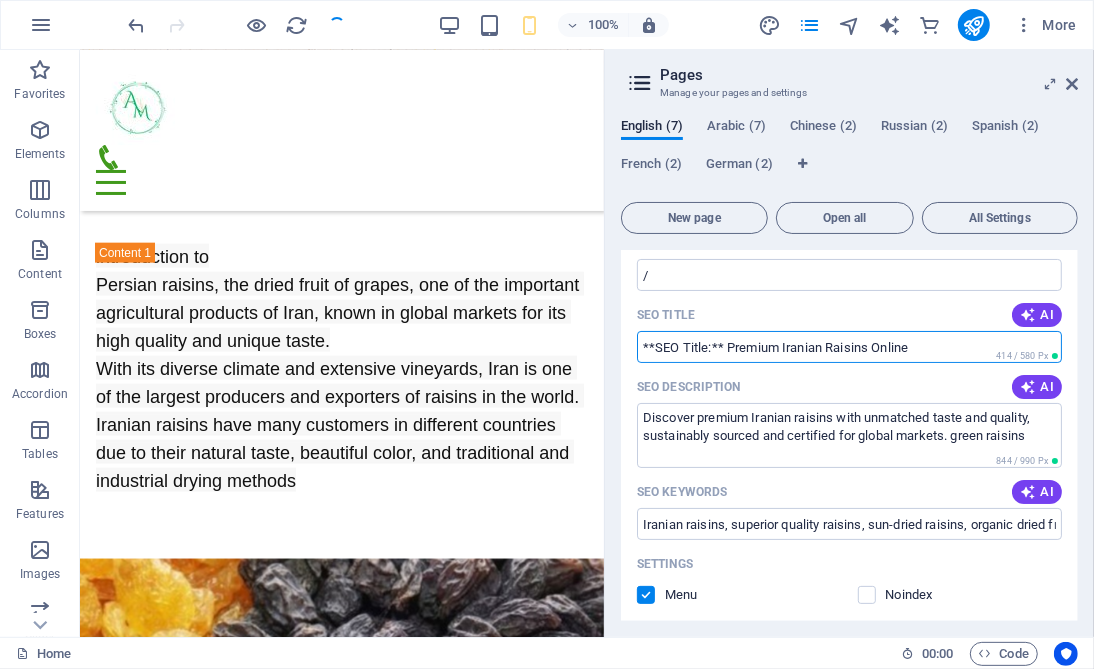 drag, startPoint x: 720, startPoint y: 343, endPoint x: 644, endPoint y: 345, distance: 76.02631 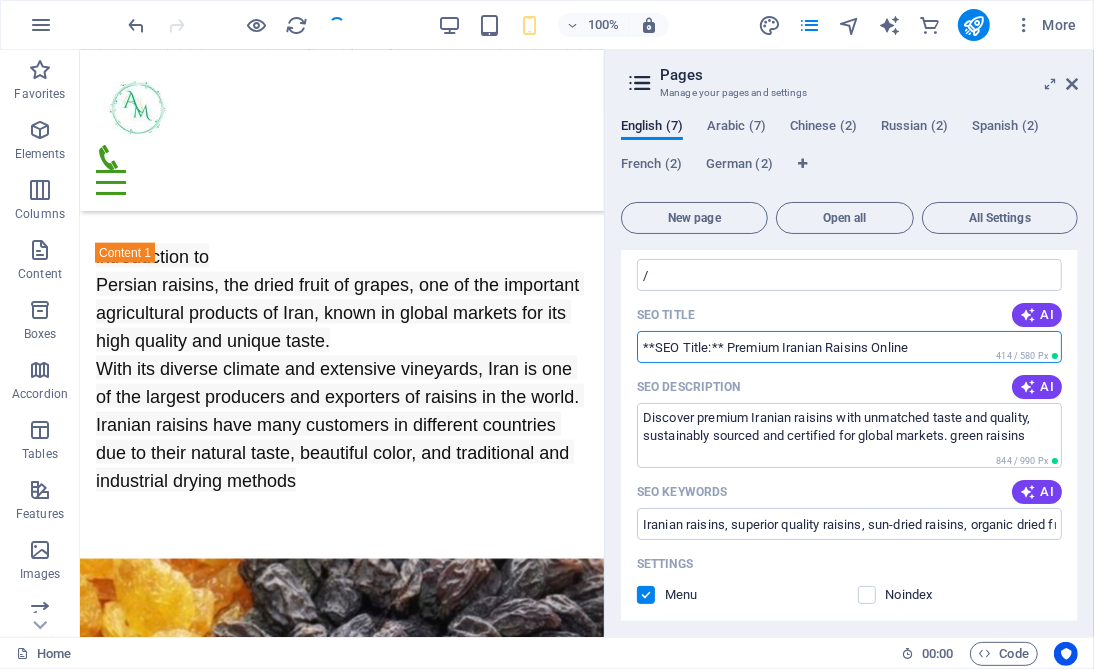 click on "**SEO Title:** Premium Iranian Raisins Online" at bounding box center (849, 347) 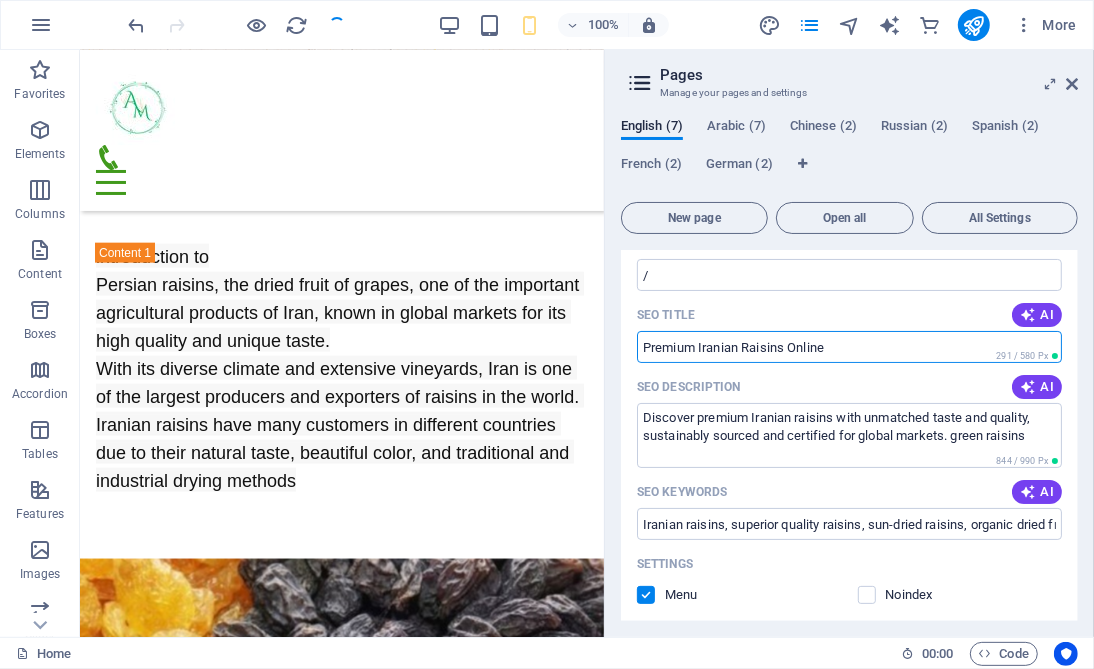 click on "Premium Iranian Raisins Online" at bounding box center [849, 347] 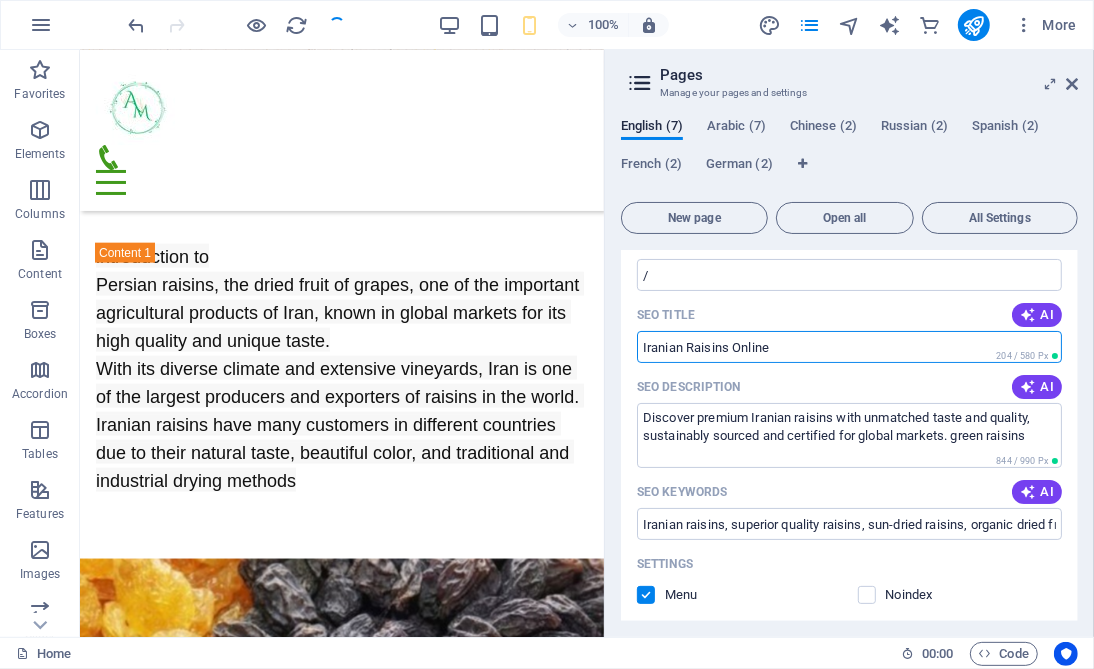 click on "Iranian Raisins Online" at bounding box center (849, 347) 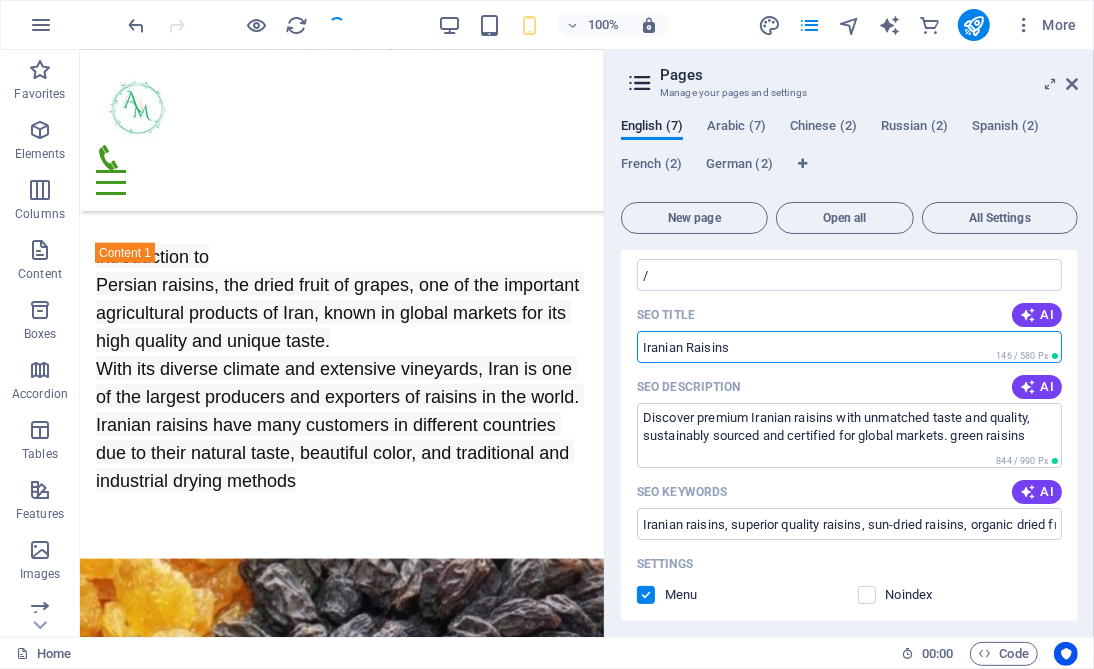 click on "Iranian Raisins" at bounding box center (849, 347) 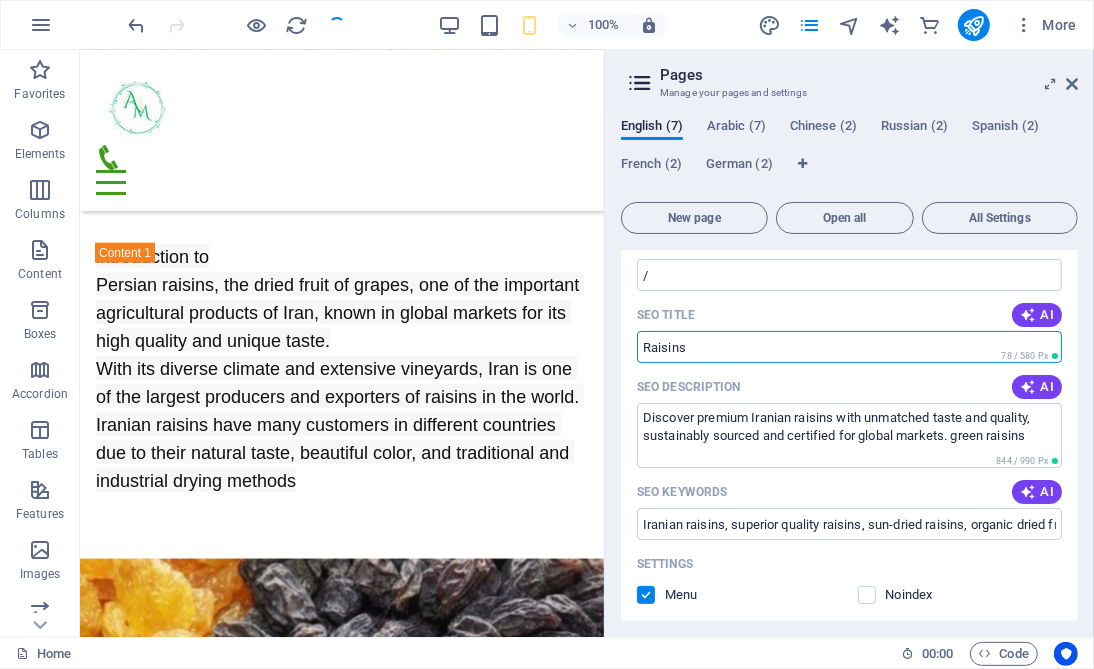 scroll, scrollTop: 300, scrollLeft: 0, axis: vertical 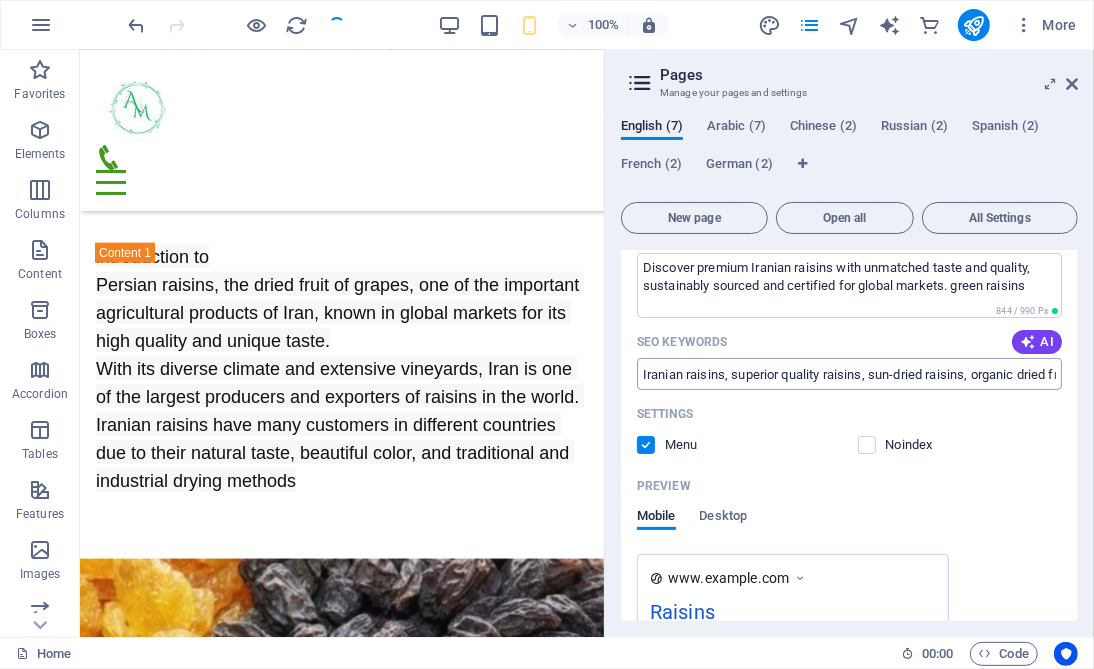 type on "Raisins" 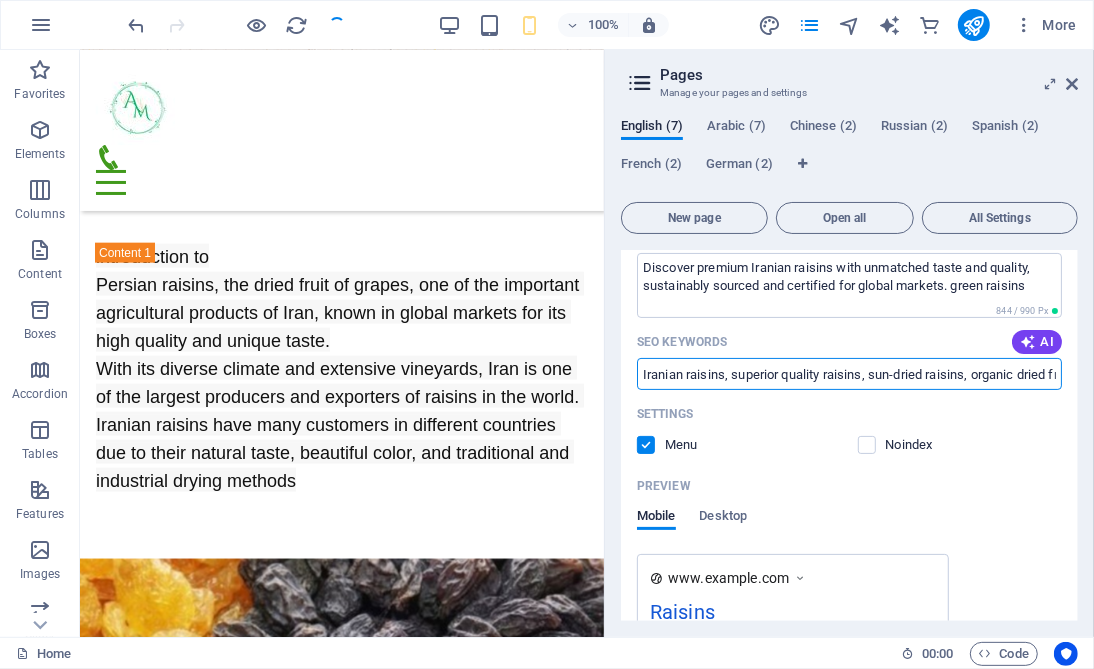 click on "Iranian raisins, superior quality raisins, sun-dried raisins, organic dried fruit, export raisins, Persian grapes" at bounding box center [849, 374] 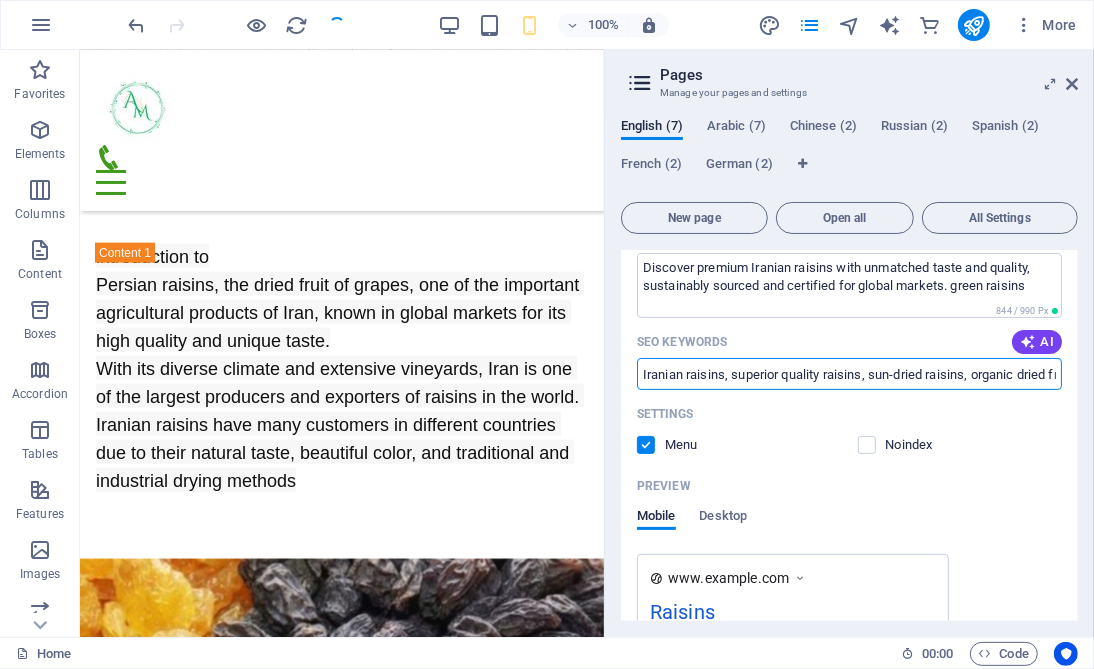 paste on ", raisins , sultana , golden  , nuts" 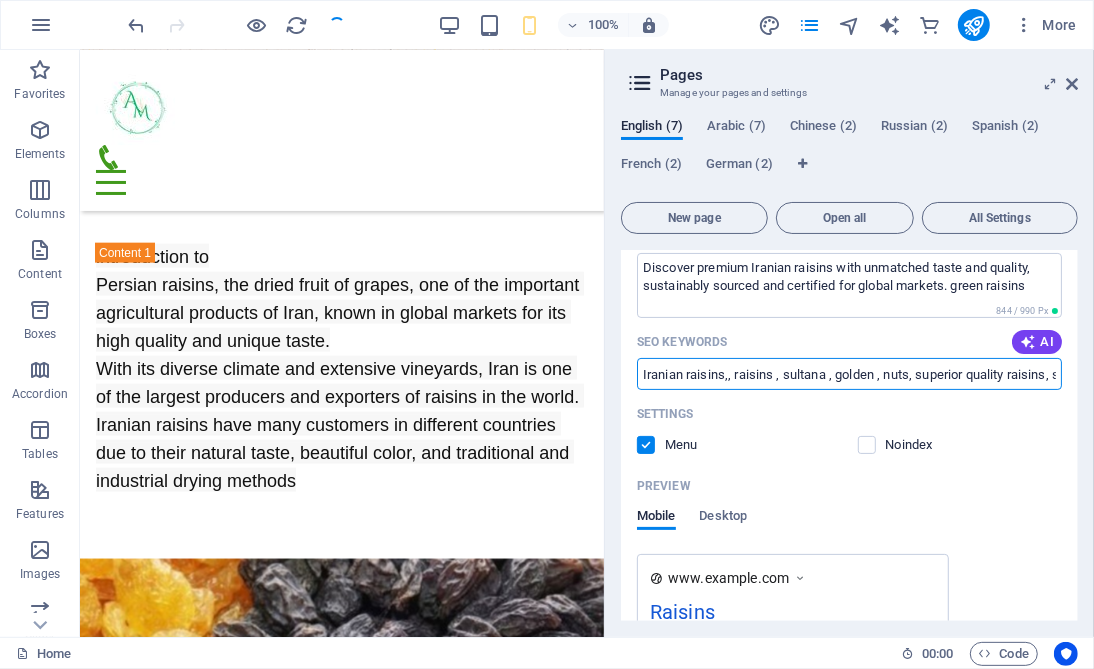 drag, startPoint x: 772, startPoint y: 372, endPoint x: 728, endPoint y: 380, distance: 44.72136 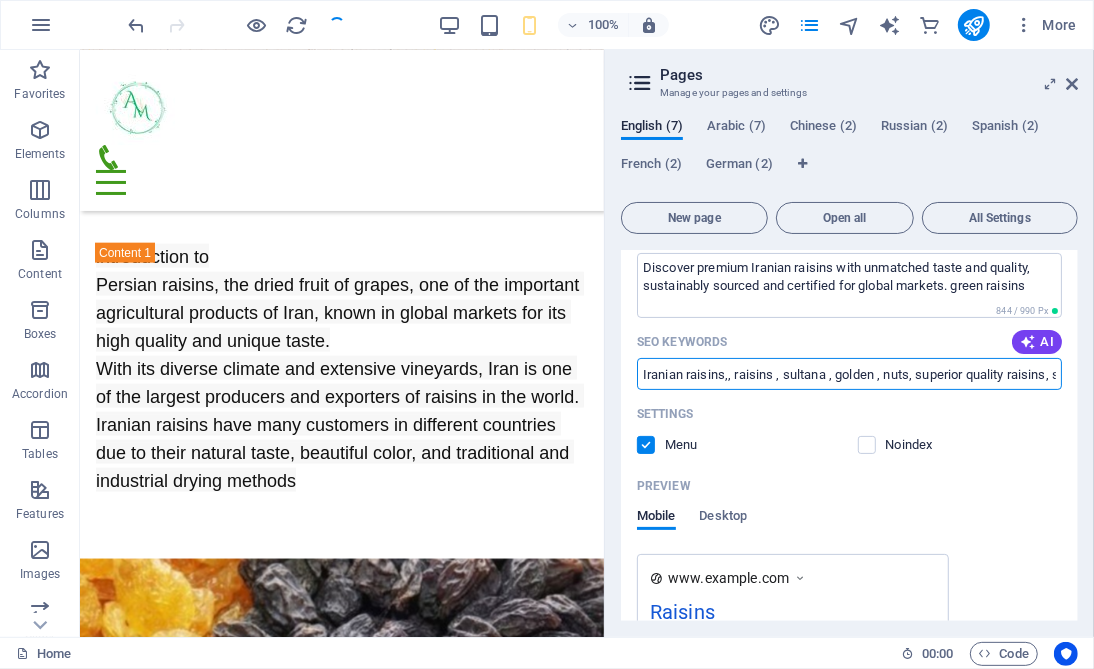 click on "Iranian raisins,, raisins , sultana , golden , nuts, superior quality raisins, sun-dried raisins, organic dried fruit, export raisins, Persian grapes" at bounding box center (849, 374) 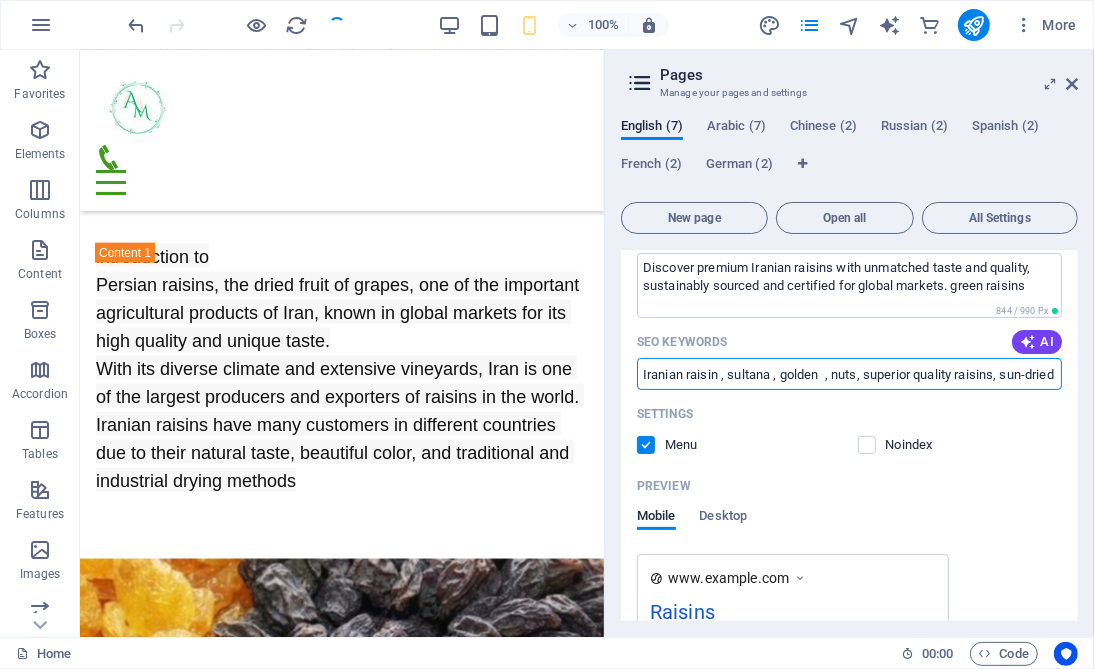 click on "Iranian raisin , sultana , golden  , nuts, superior quality raisins, sun-dried raisins, organic dried fruit, export raisins, Persian grapes" at bounding box center [849, 374] 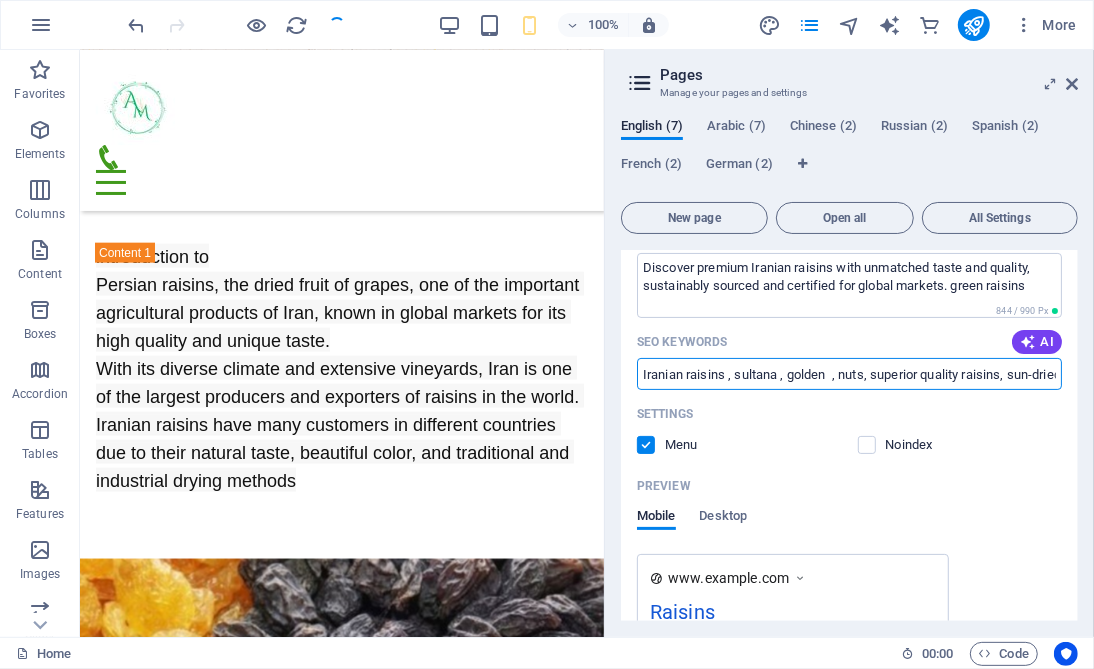 click on "Iranian raisins , sultana , golden  , nuts, superior quality raisins, sun-dried raisins, organic dried fruit, export raisins, Persian grapes" at bounding box center [849, 374] 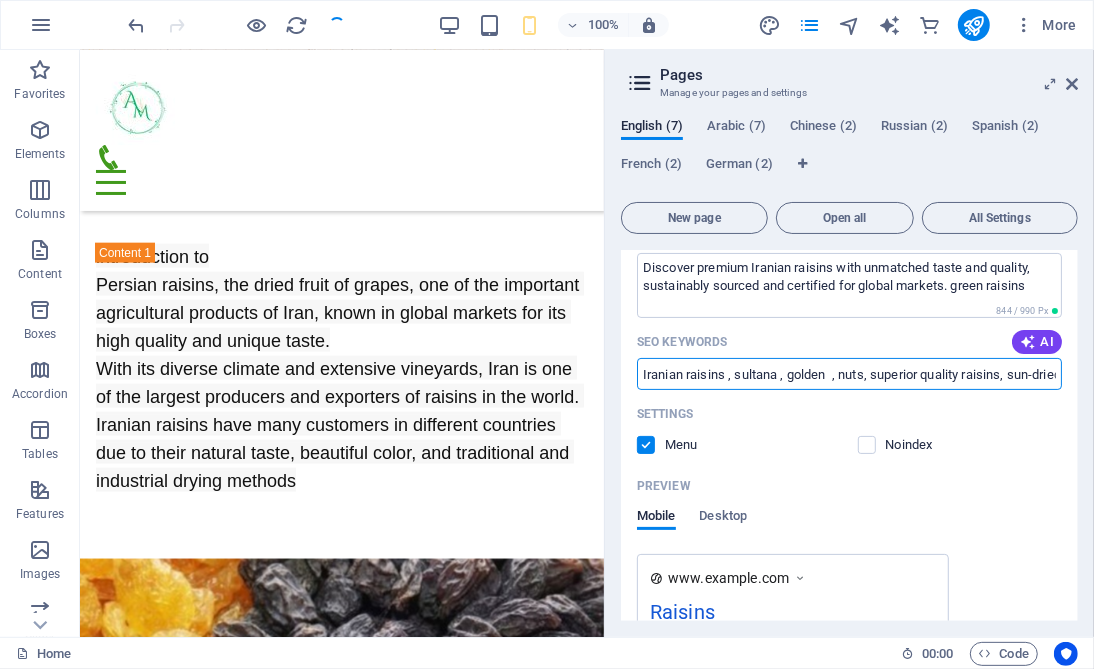 click on "Iranian raisins , sultana , golden  , nuts, superior quality raisins, sun-dried raisins, organic dried fruit, export raisins, Persian grapes" at bounding box center [849, 374] 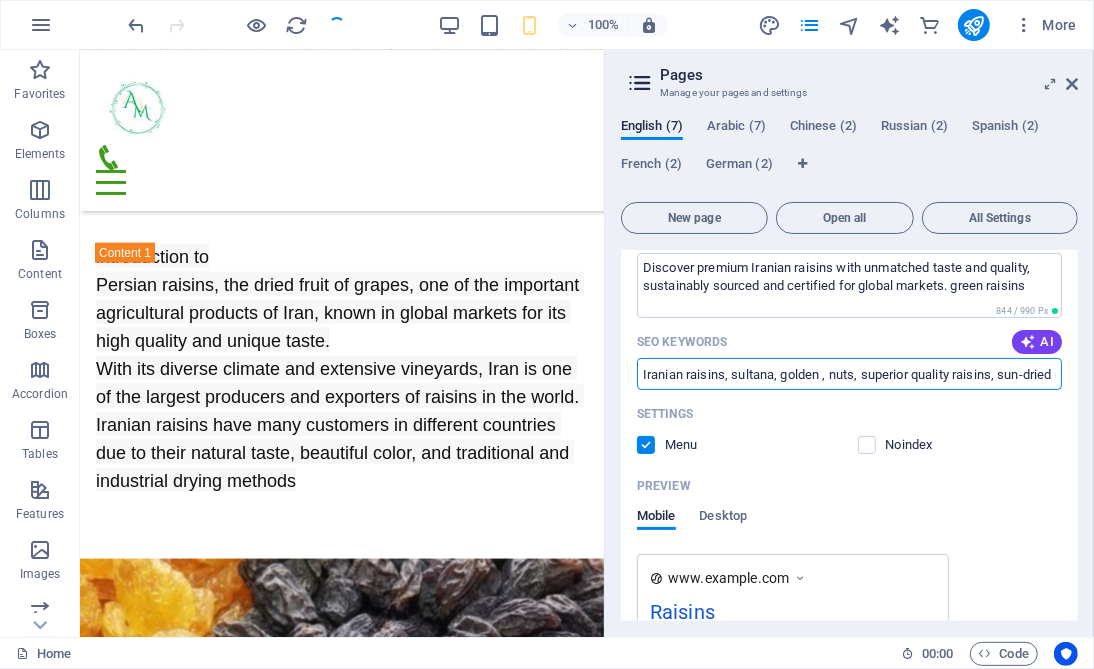 click on "Iranian raisins, sultana, golden , nuts, superior quality raisins, sun-dried raisins, organic dried fruit, export raisins, Persian grapes" at bounding box center [849, 374] 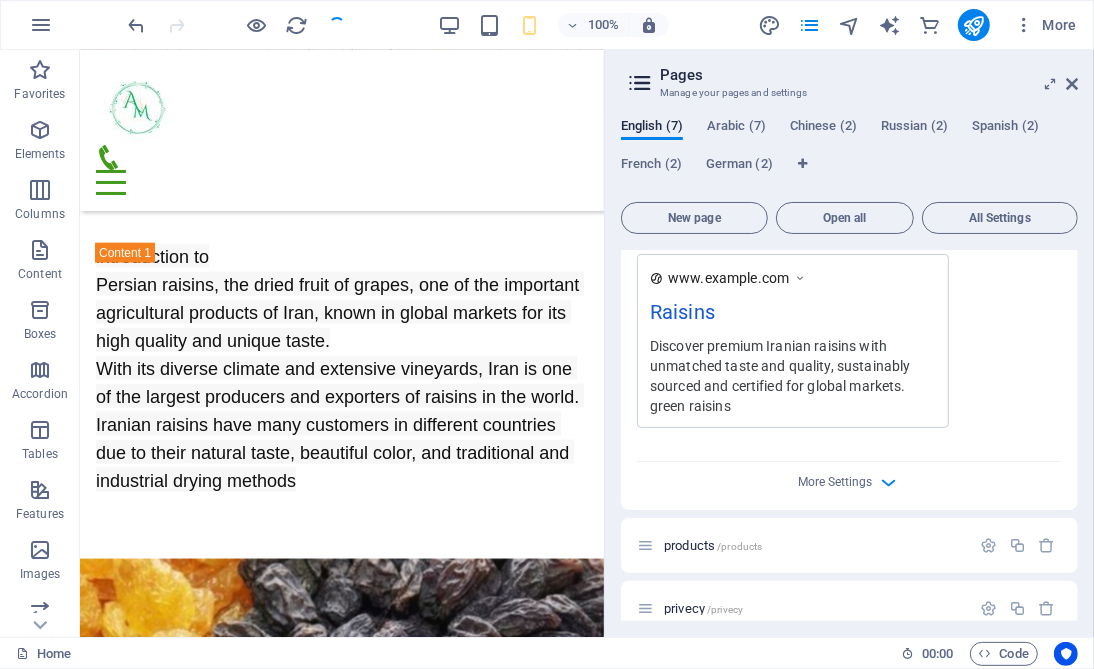 scroll, scrollTop: 750, scrollLeft: 0, axis: vertical 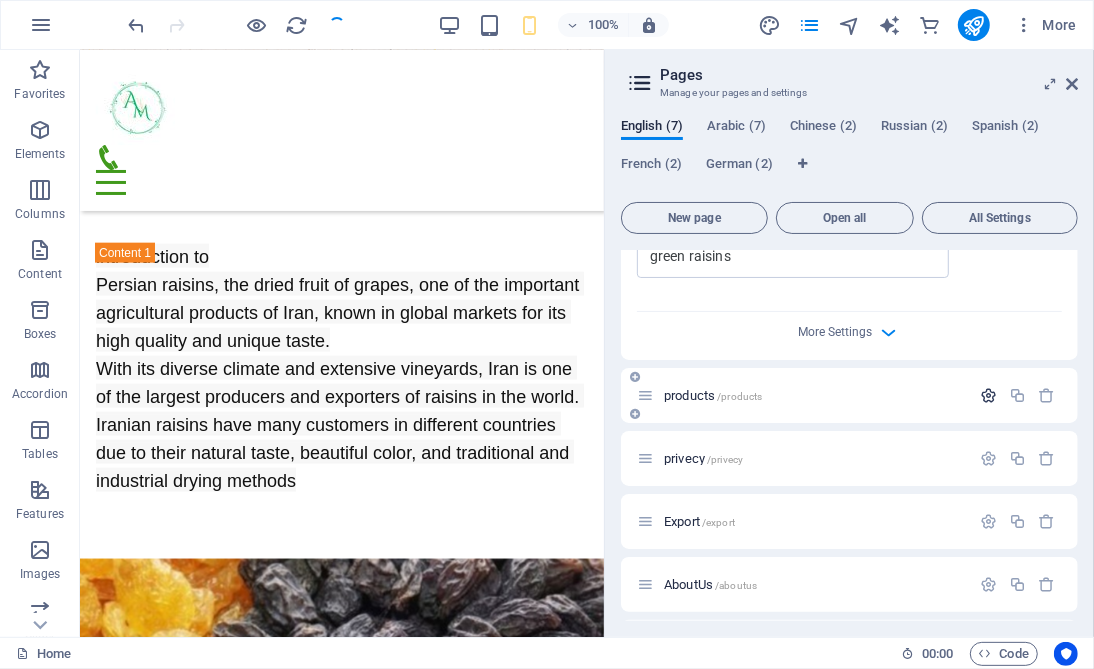 type on "Iranian raisins, sultana, golden, nuts, superior quality raisins, sun-dried raisins, organic dried fruit, export raisins, Persian grapes" 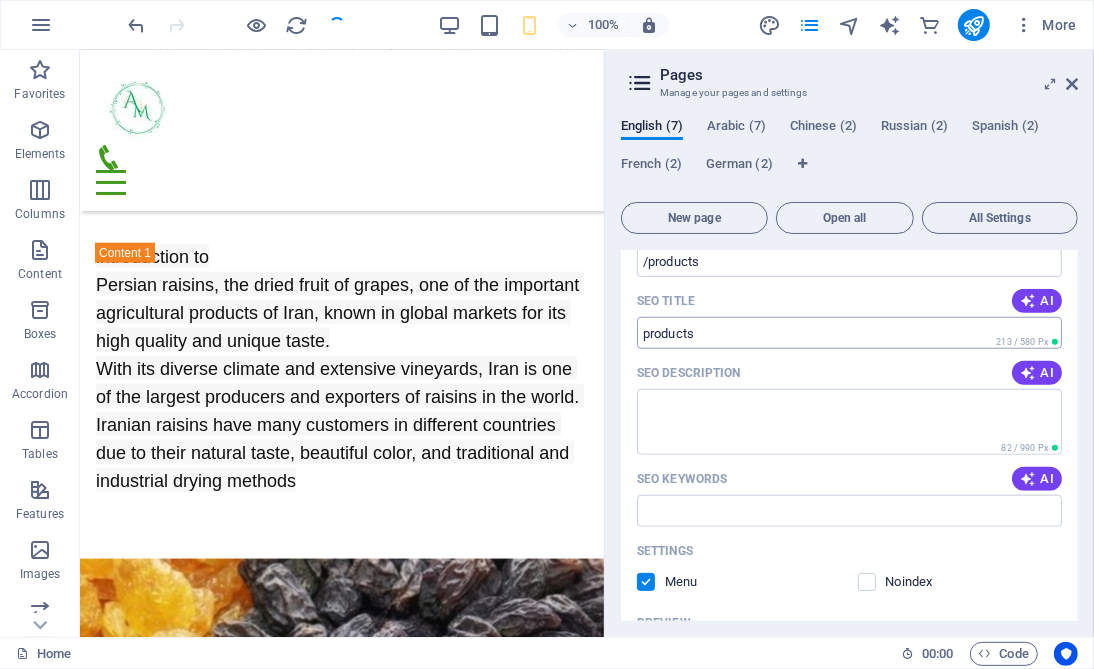 scroll, scrollTop: 1050, scrollLeft: 0, axis: vertical 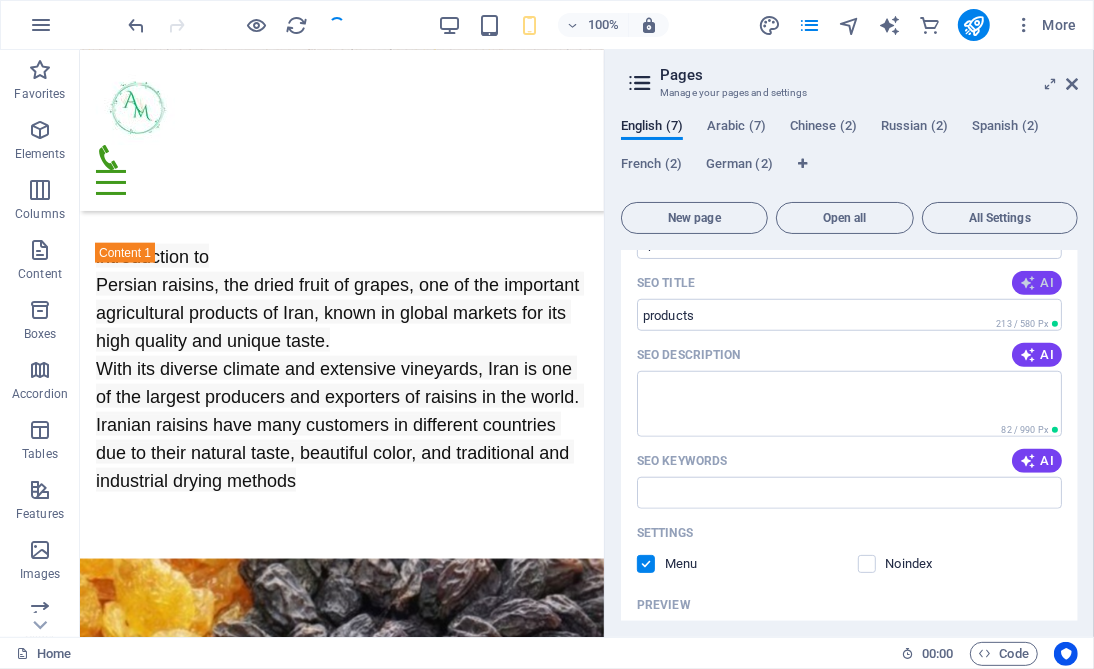 click at bounding box center [1028, 283] 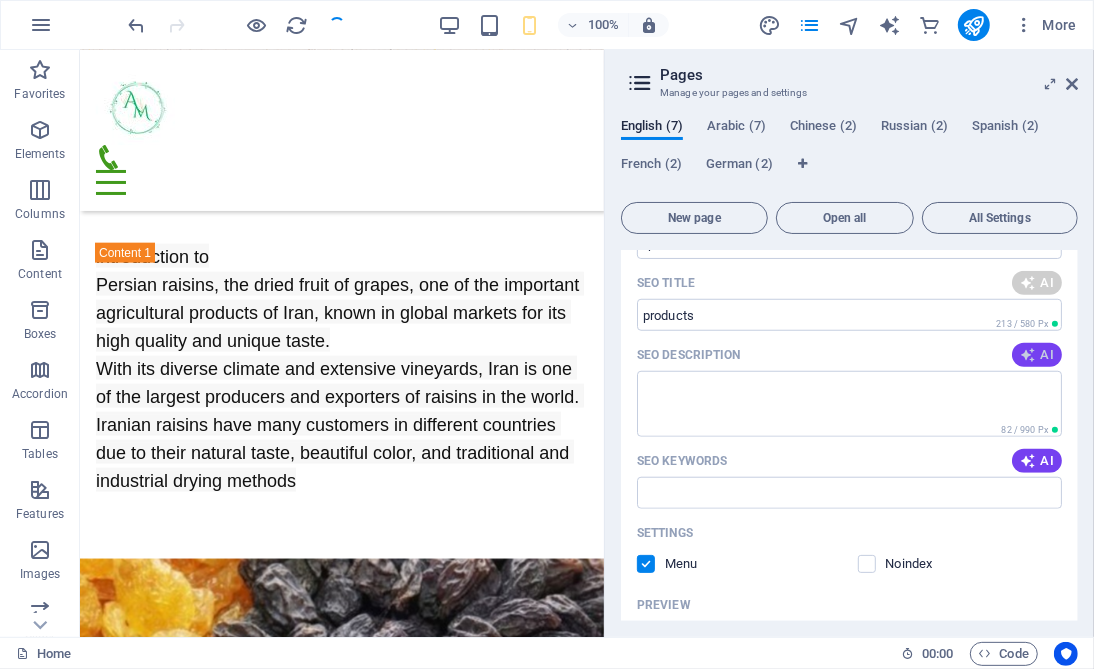 click at bounding box center [1028, 355] 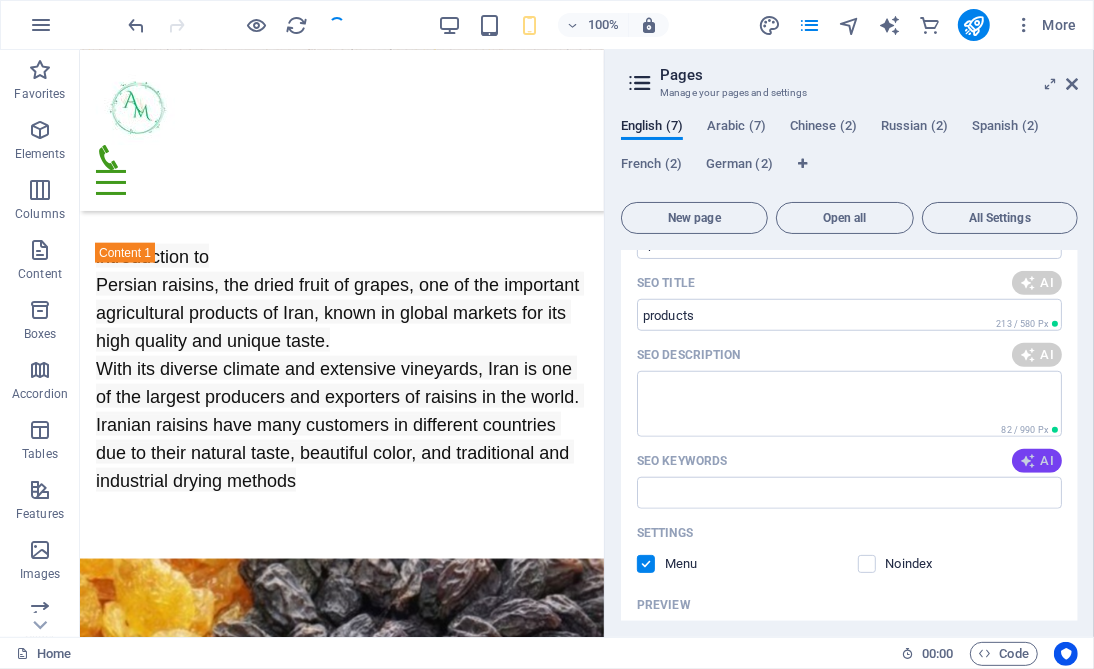 click on "AI" at bounding box center (1037, 461) 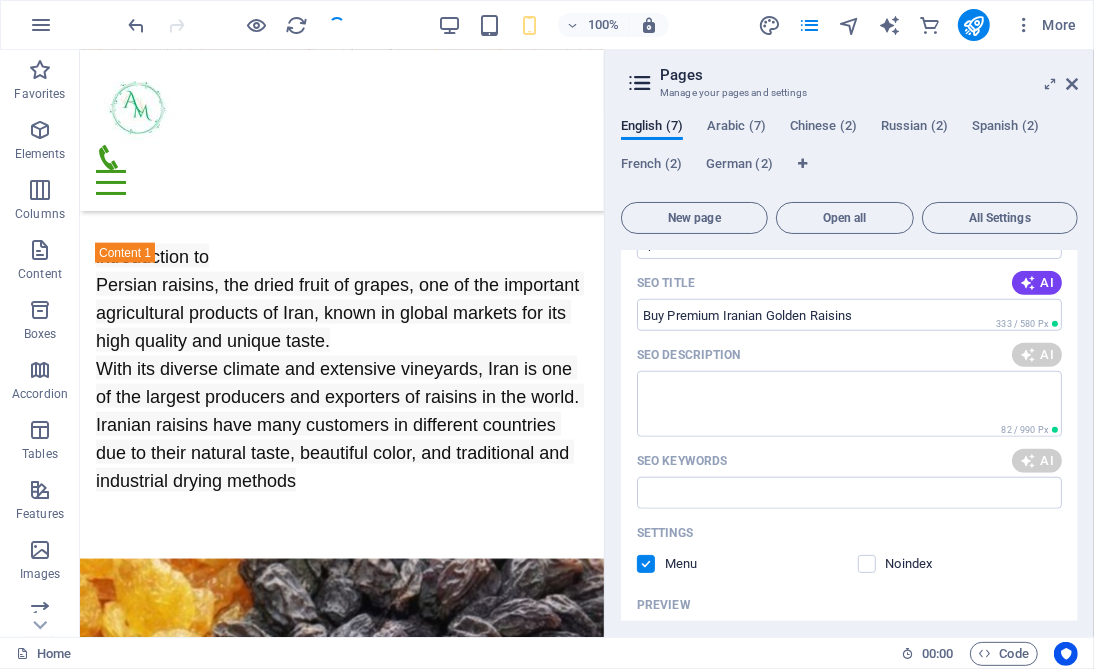 type on "Buy Premium Iranian Golden Raisins" 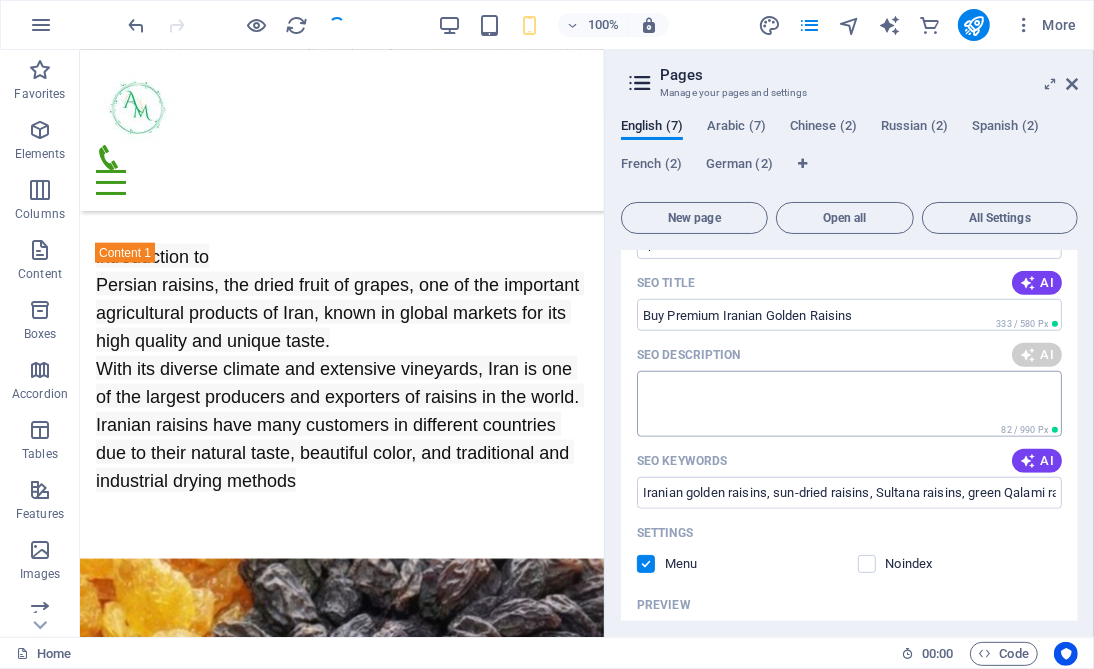 type on "Iranian golden raisins, sun-dried raisins, Sultana raisins, green Qalami raisins, shade-dried raisins, premium raisins exporter" 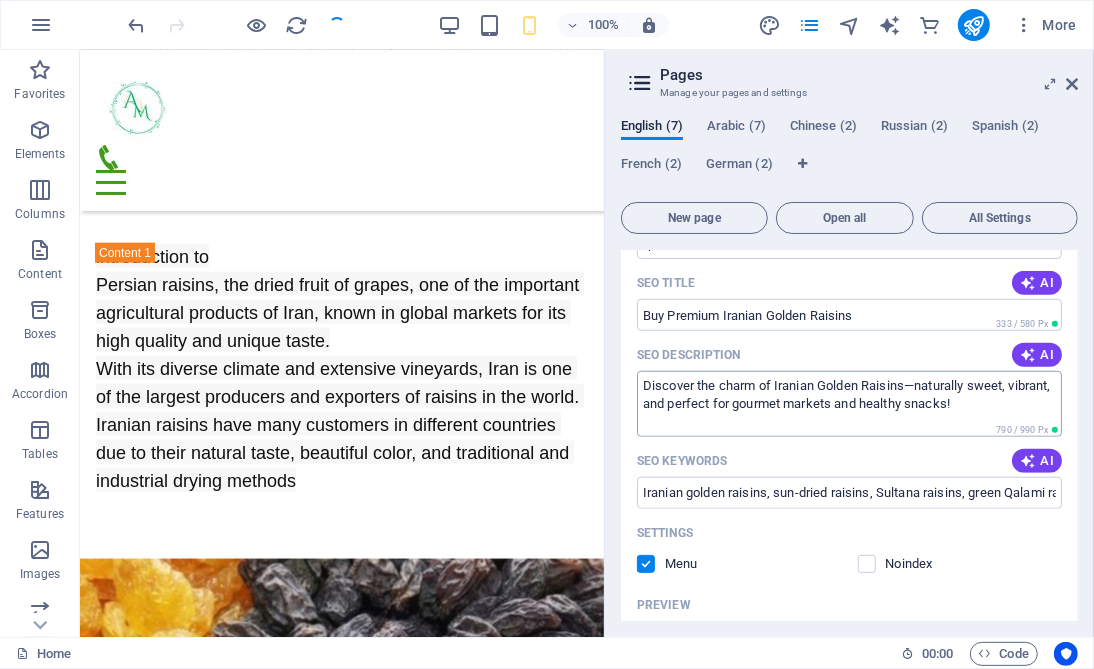 type on "Buy Premium Iranian Golden Raisins" 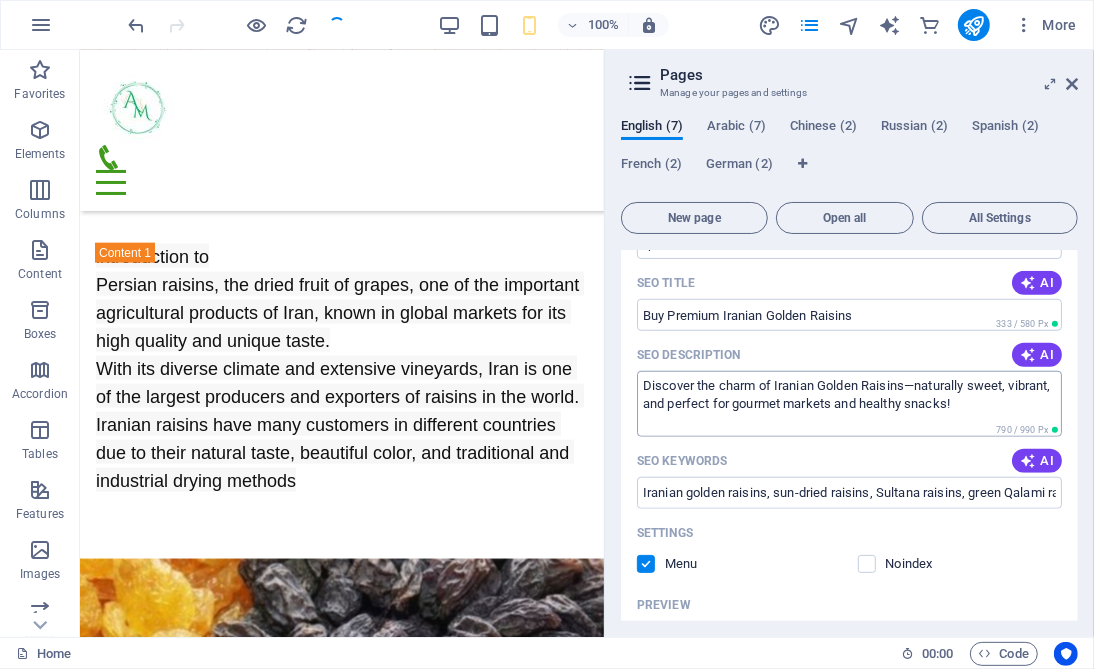 type on "Discover the charm of Iranian Golden Raisins—naturally sweet, vibrant, and perfect for gourmet markets and healthy snacks!" 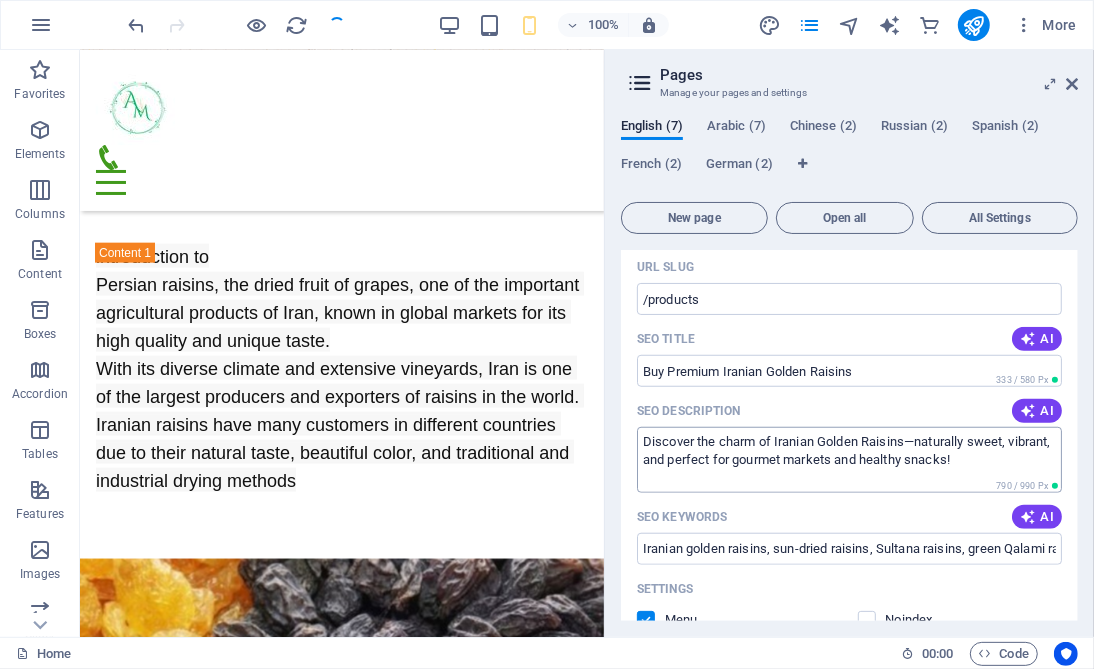 scroll, scrollTop: 1050, scrollLeft: 0, axis: vertical 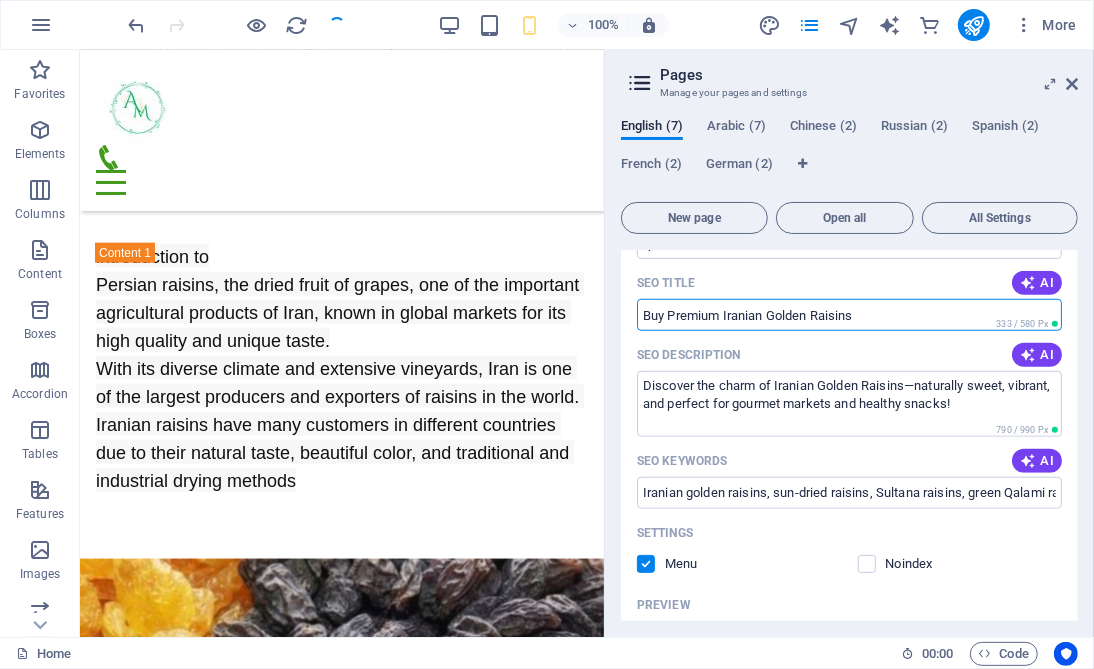 drag, startPoint x: 811, startPoint y: 310, endPoint x: 725, endPoint y: 319, distance: 86.46965 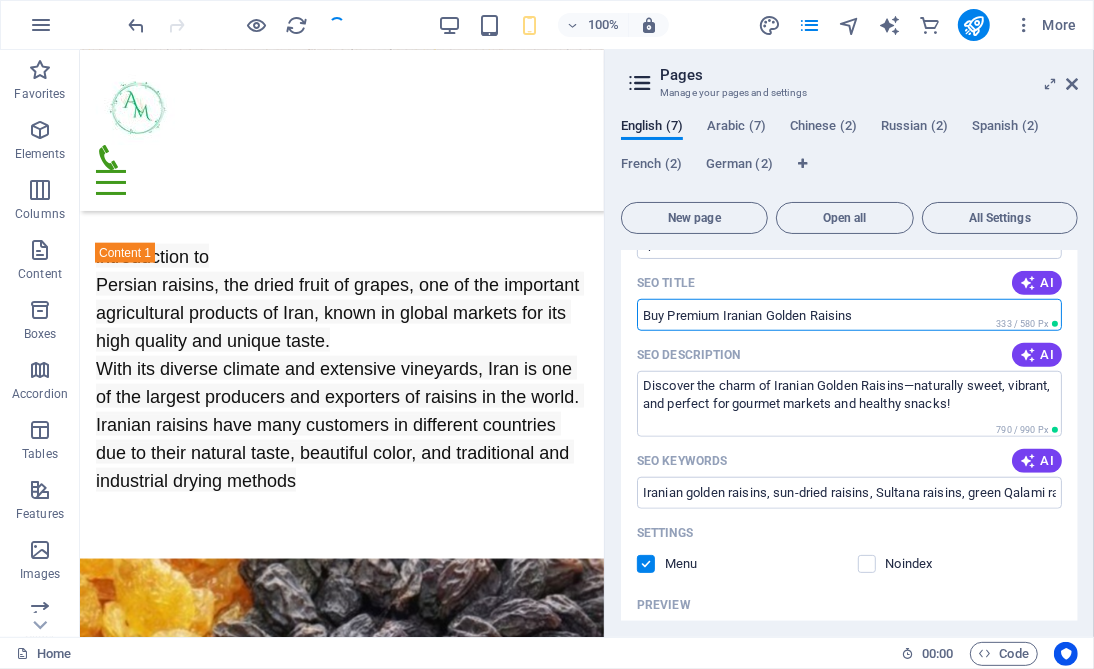 click on "Buy Premium Iranian Golden Raisins" at bounding box center [849, 315] 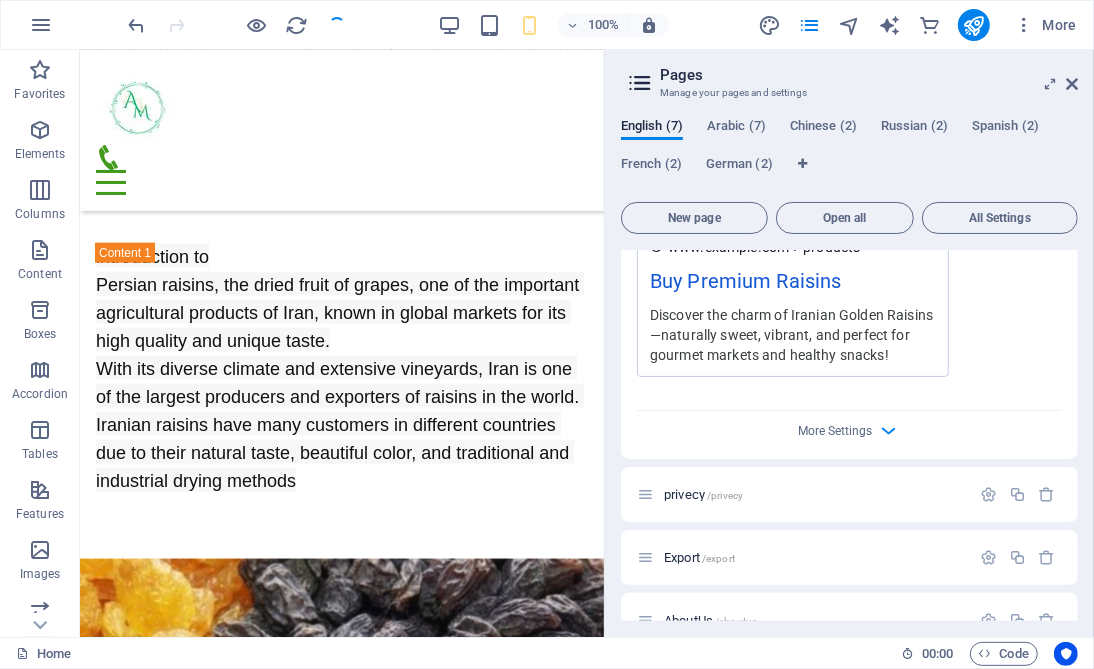scroll, scrollTop: 1650, scrollLeft: 0, axis: vertical 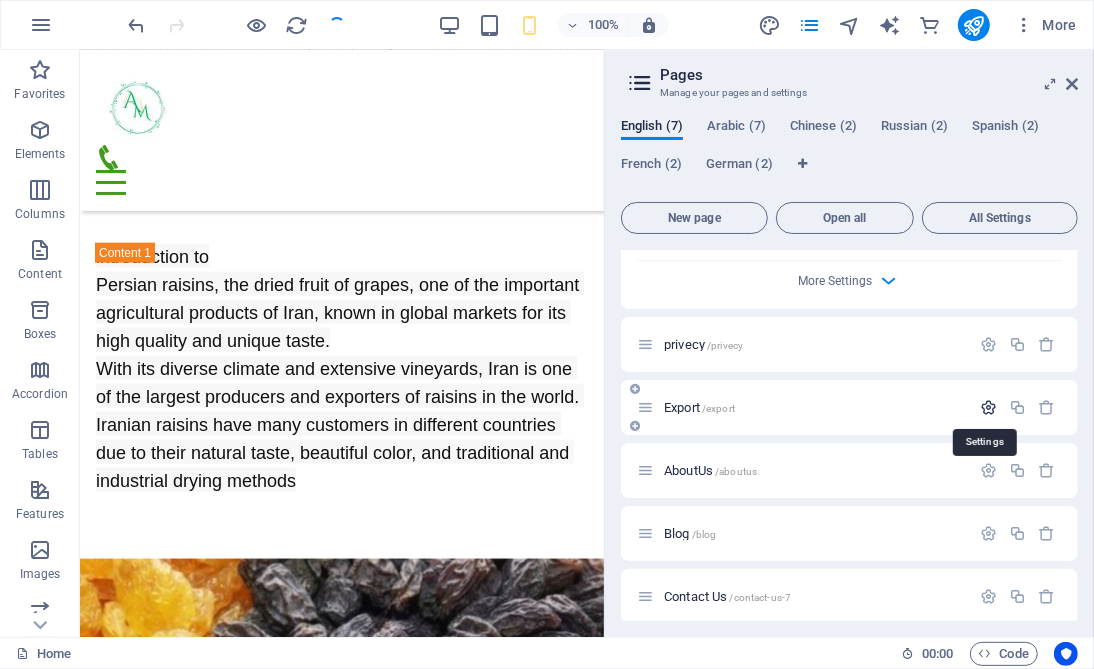type on "Buy Premium Raisins" 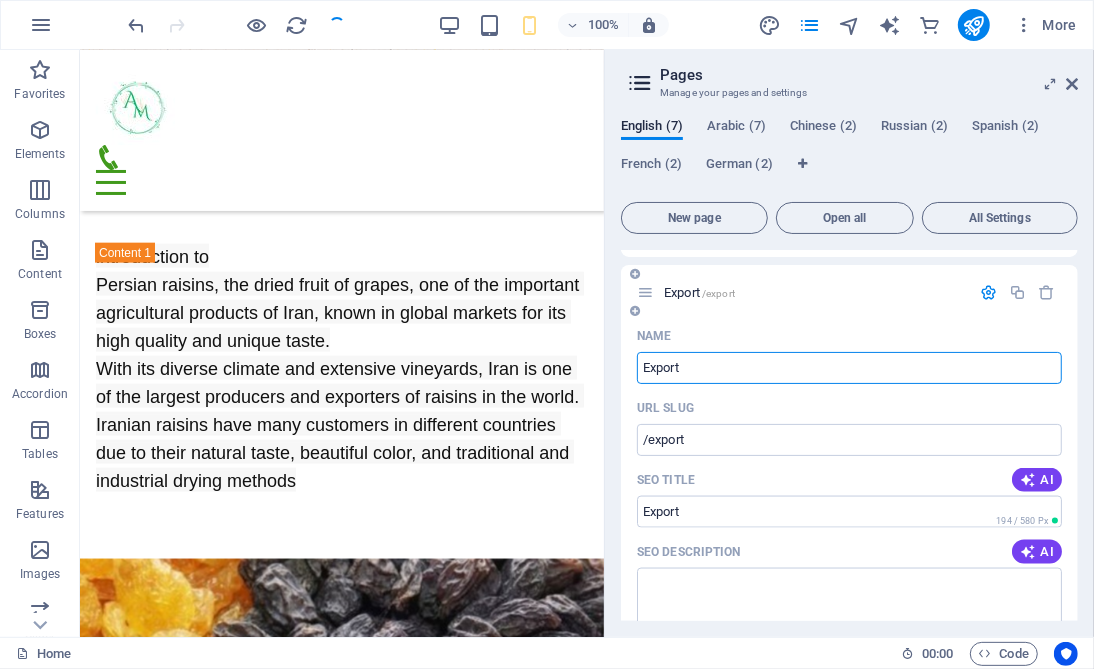 scroll, scrollTop: 1800, scrollLeft: 0, axis: vertical 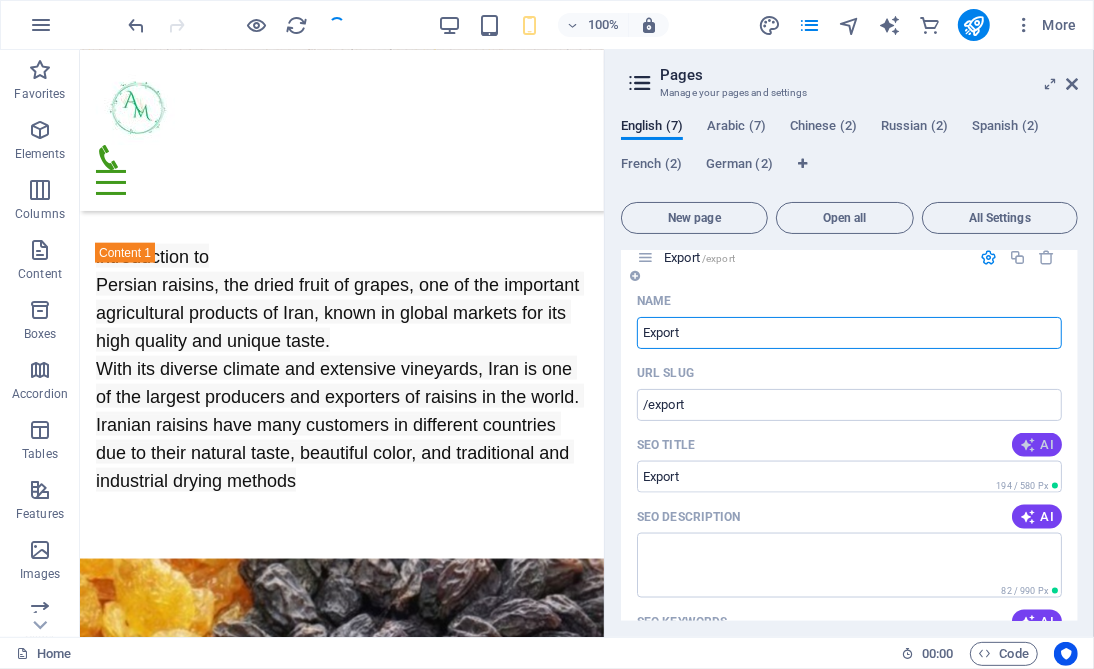 click at bounding box center [1028, 445] 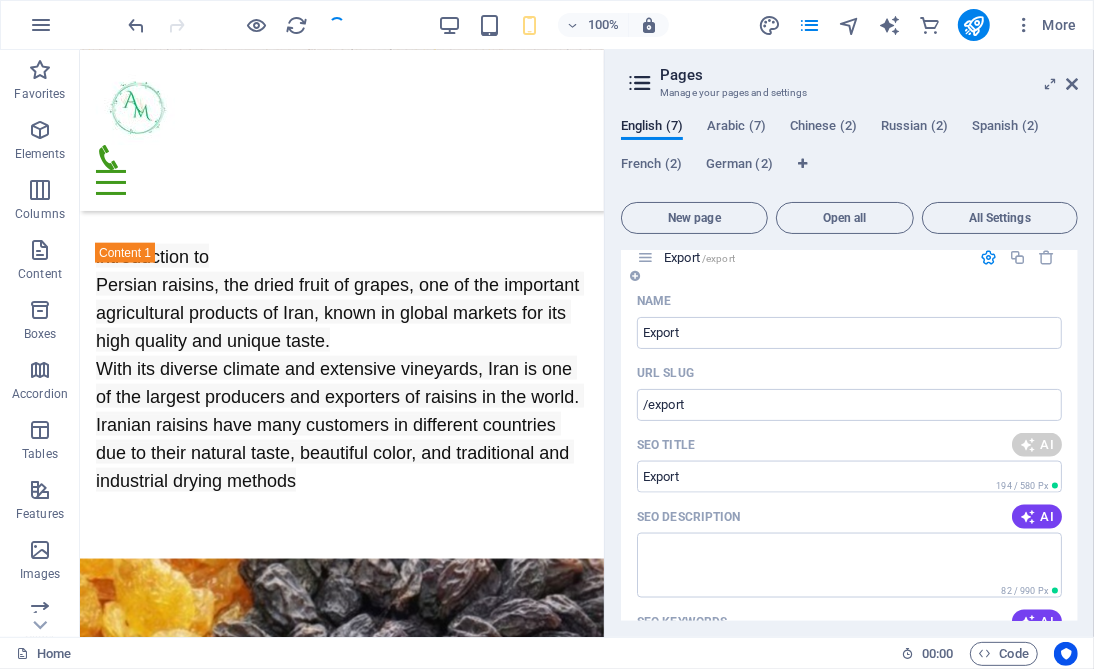 type on "Exporting Quality Iranian Raisins" 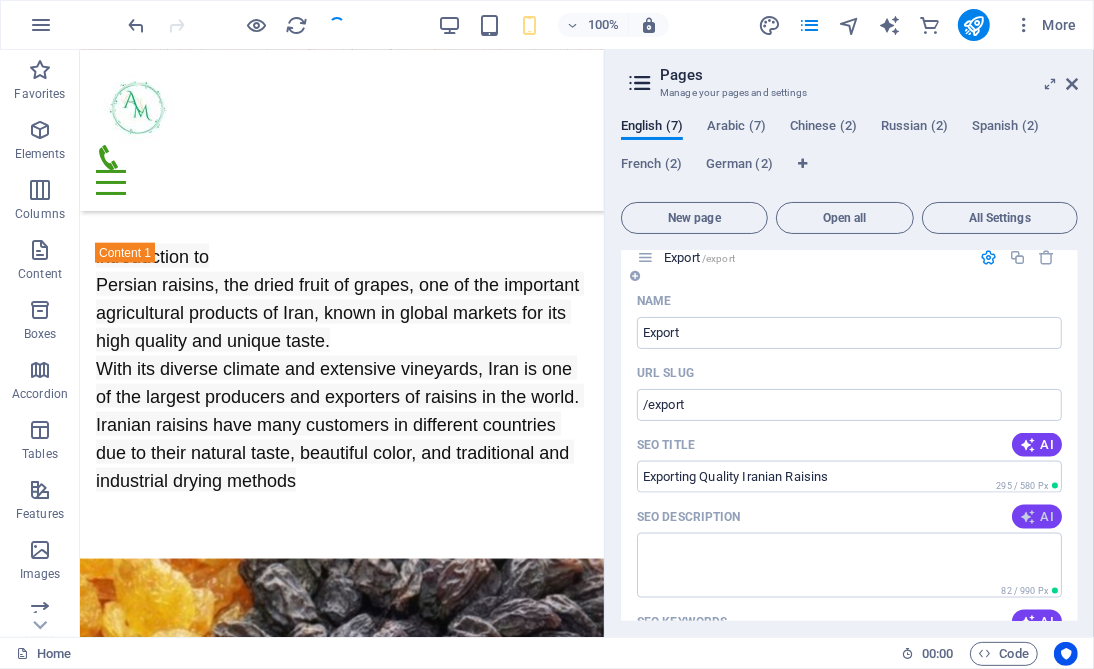 click on "AI" at bounding box center [1037, 517] 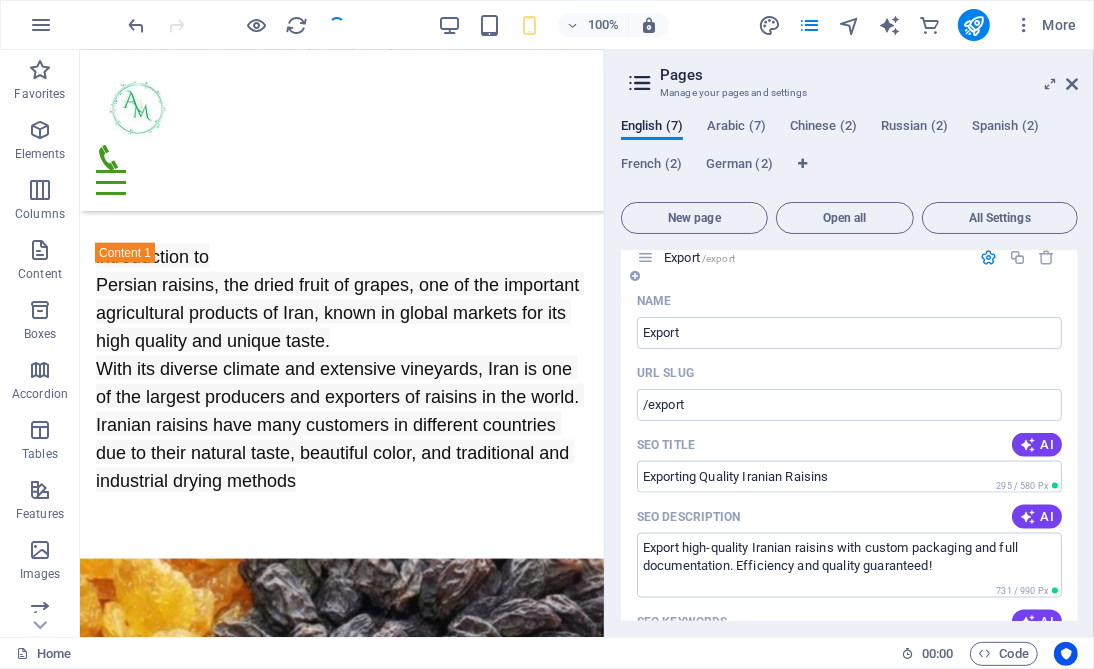 type on "Export high-quality Iranian raisins with custom packaging and full documentation. Efficiency and quality guaranteed!" 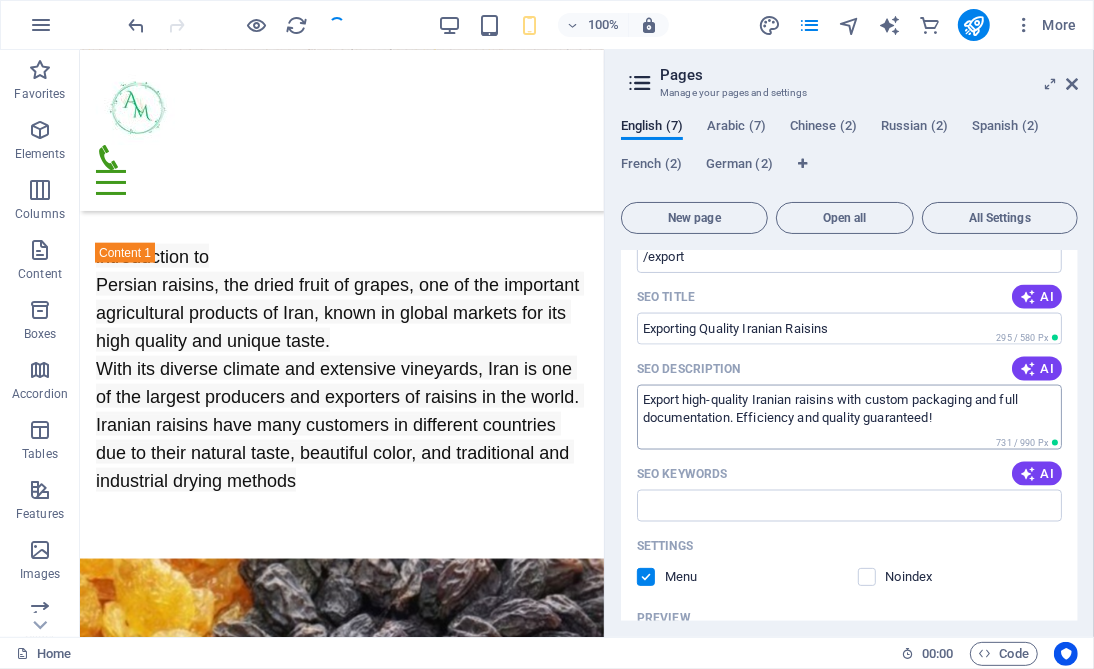 scroll, scrollTop: 1950, scrollLeft: 0, axis: vertical 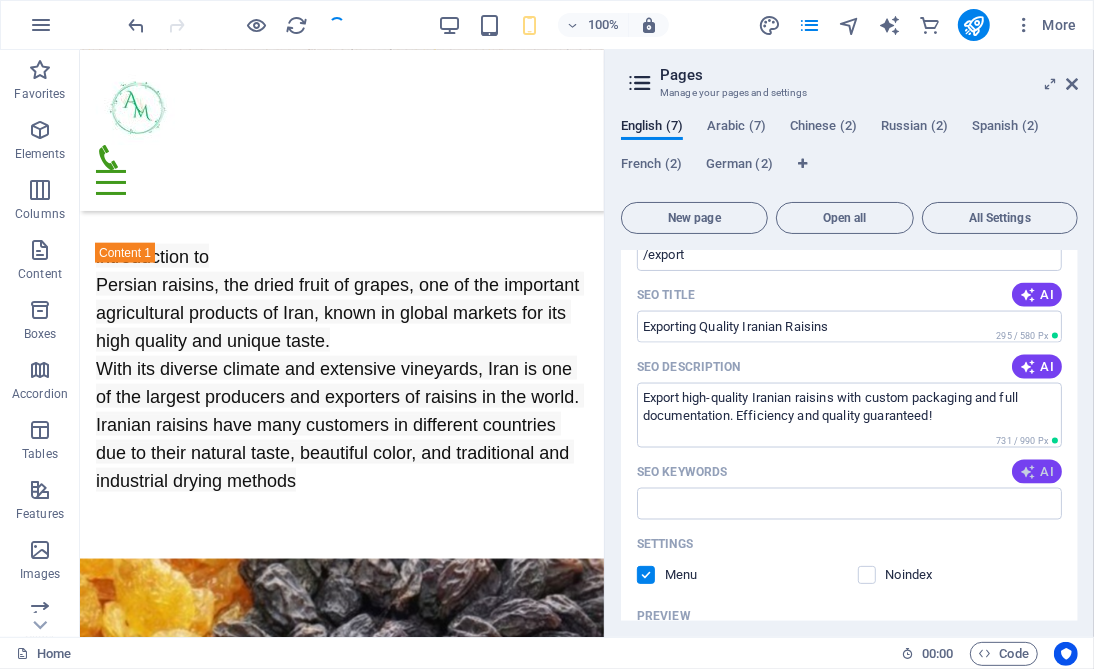 click at bounding box center [1028, 472] 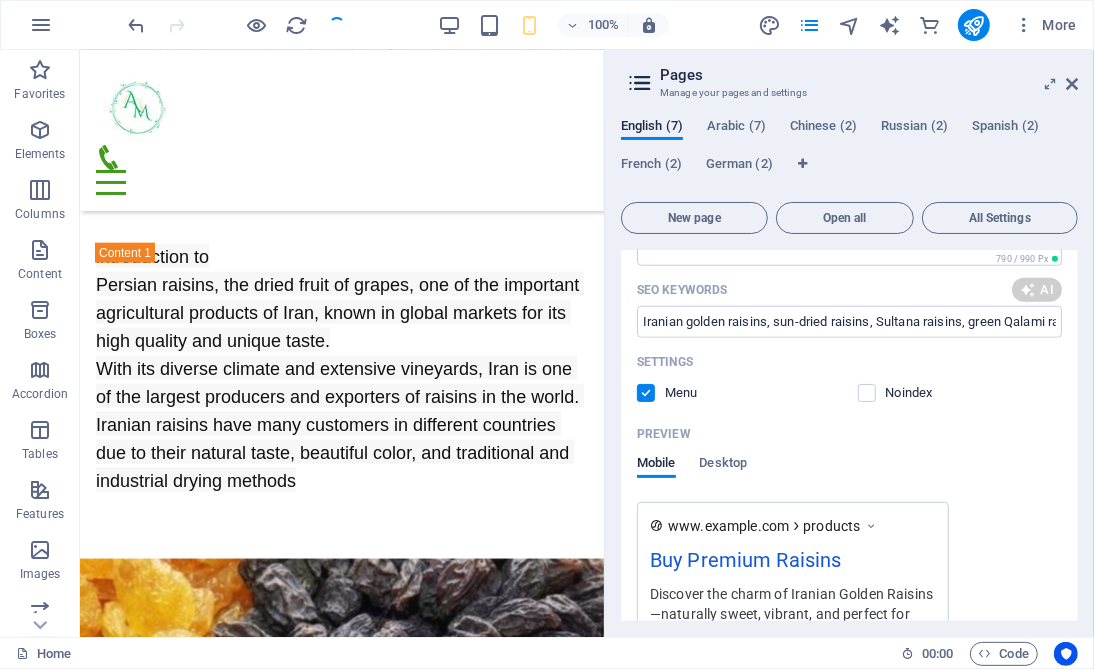 scroll, scrollTop: 1200, scrollLeft: 0, axis: vertical 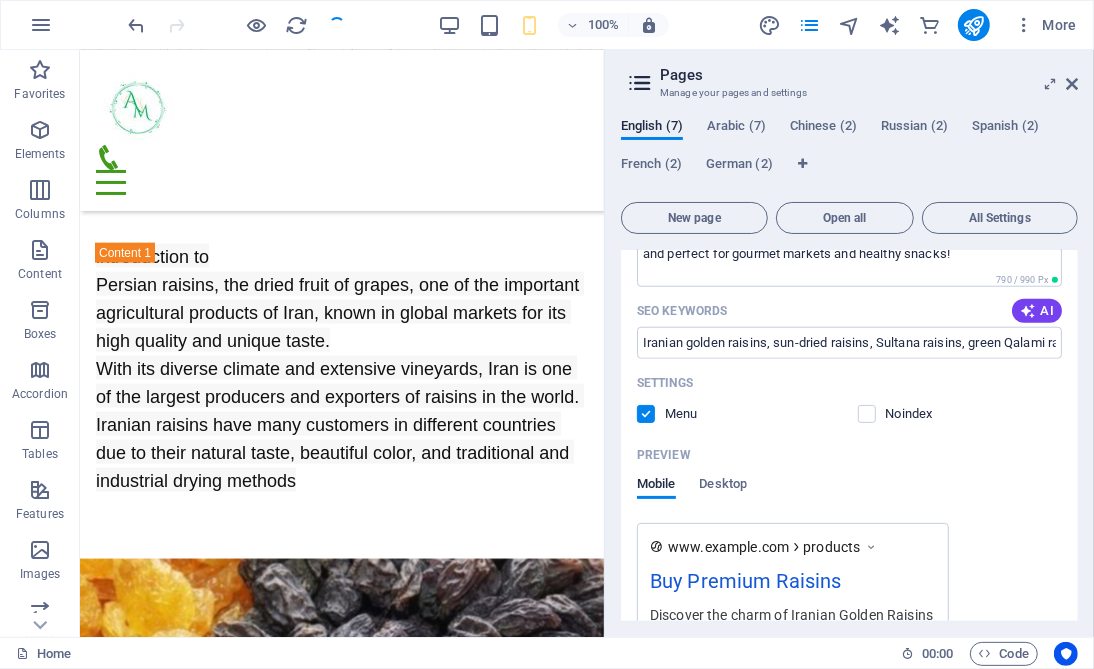 type on "Iranian raisins export, quality control raisins, custom packaging raisins, export documentation raisins, transportation raisins, global raisin supply chain" 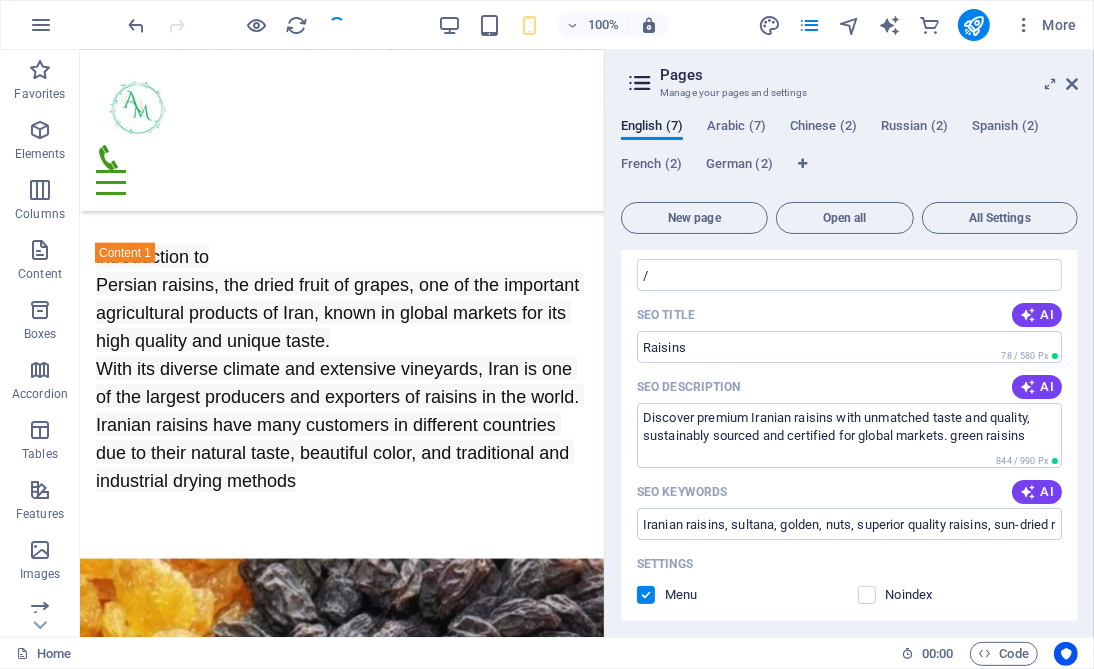 scroll, scrollTop: 0, scrollLeft: 0, axis: both 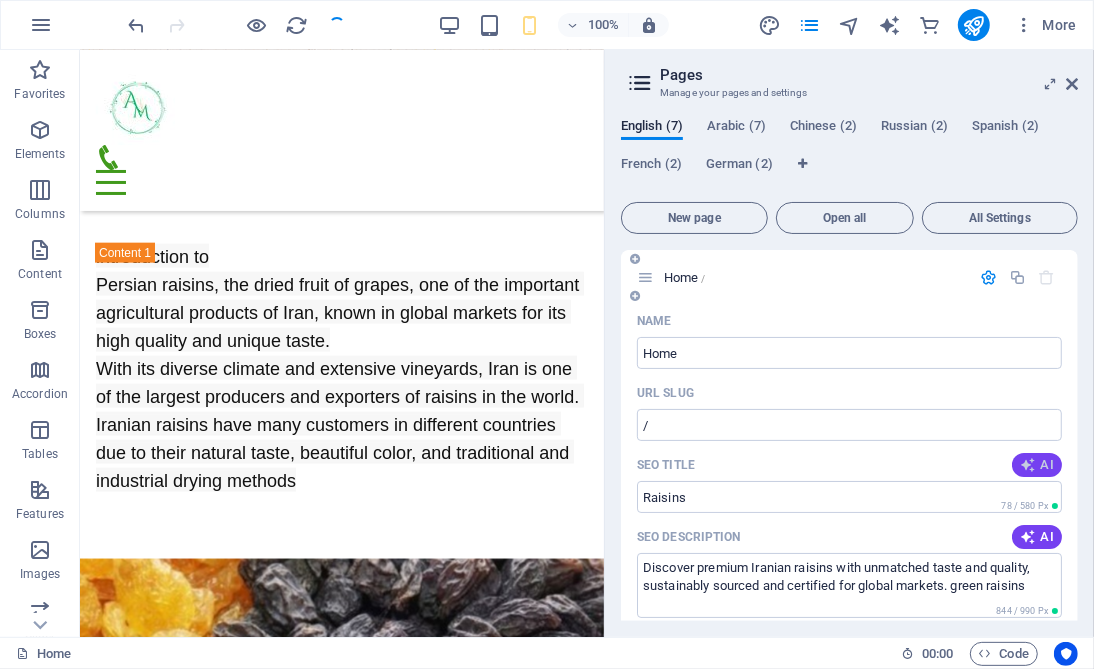 click at bounding box center (1028, 465) 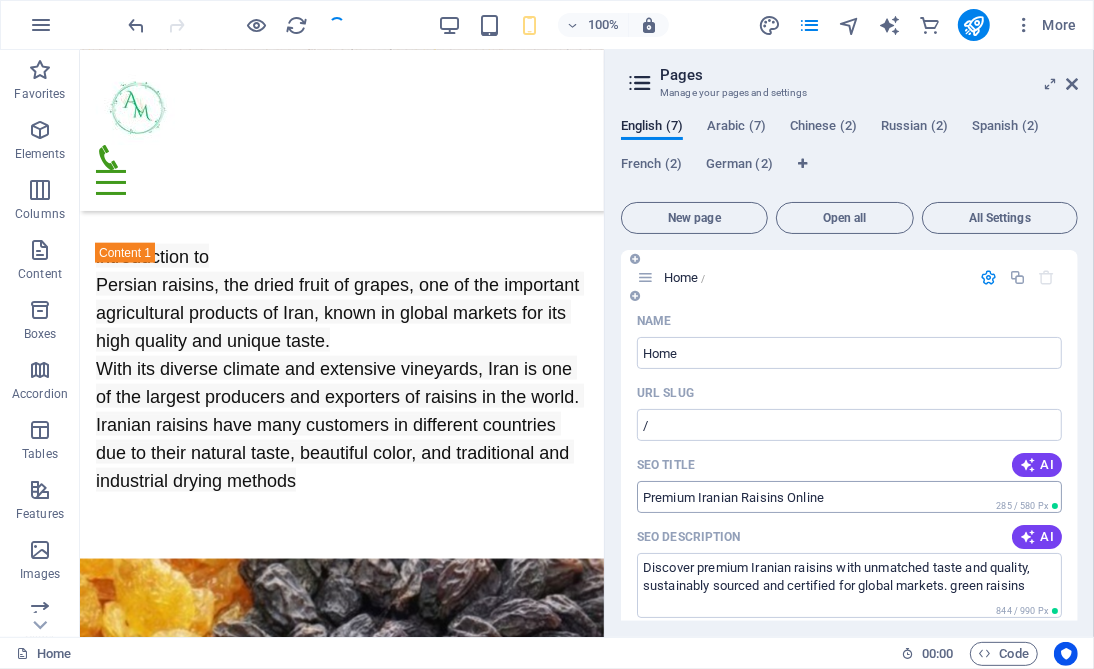 click on "Premium Iranian Raisins Online" at bounding box center (849, 497) 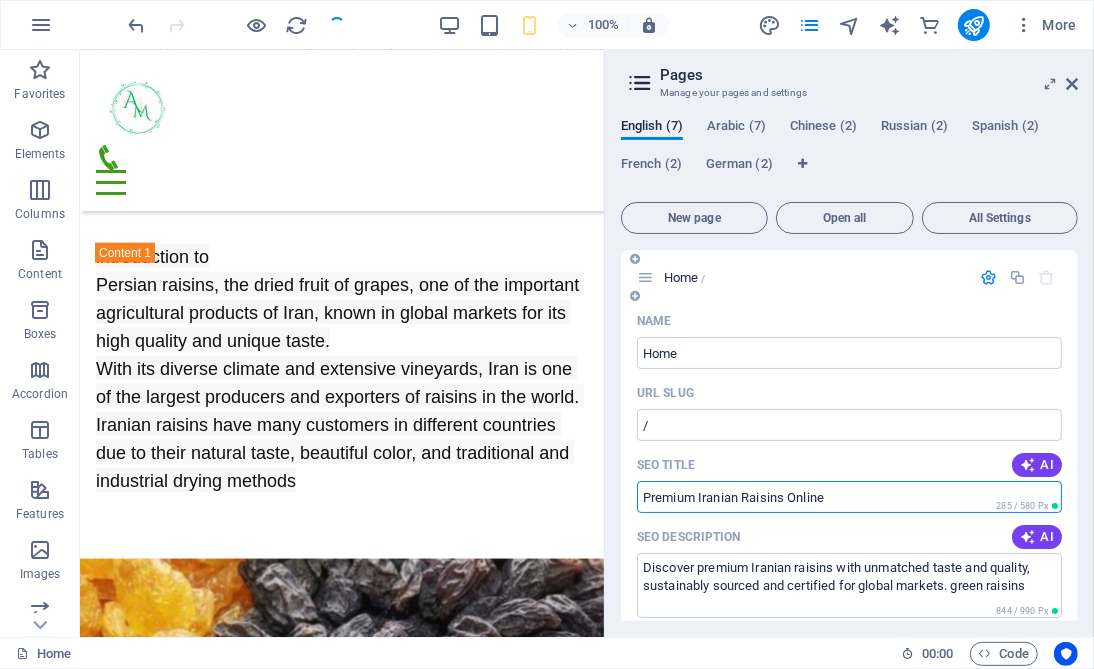 click on "Premium Iranian Raisins Online" at bounding box center (849, 497) 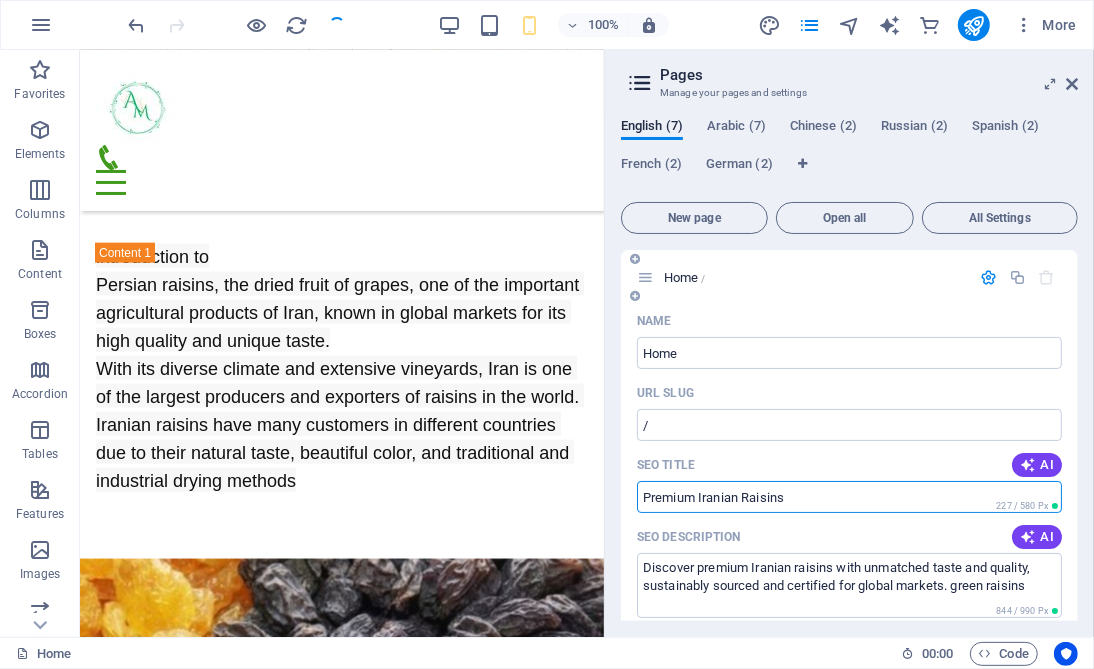 click on "Premium Iranian Raisins" at bounding box center [849, 497] 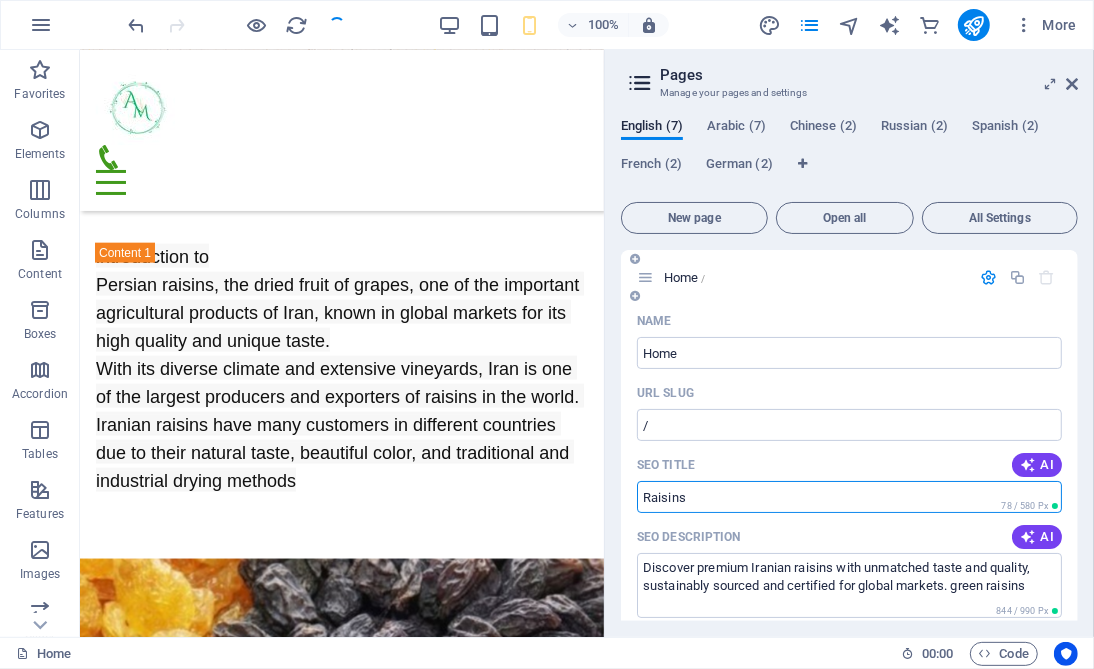 click on "Raisins" at bounding box center [849, 497] 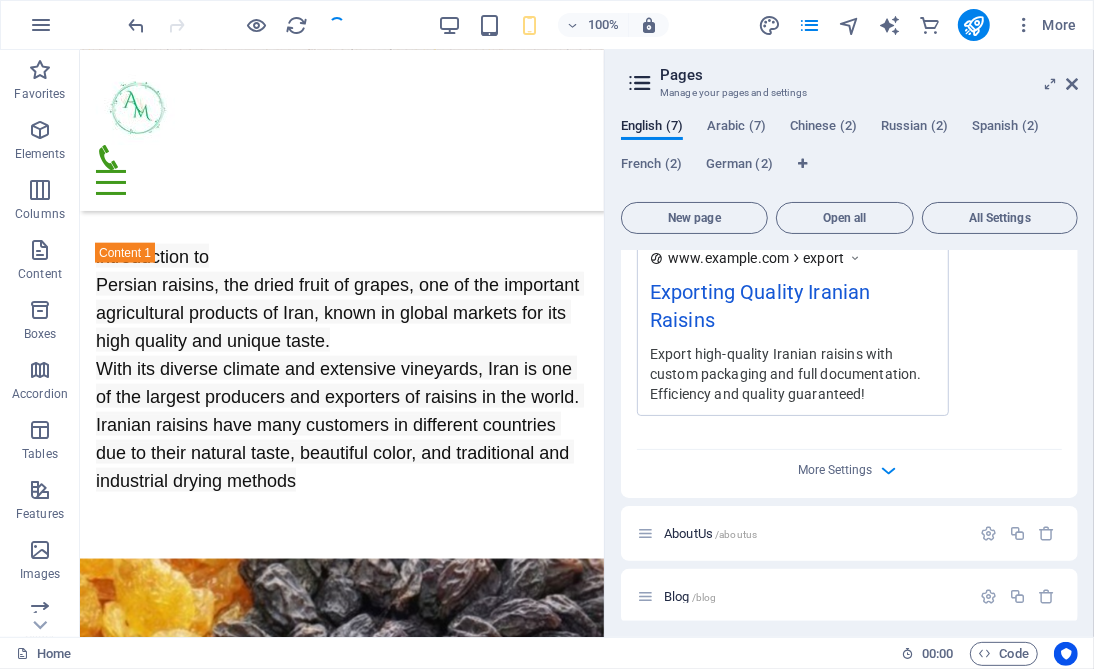 scroll, scrollTop: 2472, scrollLeft: 0, axis: vertical 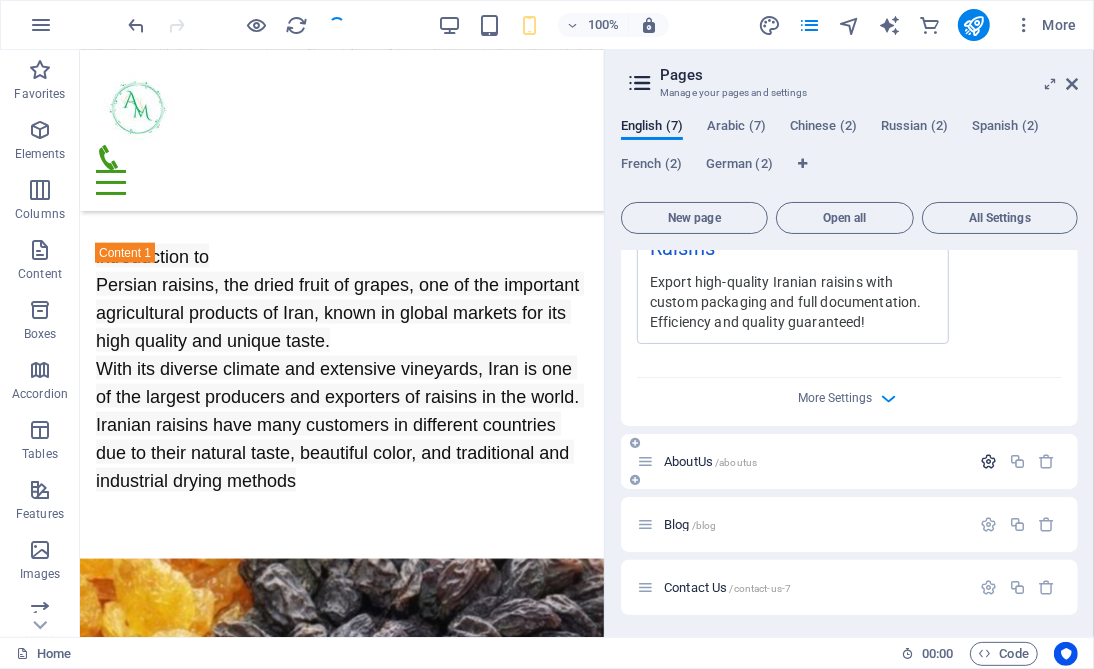 type on "Raisins" 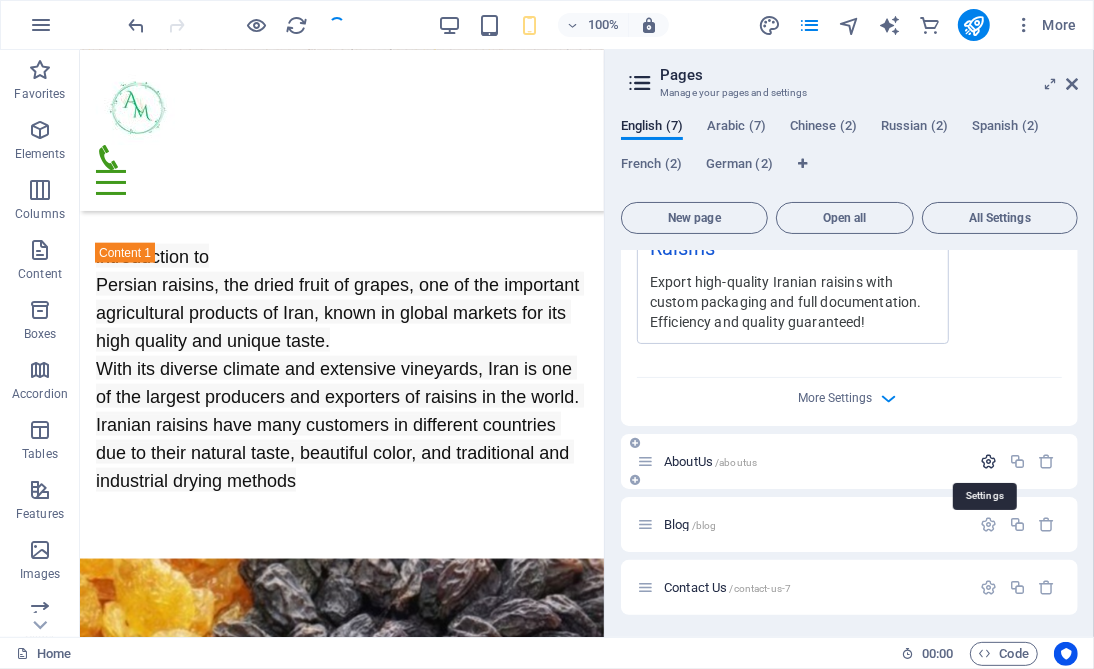 click at bounding box center [988, 461] 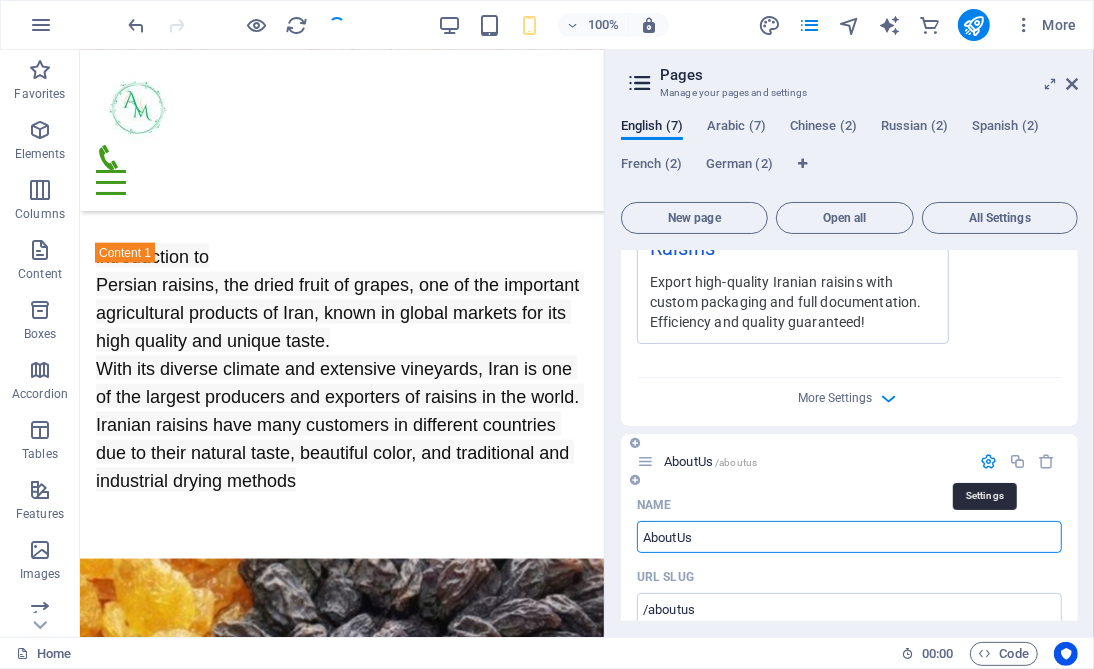 scroll, scrollTop: 2772, scrollLeft: 0, axis: vertical 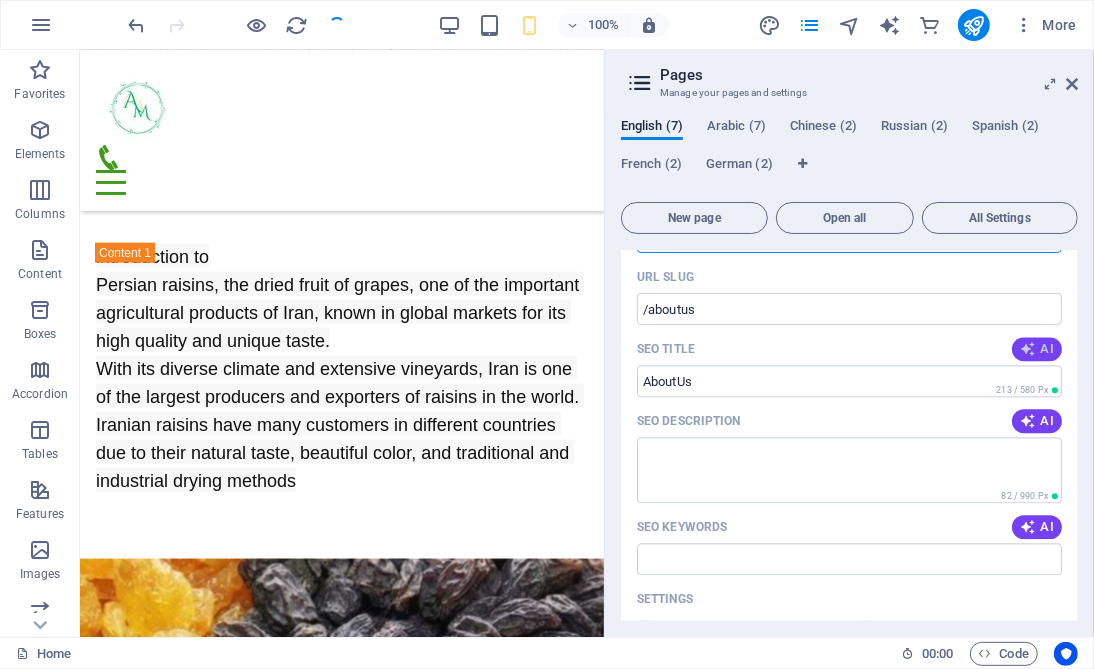 click at bounding box center [1028, 349] 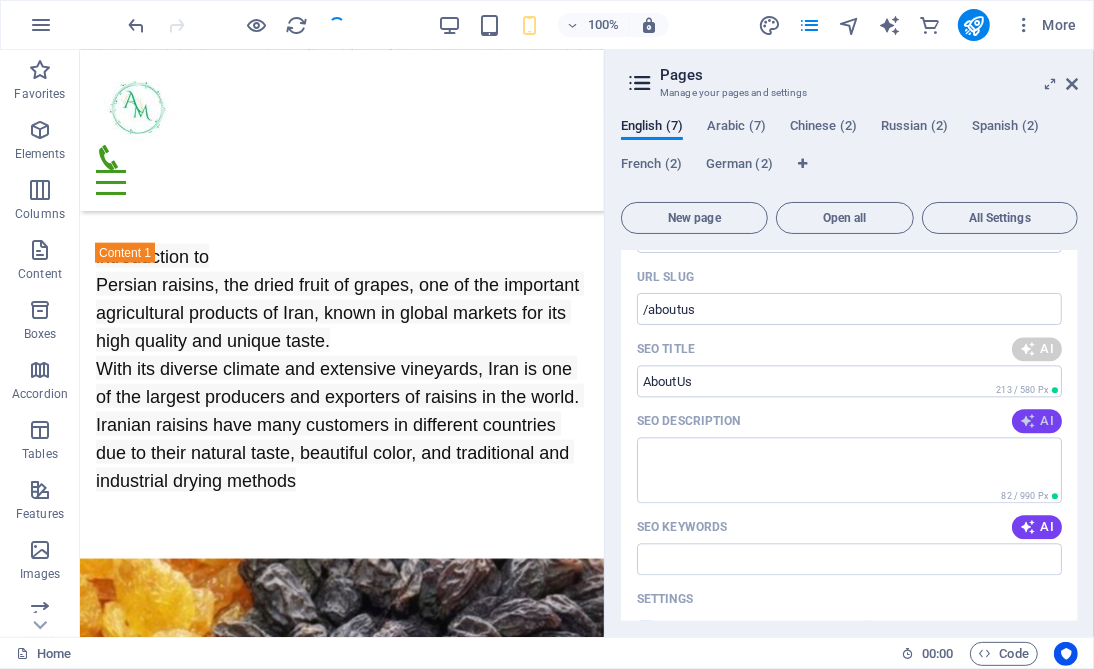 click on "AI" at bounding box center [1037, 421] 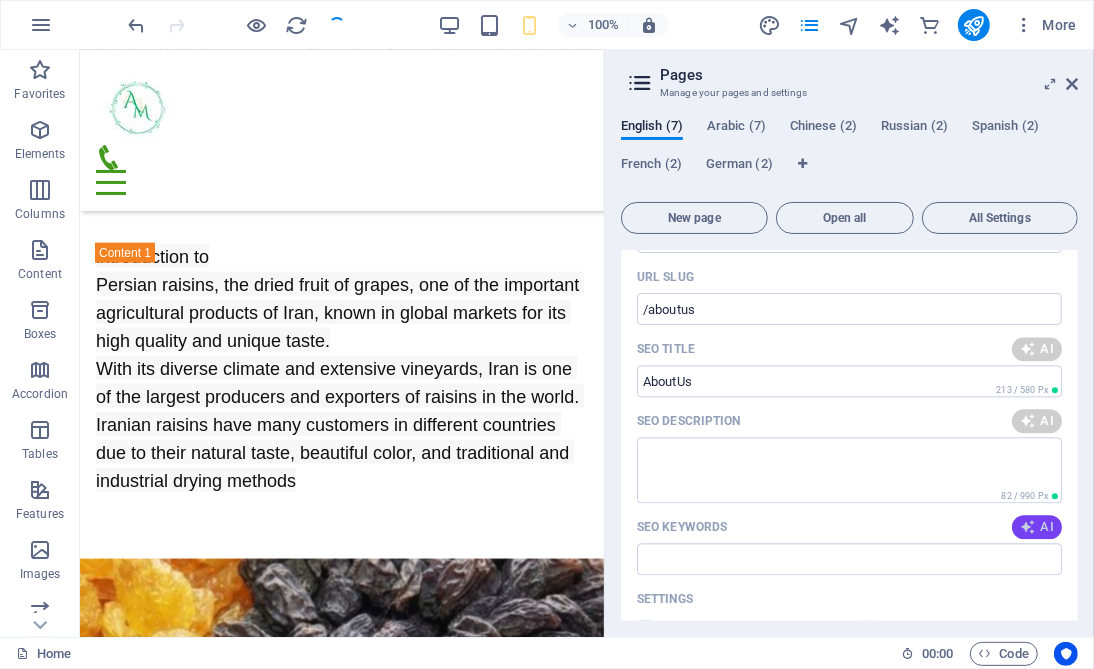 click on "AI" at bounding box center (1037, 527) 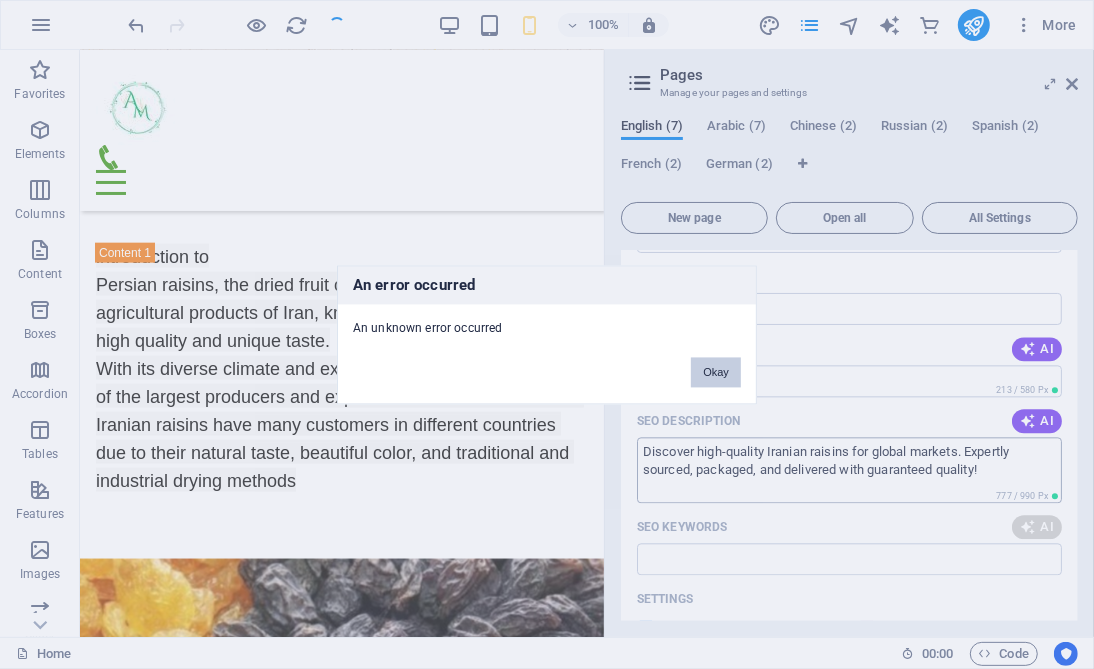 click on "Okay" at bounding box center [716, 372] 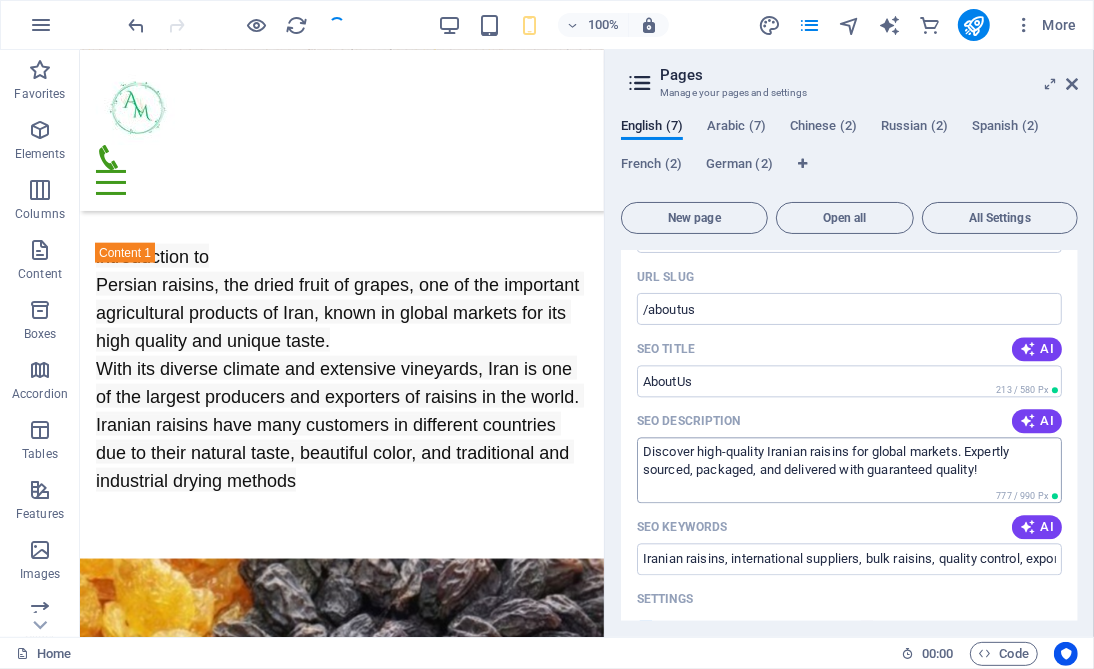 type on "Discover high-quality Iranian raisins for global markets. Expertly sourced, packaged, and delivered with guaranteed quality!" 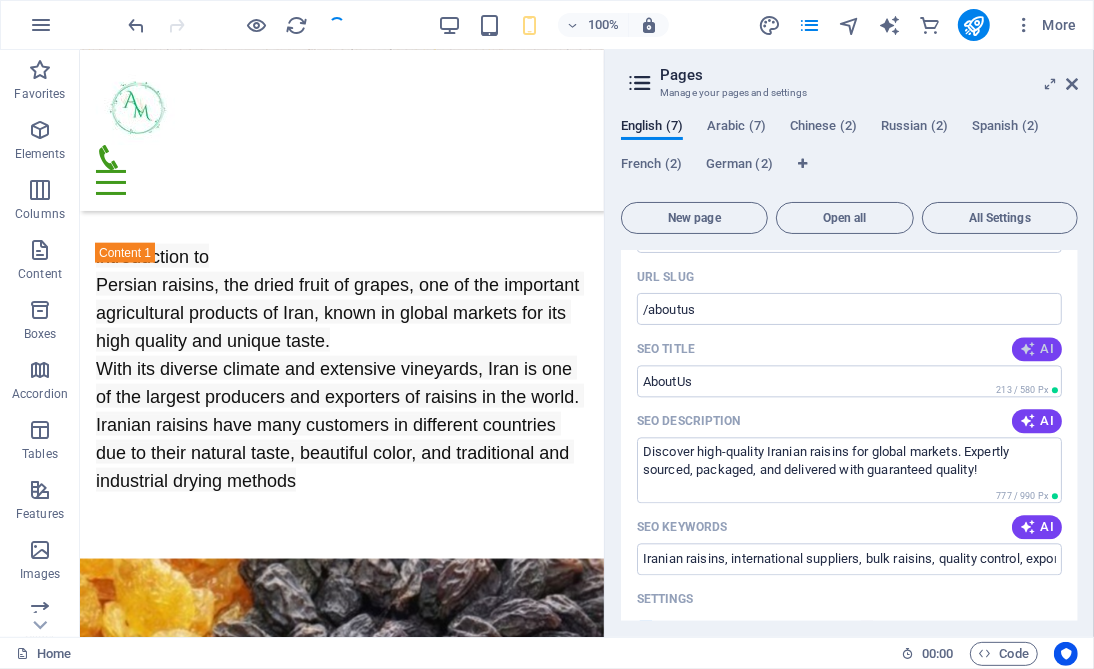 click at bounding box center [1027, 349] 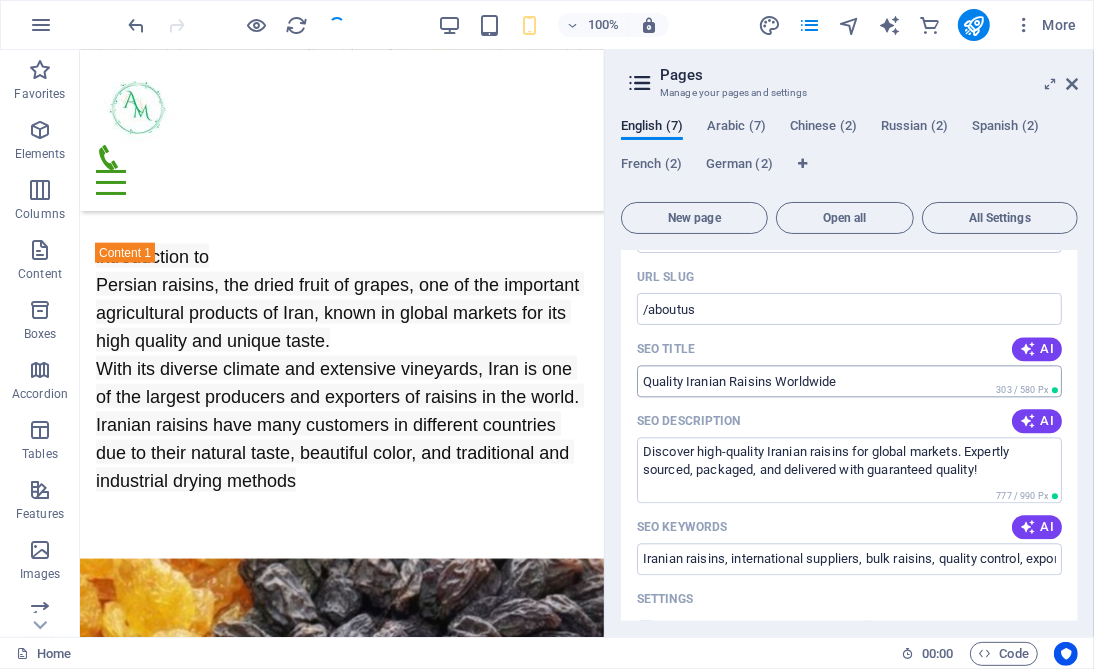 type on "Quality Iranian Raisins Worldwide" 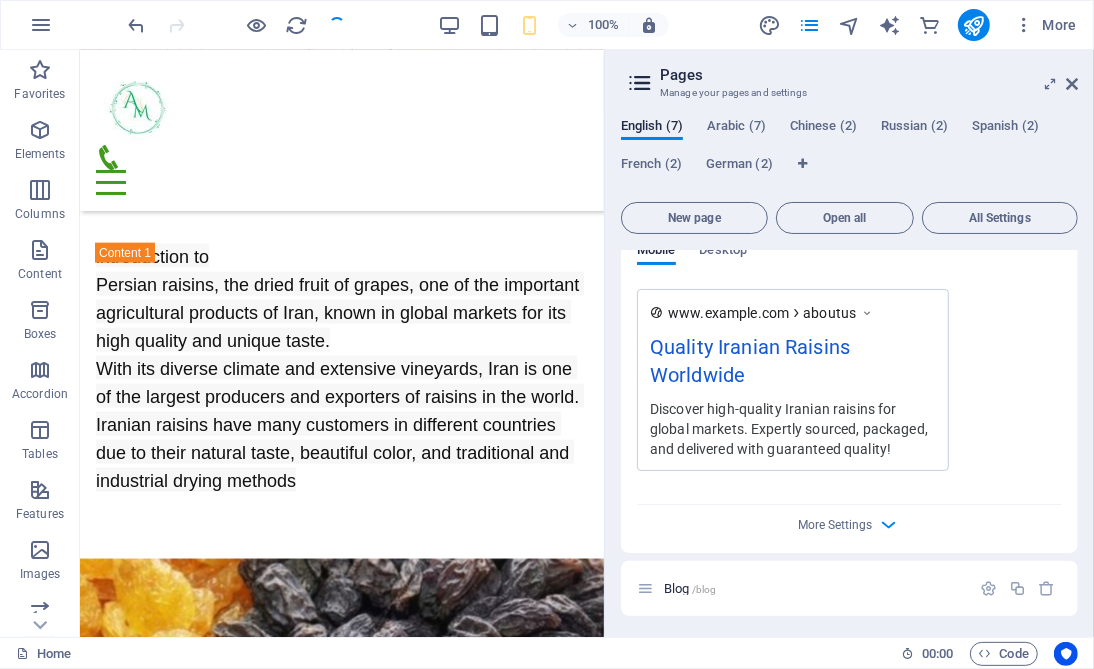 scroll, scrollTop: 3285, scrollLeft: 0, axis: vertical 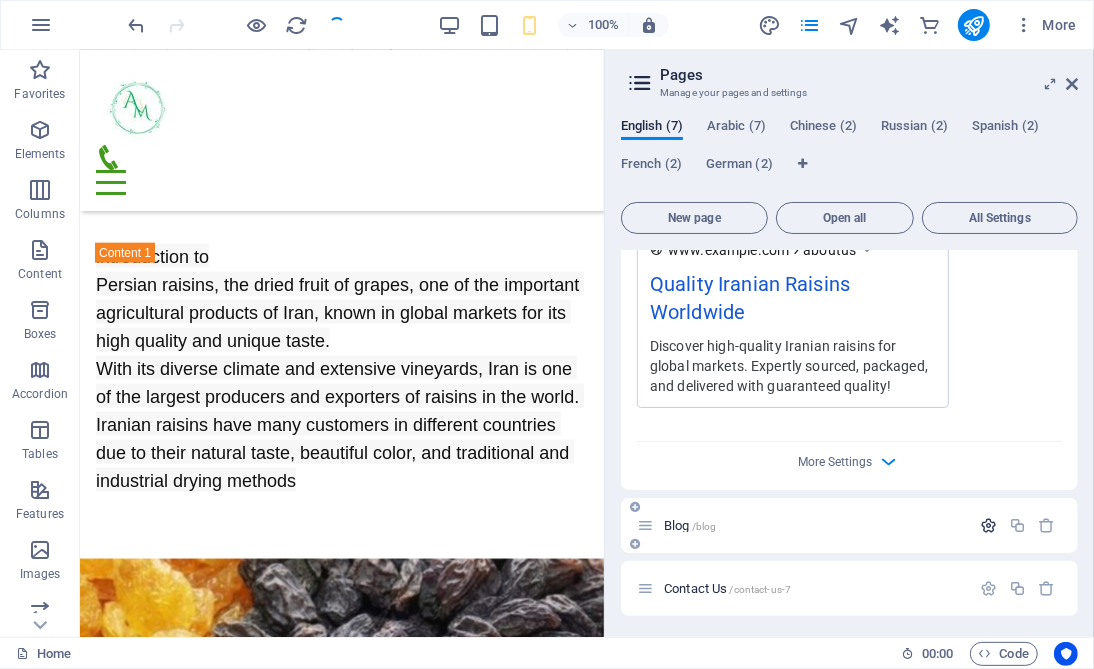 click at bounding box center (988, 525) 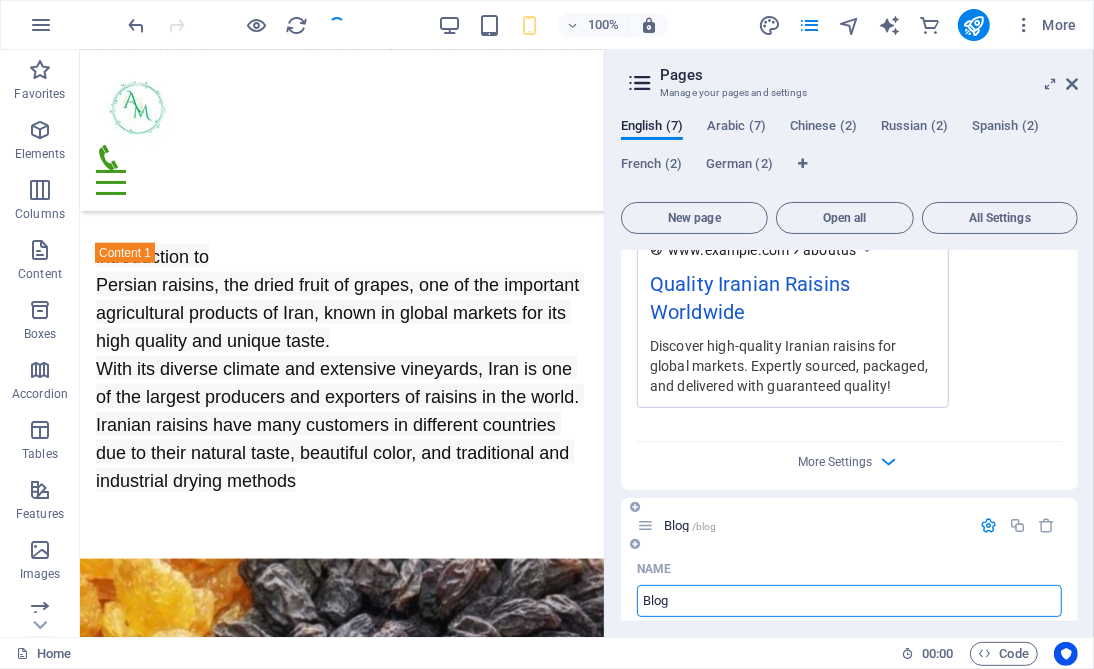 scroll, scrollTop: 3585, scrollLeft: 0, axis: vertical 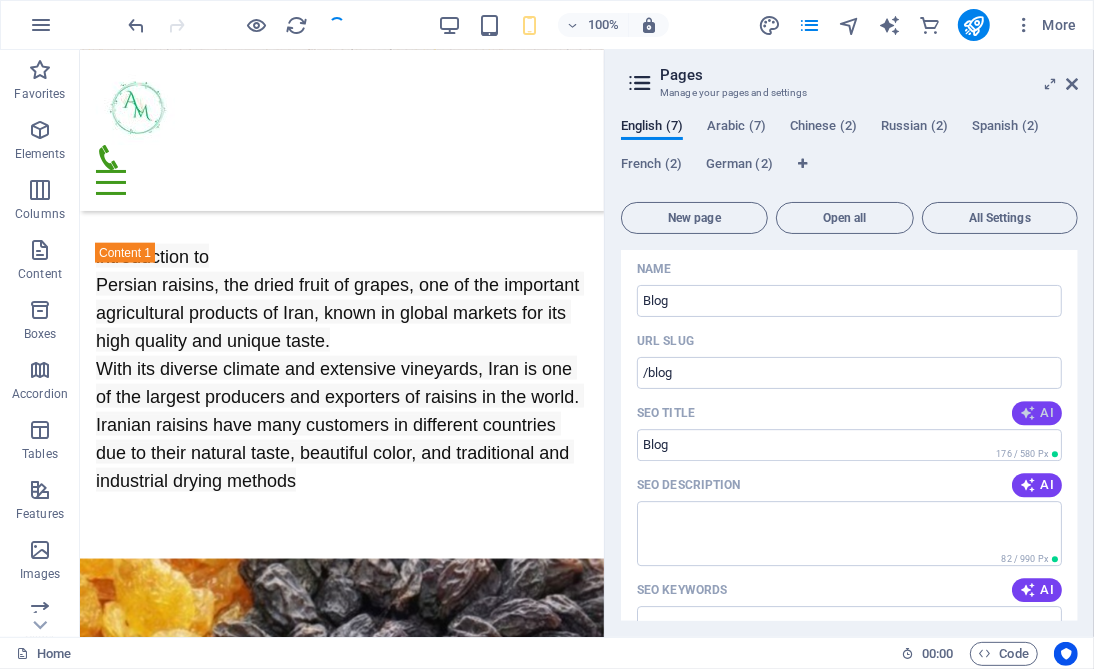 click on "AI" at bounding box center [1037, 413] 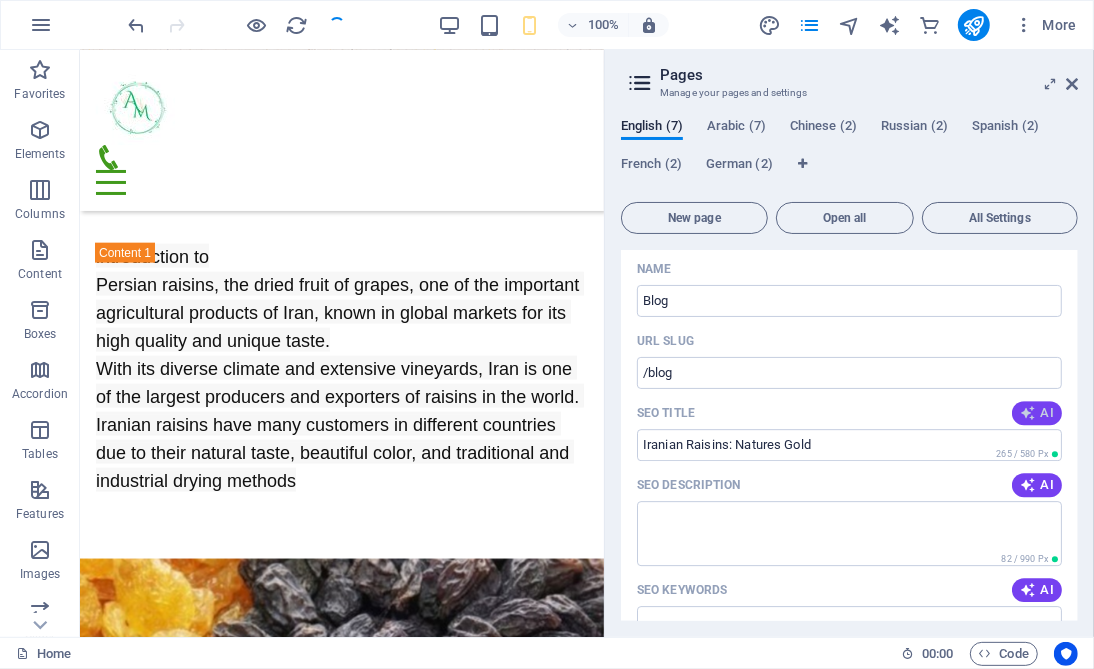 type on "Iranian Raisins: Natures Gold" 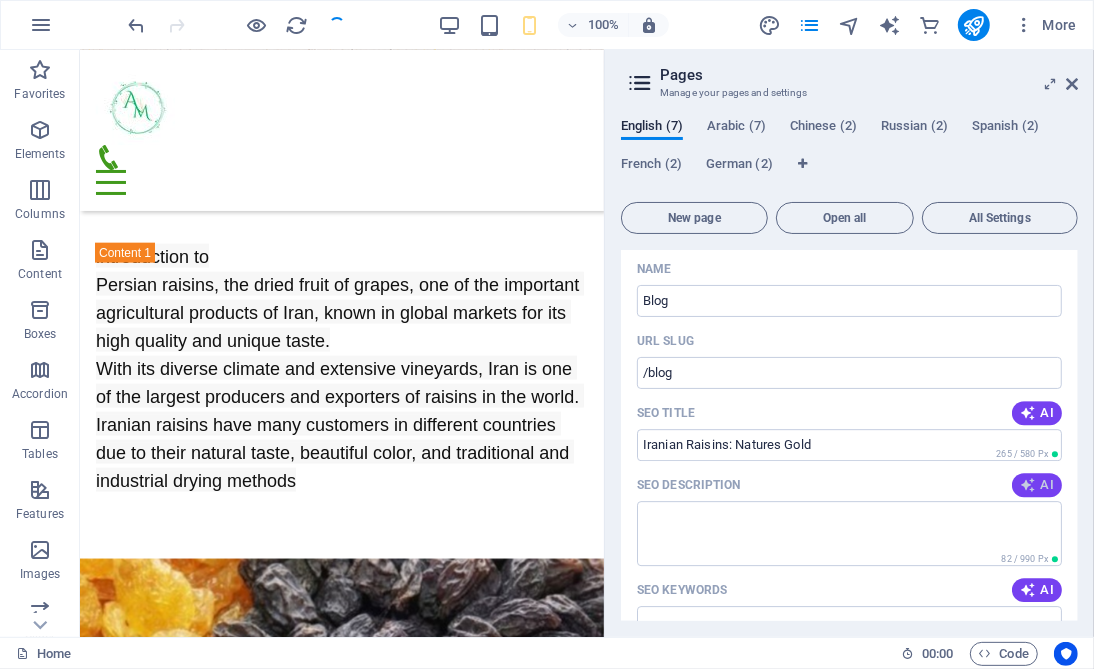 click at bounding box center [1028, 485] 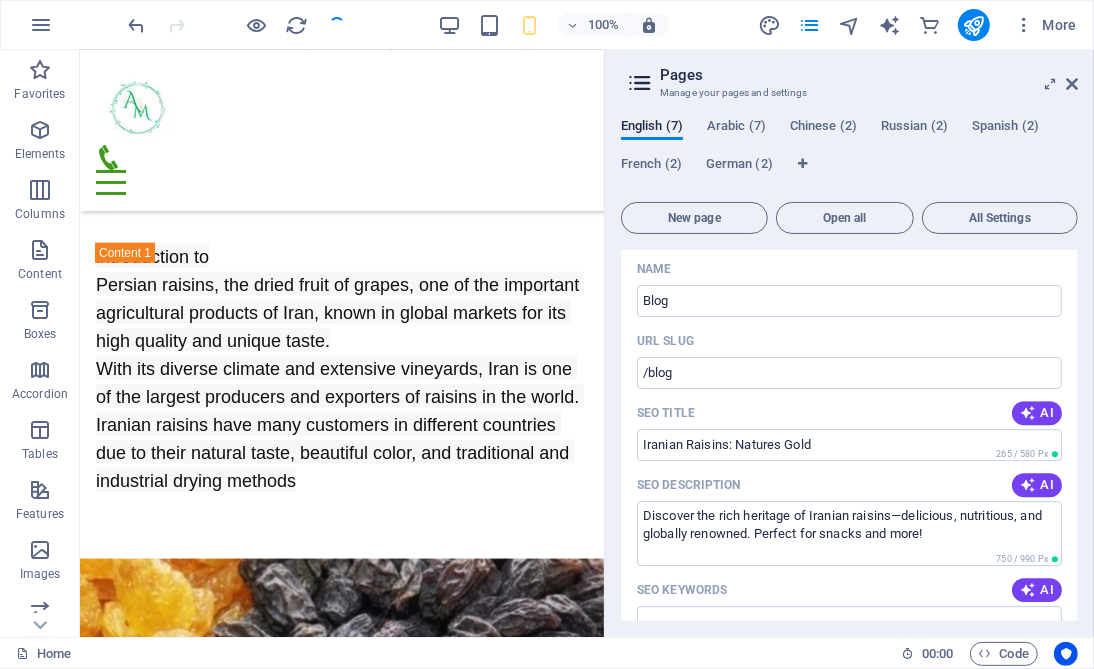 type on "Discover the rich heritage of Iranian raisins—delicious, nutritious, and globally renowned. Perfect for snacks and more!" 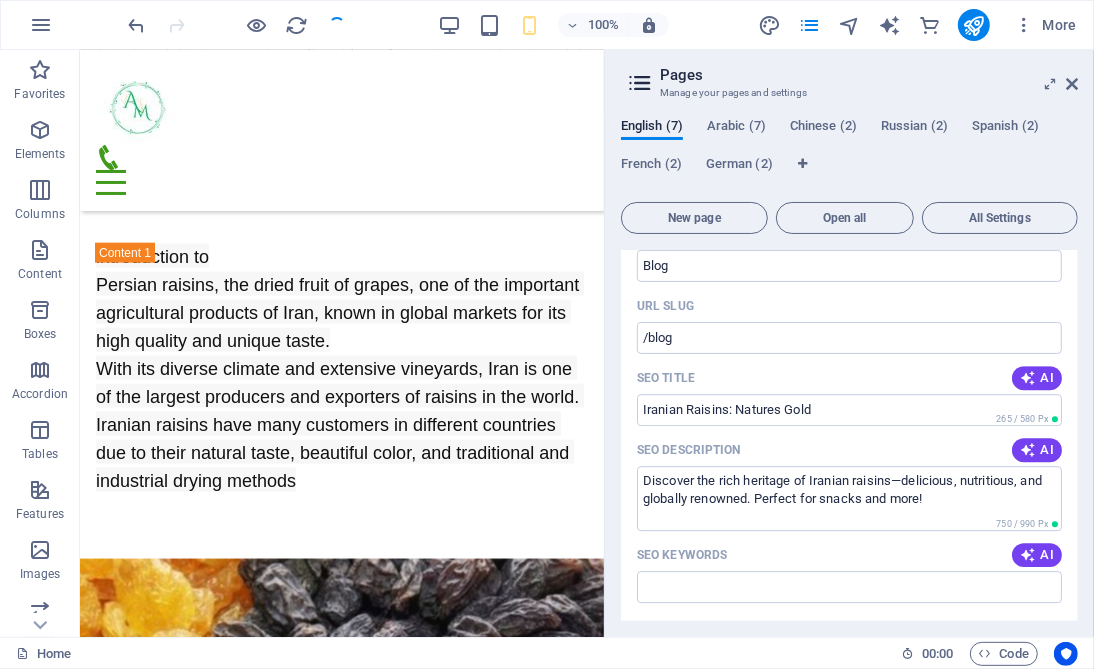 scroll, scrollTop: 3770, scrollLeft: 0, axis: vertical 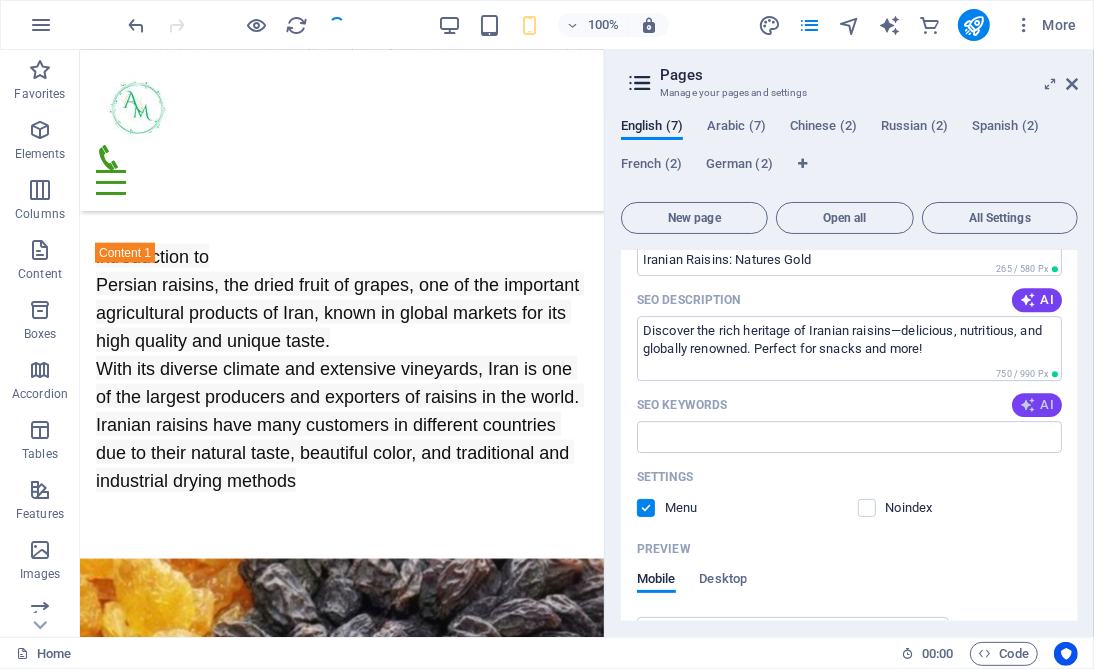 click on "AI" at bounding box center [1037, 405] 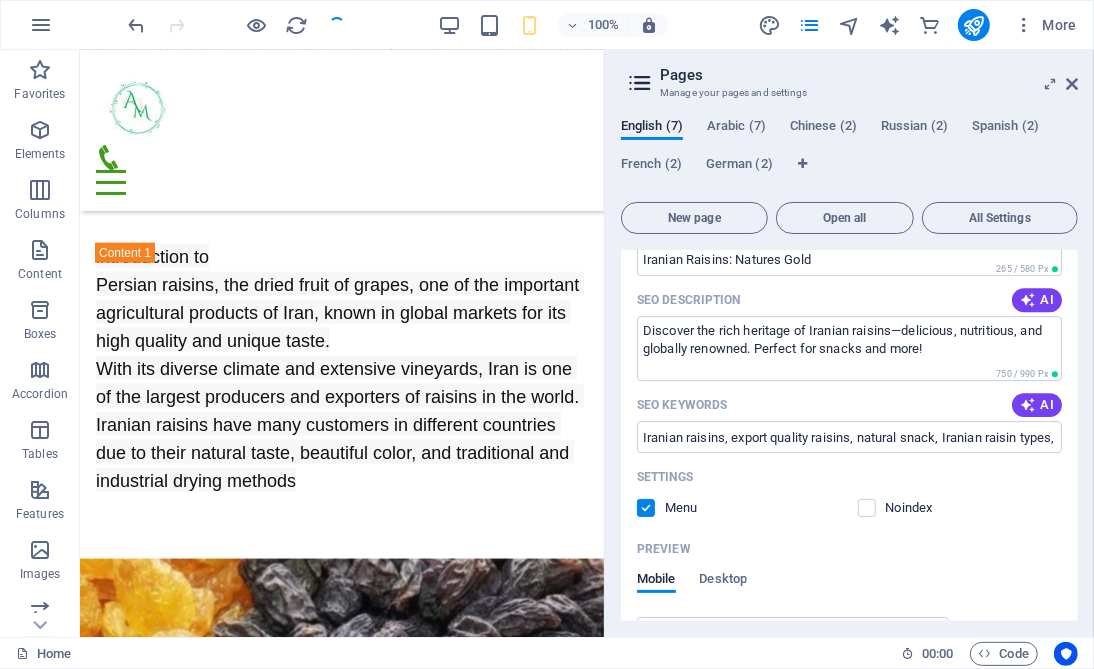 type on "Iranian raisins, export quality raisins, natural snack, Iranian raisin types, raisin production in Iran, Iranian agricultural exports" 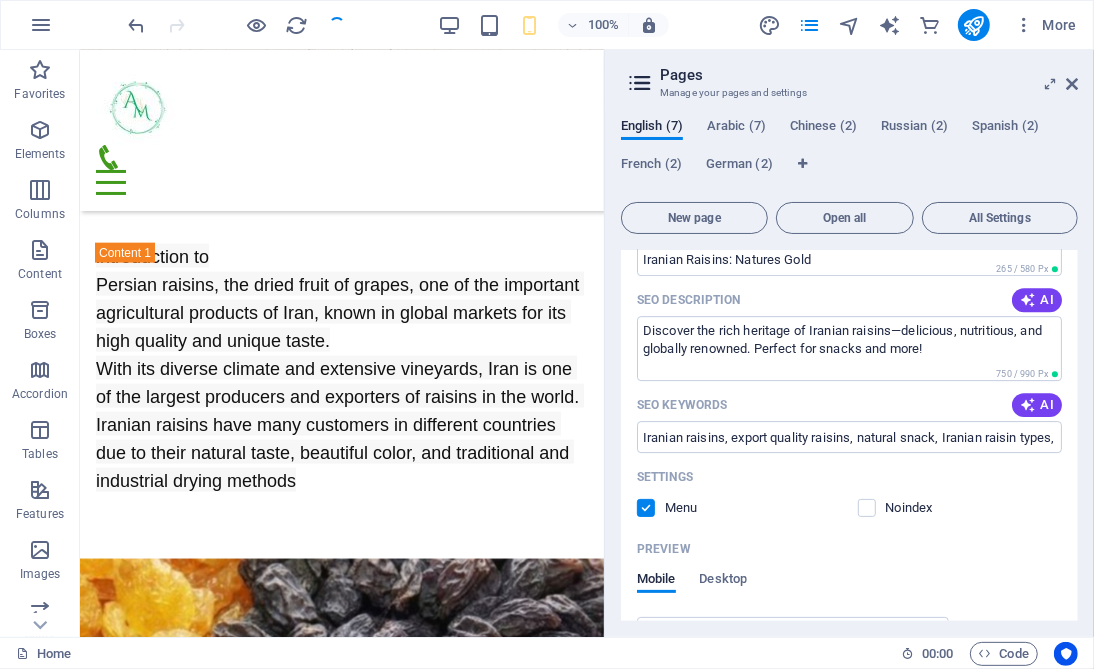 scroll, scrollTop: 4070, scrollLeft: 0, axis: vertical 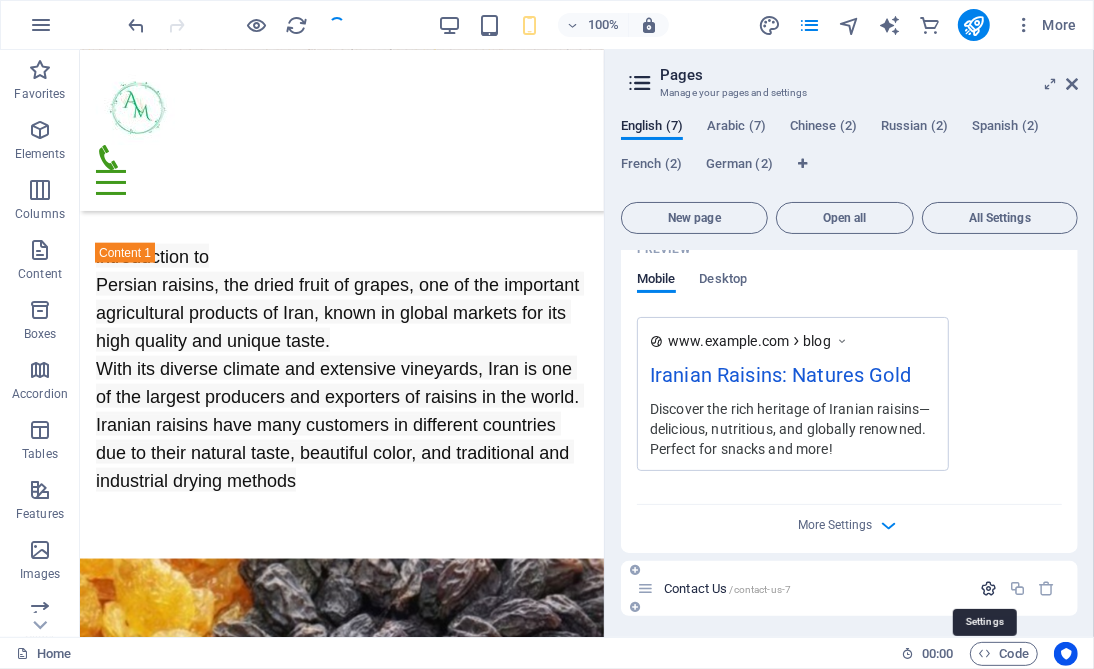 click at bounding box center (988, 588) 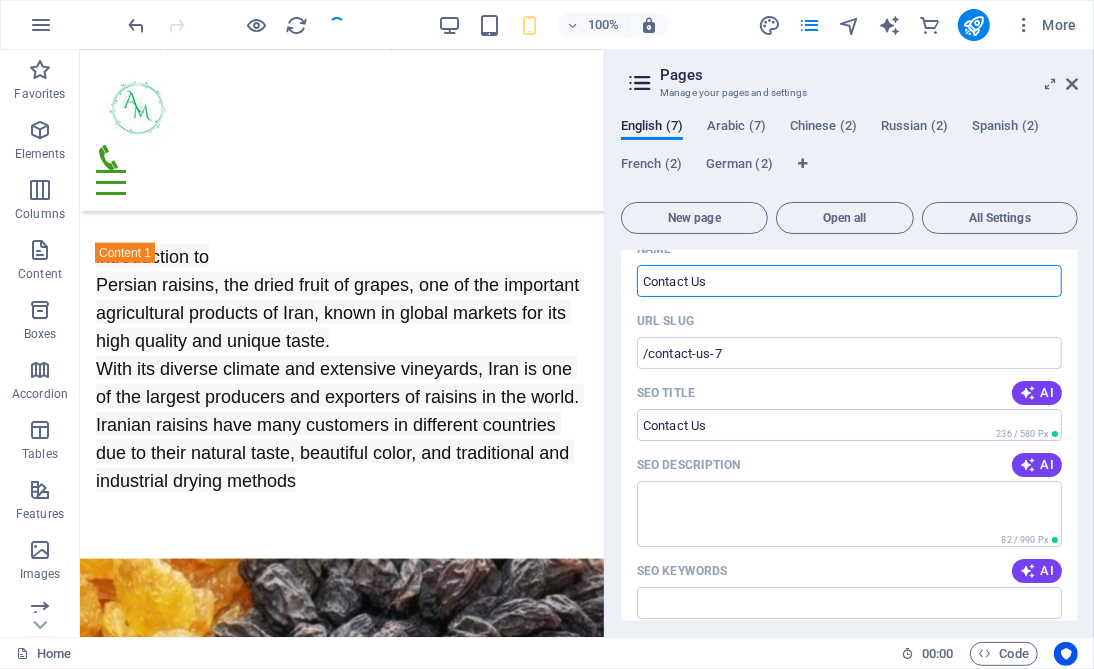 scroll, scrollTop: 4447, scrollLeft: 0, axis: vertical 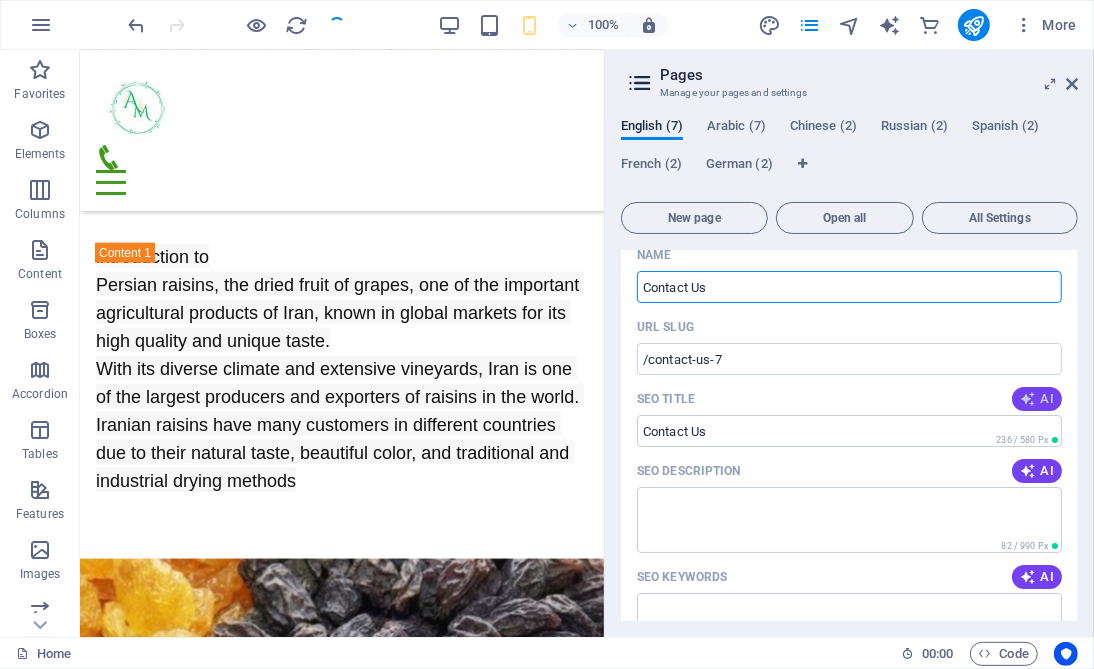 click on "AI" at bounding box center (1037, 399) 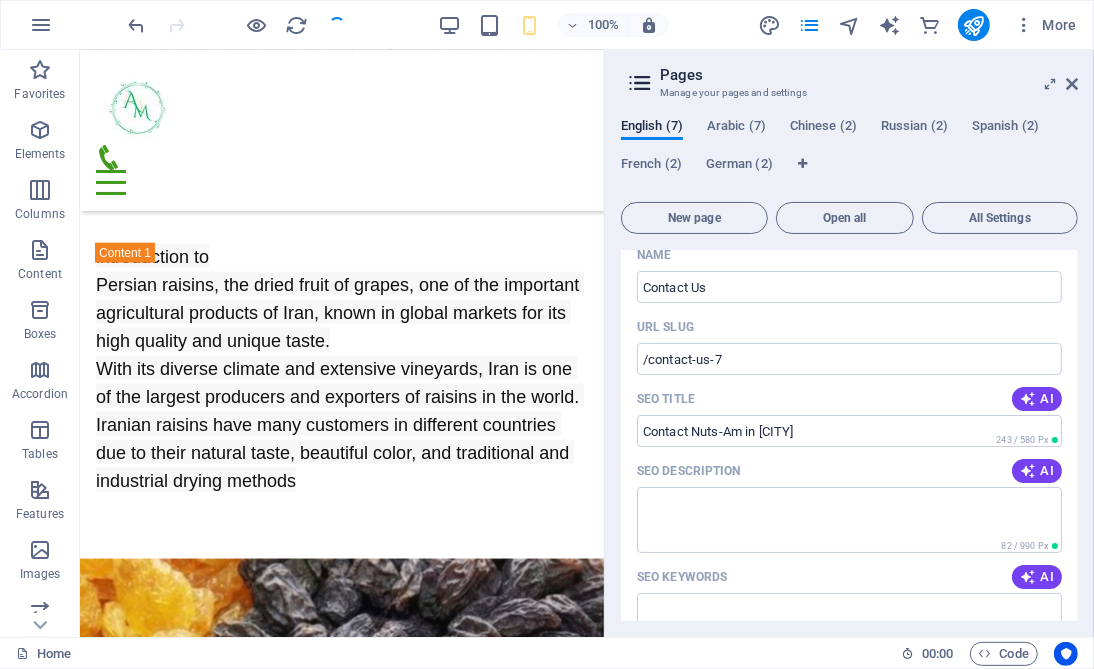 type on "Contact Nuts-Am in [CITY]" 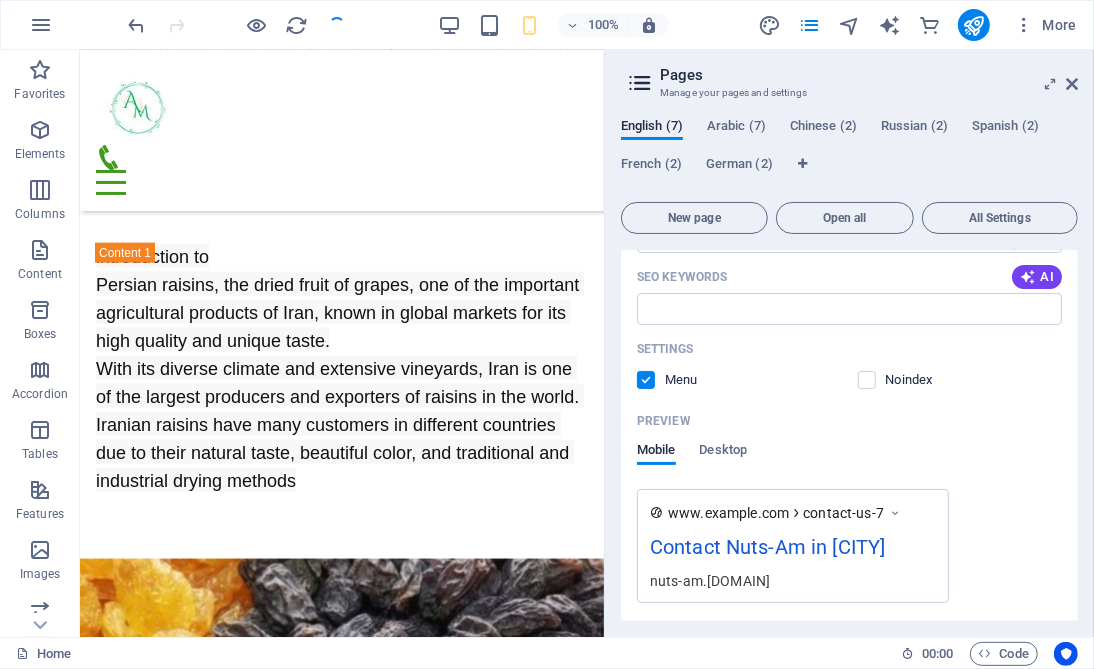 scroll, scrollTop: 4447, scrollLeft: 0, axis: vertical 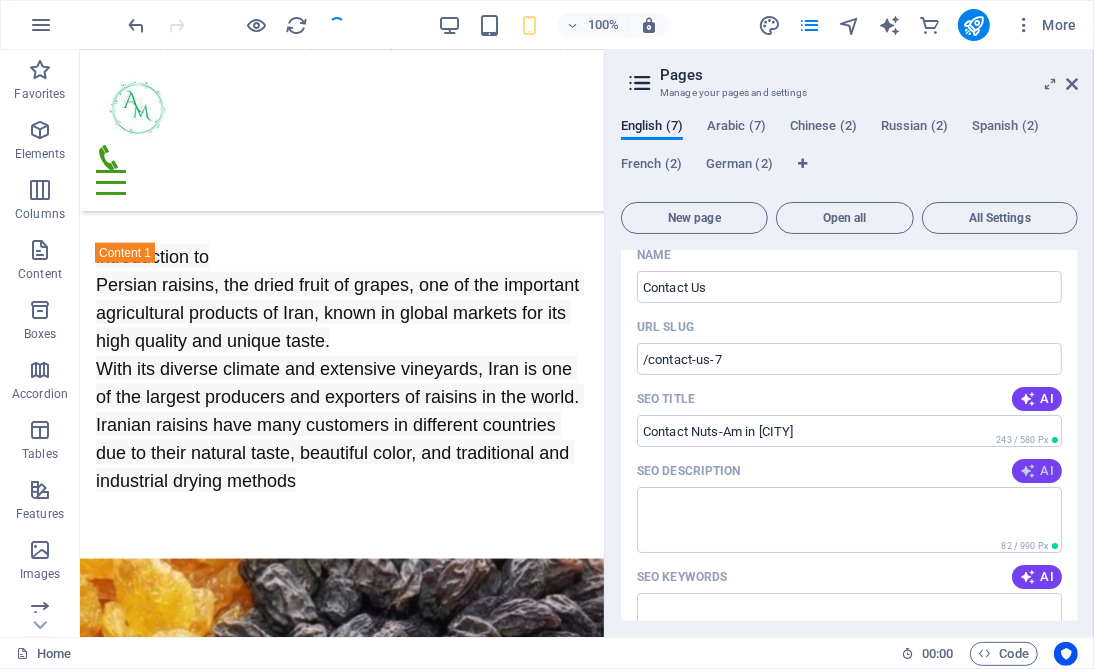 click at bounding box center (1028, 471) 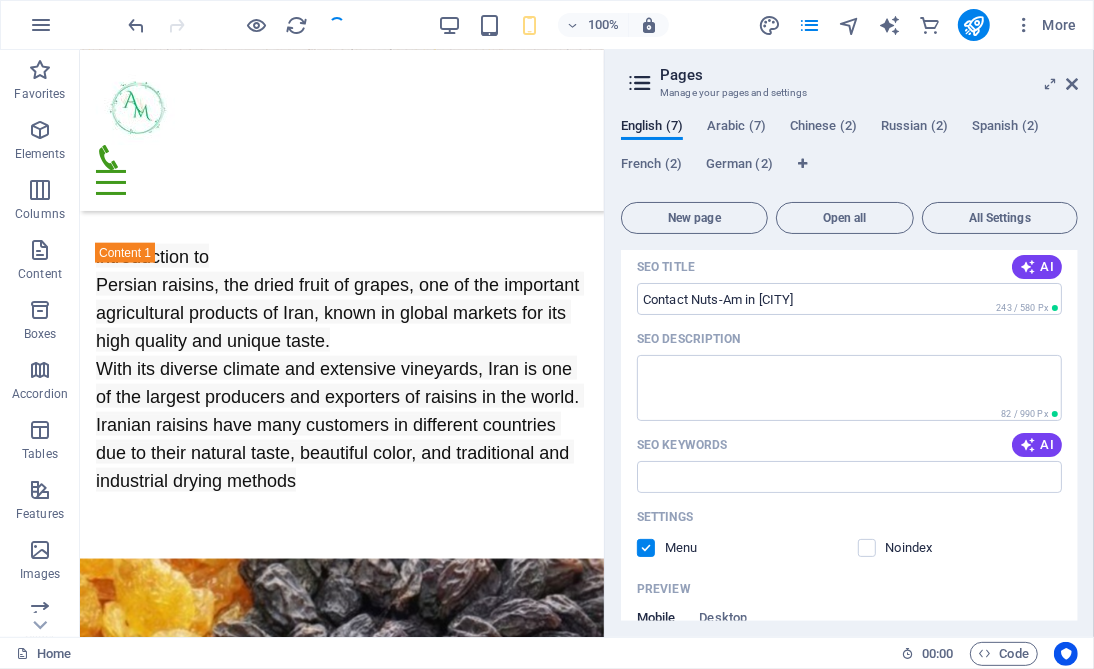 scroll, scrollTop: 4597, scrollLeft: 0, axis: vertical 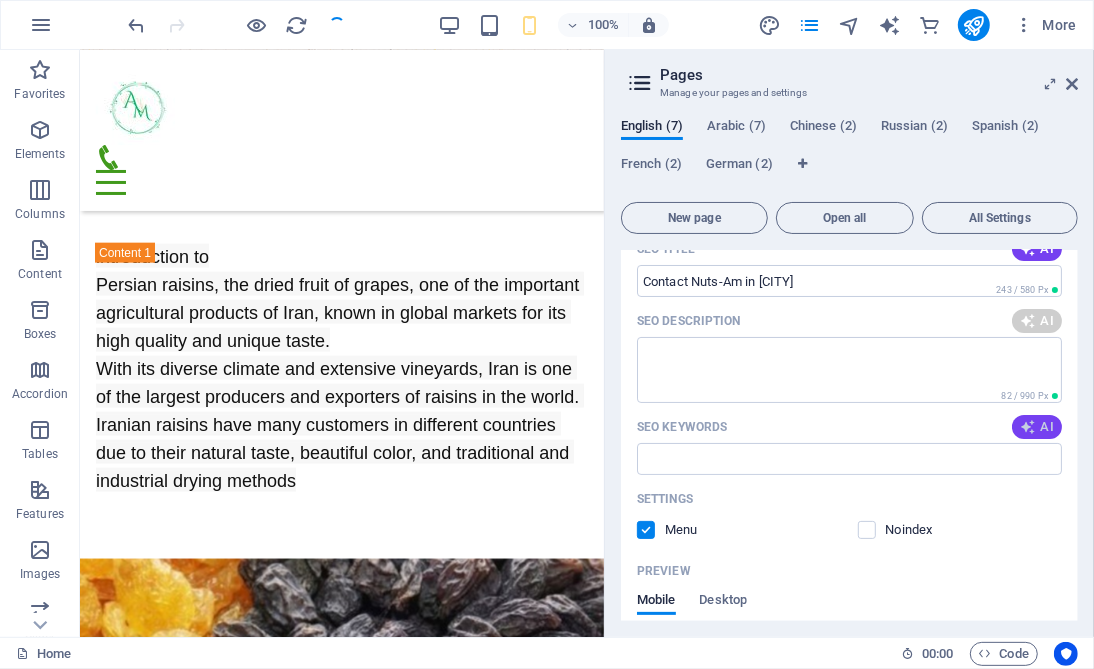 click at bounding box center (1028, 427) 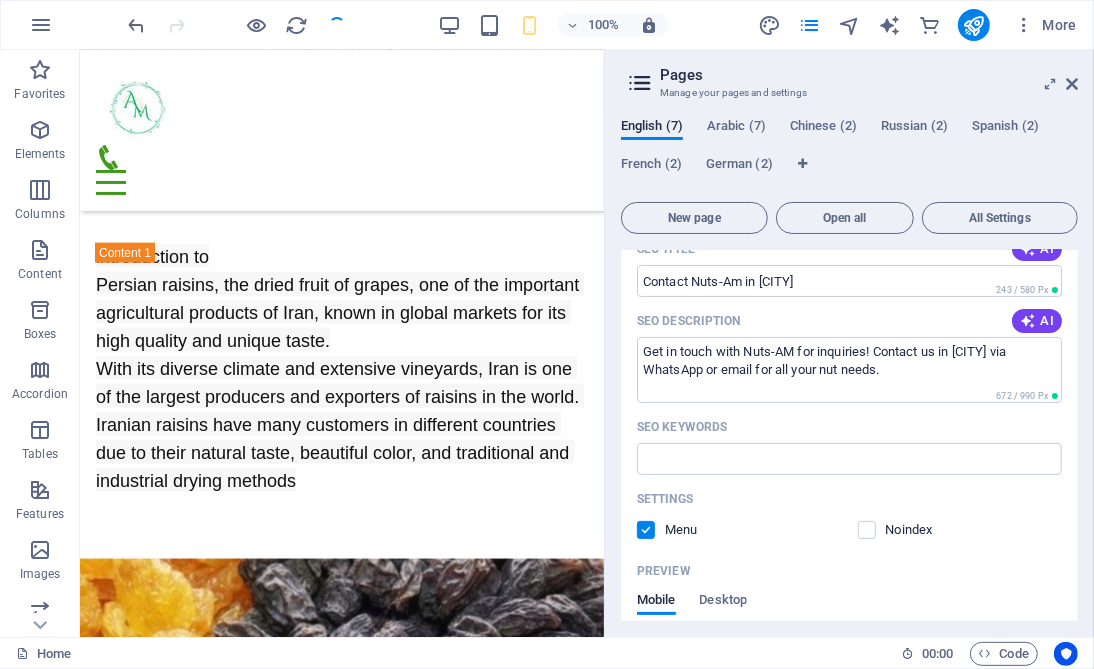 type on "Get in touch with Nuts-AM for inquiries! Contact us in [CITY] via WhatsApp or email for all your nut needs." 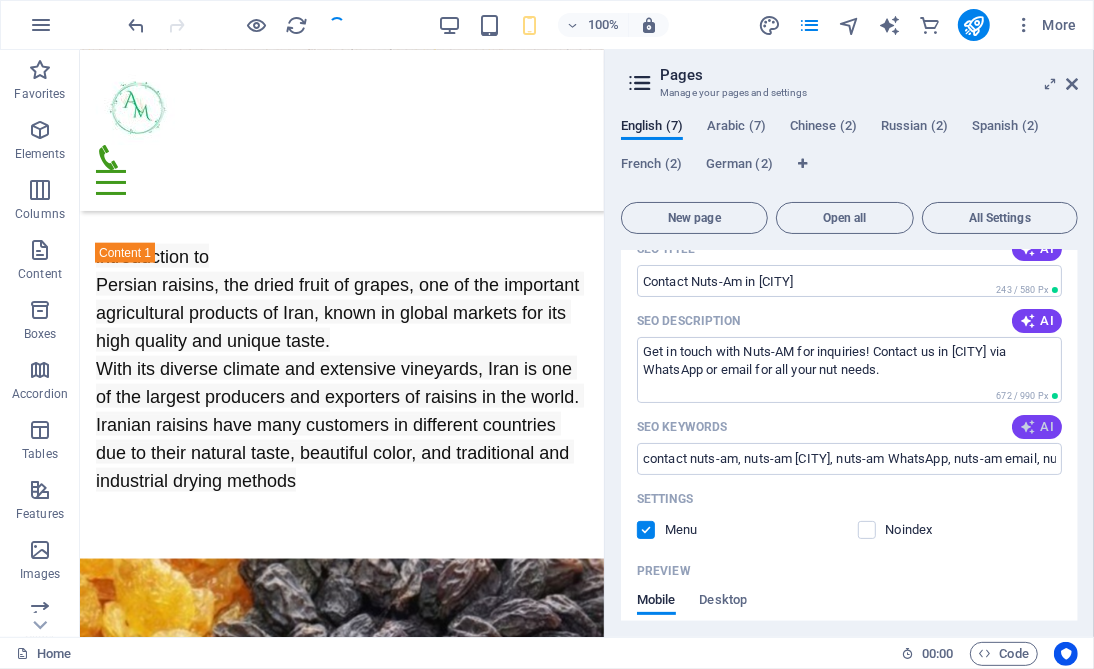 type on "contact nuts-am, nuts-am [CITY], nuts-am WhatsApp, nuts-am email, nuts-am [STREET], nuts-am customer service" 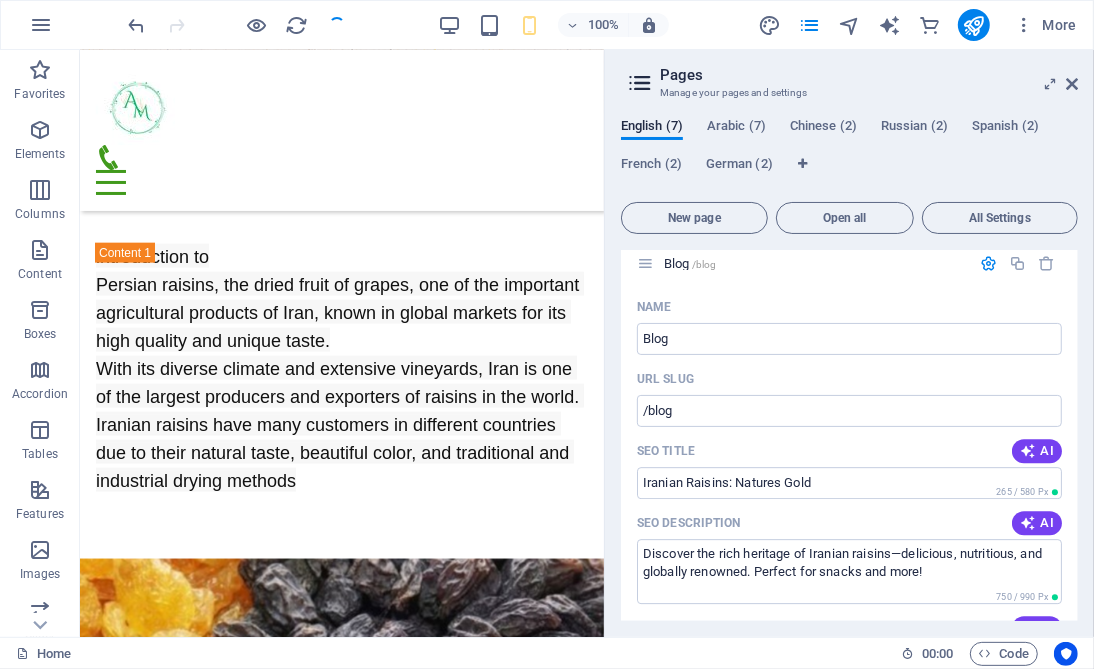 scroll, scrollTop: 2947, scrollLeft: 0, axis: vertical 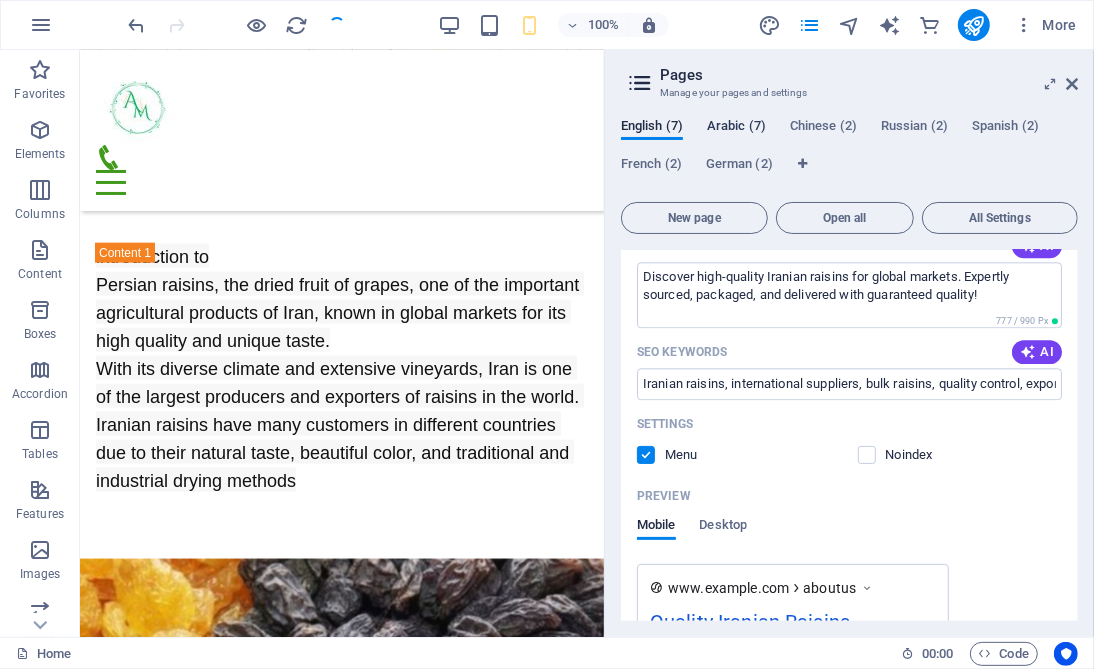 click on "Arabic (7)" at bounding box center [736, 128] 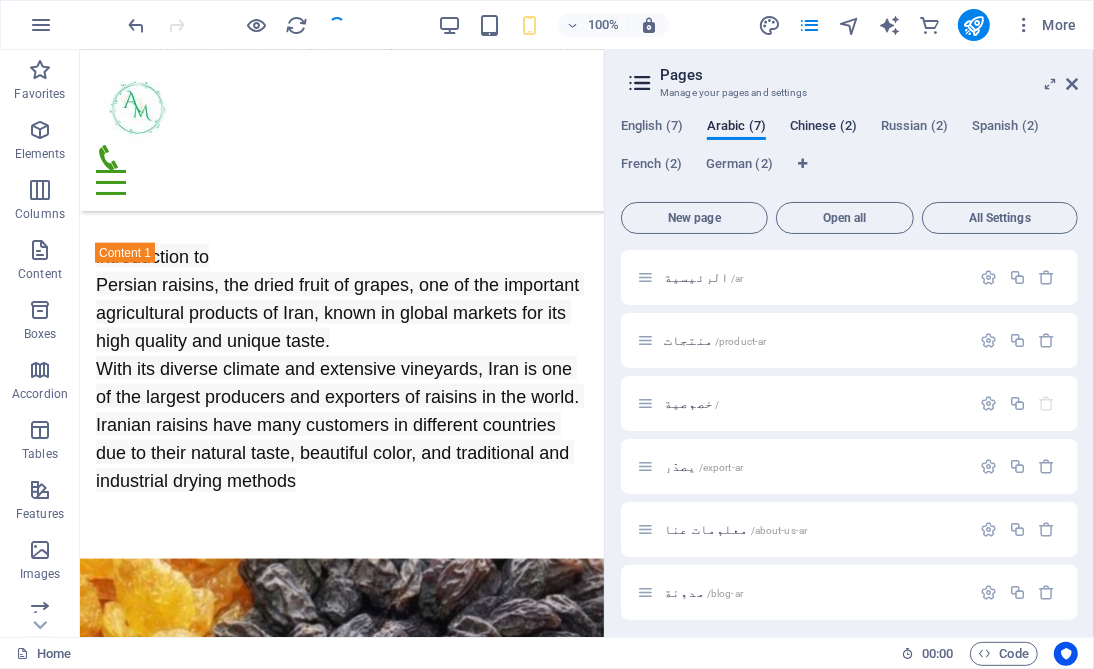 click on "Chinese (2)" at bounding box center (823, 128) 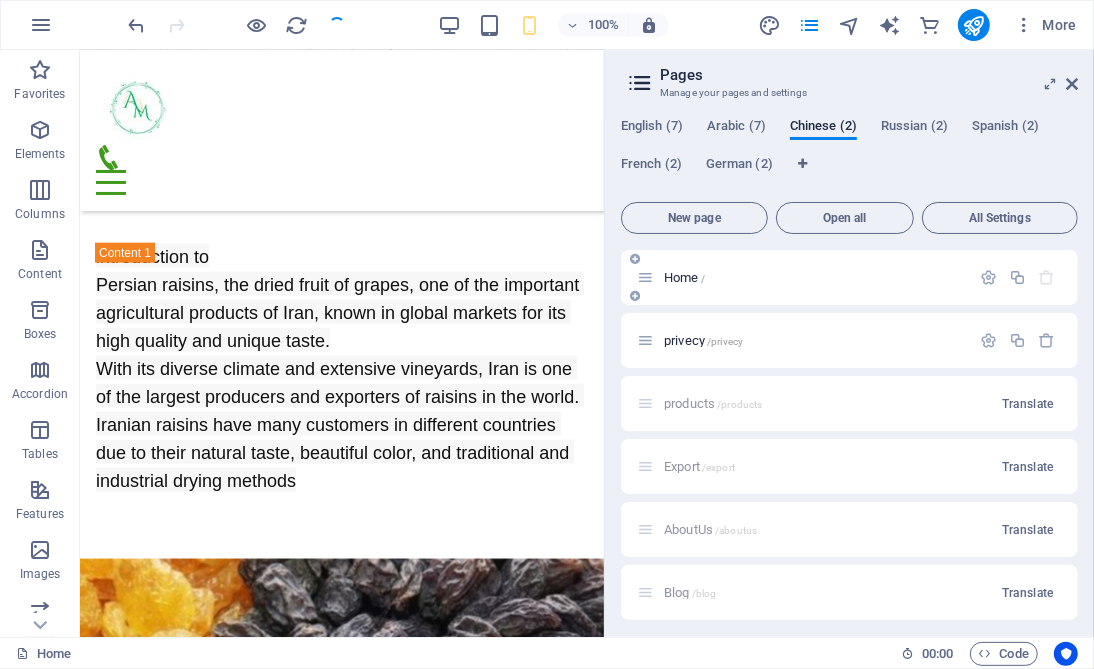 click on "Home /" at bounding box center [814, 277] 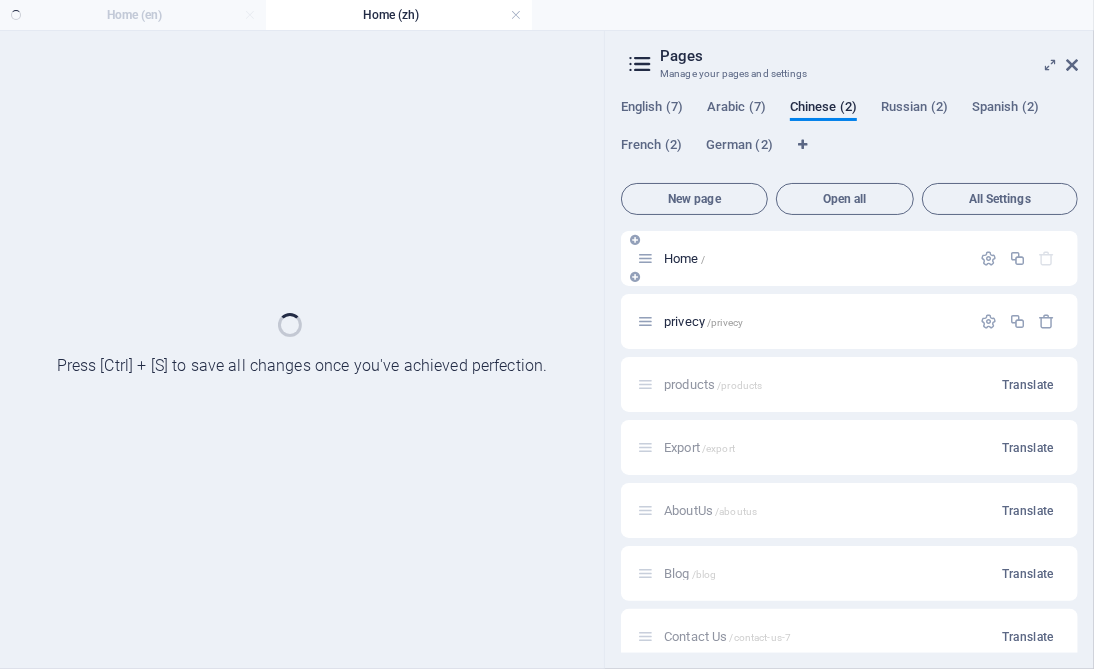 scroll, scrollTop: 0, scrollLeft: 0, axis: both 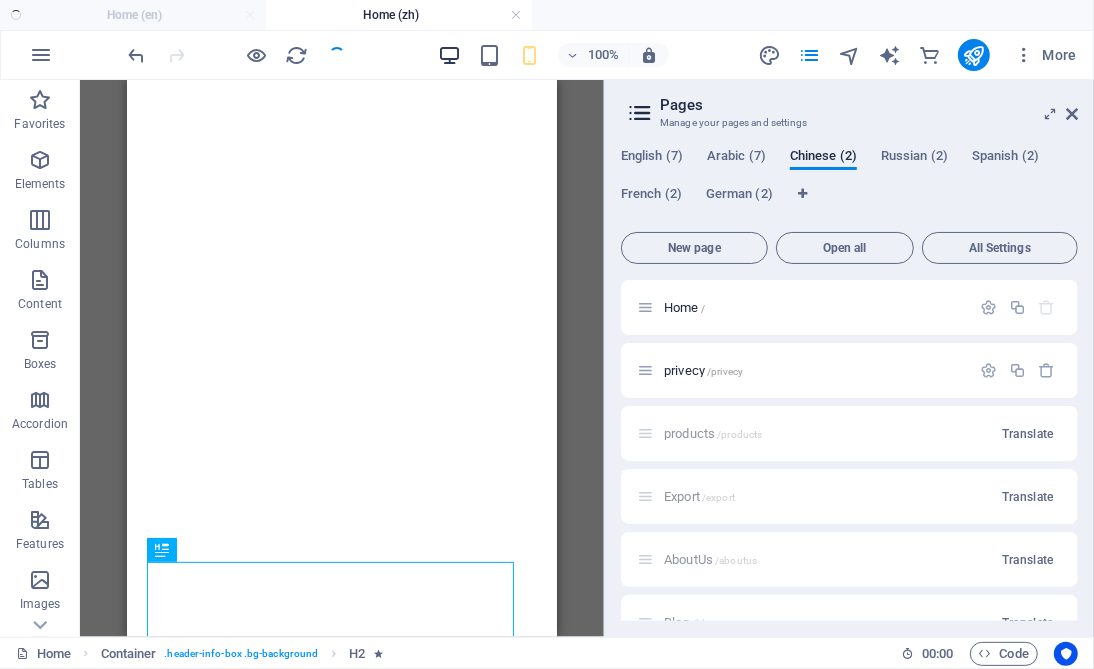 click at bounding box center [449, 55] 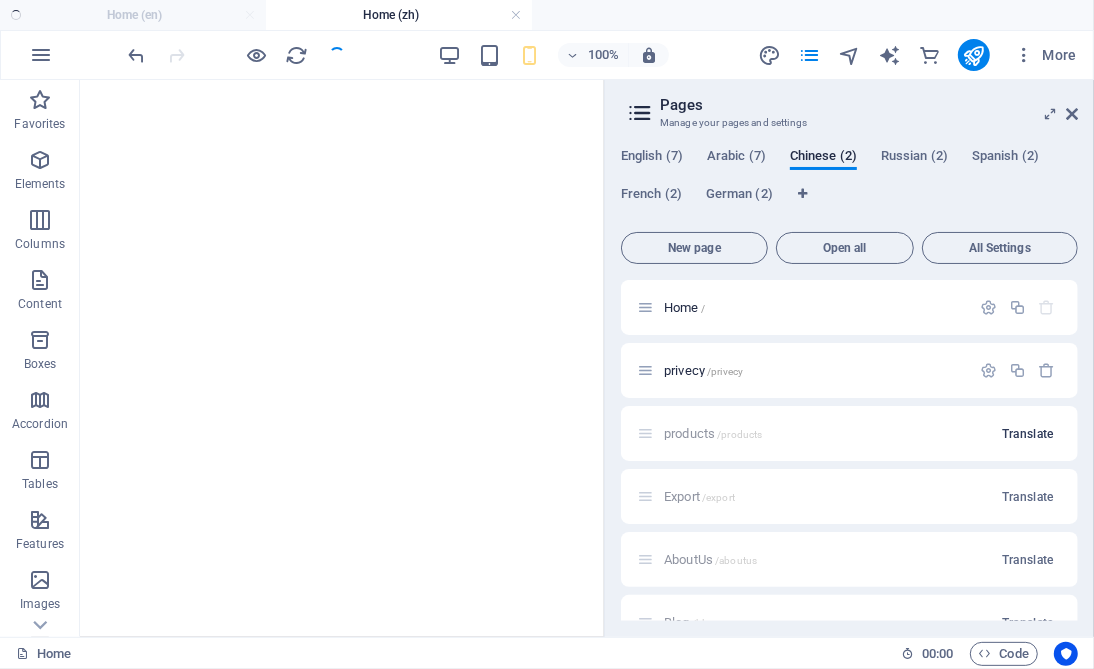 click on "Translate" at bounding box center [1028, 434] 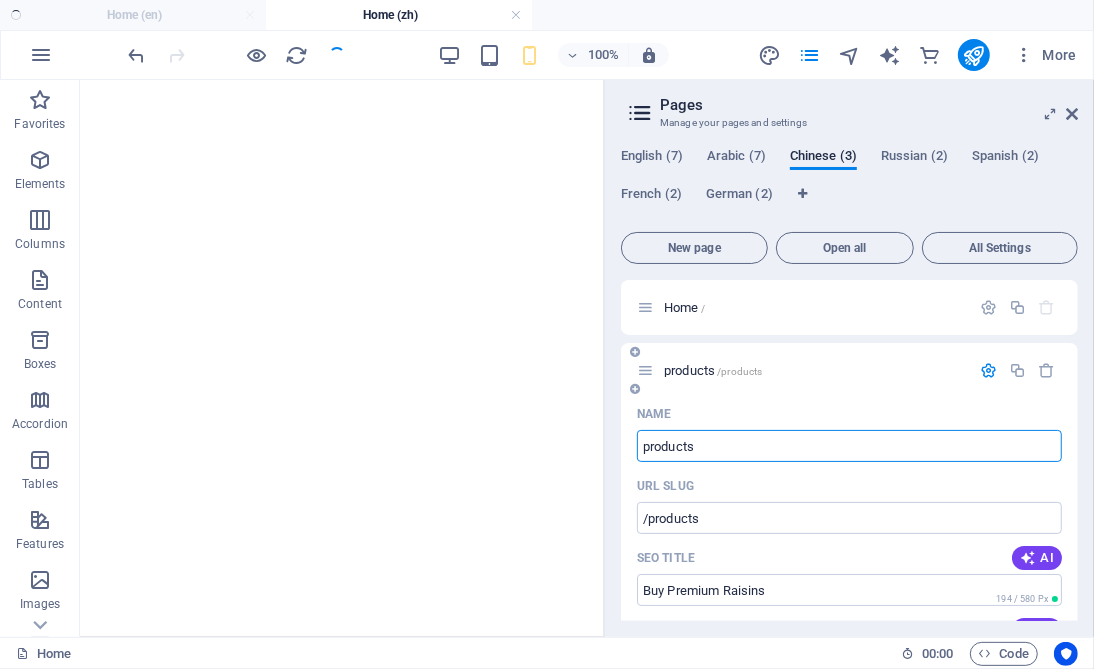 click on "Name products ​ URL SLUG /products ​ SEO Title AI Buy Premium Raisins ​ 194 / 580 Px SEO Description AI Discover the charm of Iranian Golden Raisins—naturally sweet, vibrant, and perfect for gourmet markets and healthy snacks! ​ 790 / 990 Px SEO Keywords AI Iranian golden raisins, sun-dried raisins, Sultana raisins, green Qalami raisins, shade-dried raisins, premium raisins exporter ​ Settings Menu Noindex Preview Mobile Desktop www.example.com products Buy Premium Raisins Discover the charm of Iranian Golden Raisins—naturally sweet, vibrant, and perfect for gourmet markets and healthy snacks! Meta tags ​ Preview Image (Open Graph) Drag files here, click to choose files or select files from Files or our free stock photos & videos More Settings" at bounding box center (849, 790) 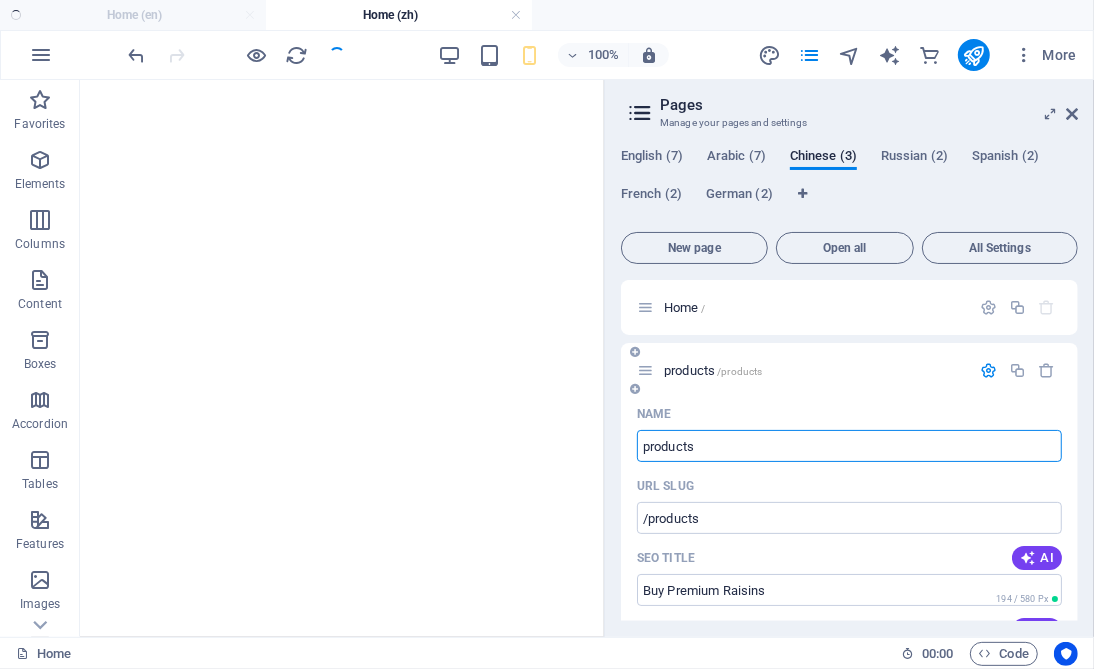 drag, startPoint x: 732, startPoint y: 453, endPoint x: 652, endPoint y: 446, distance: 80.305664 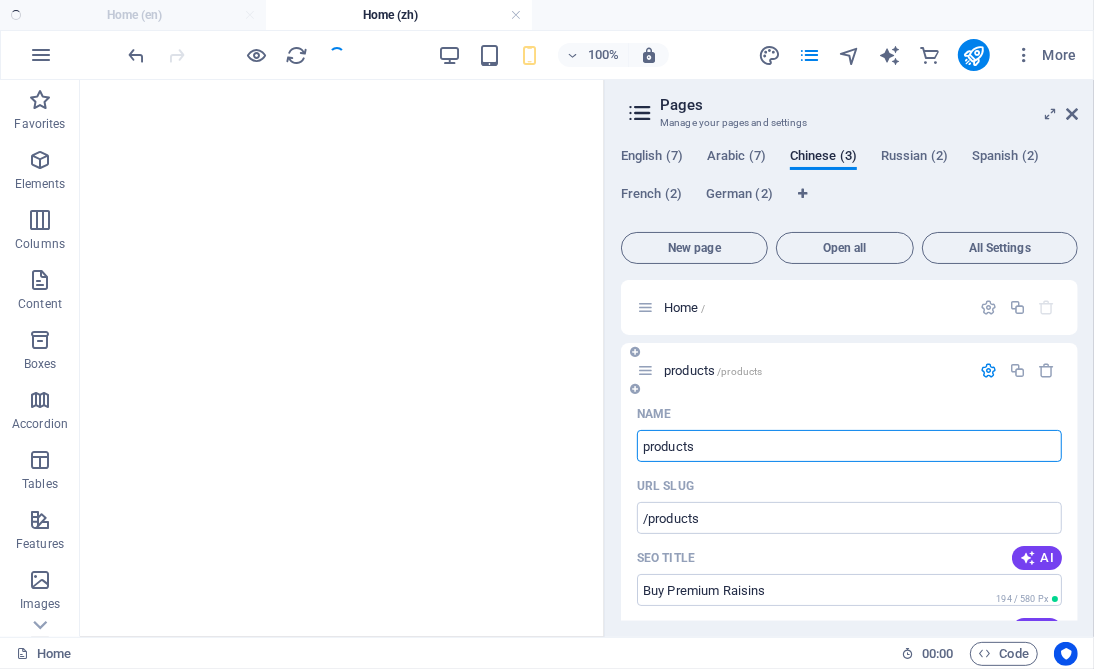 paste on "产品" 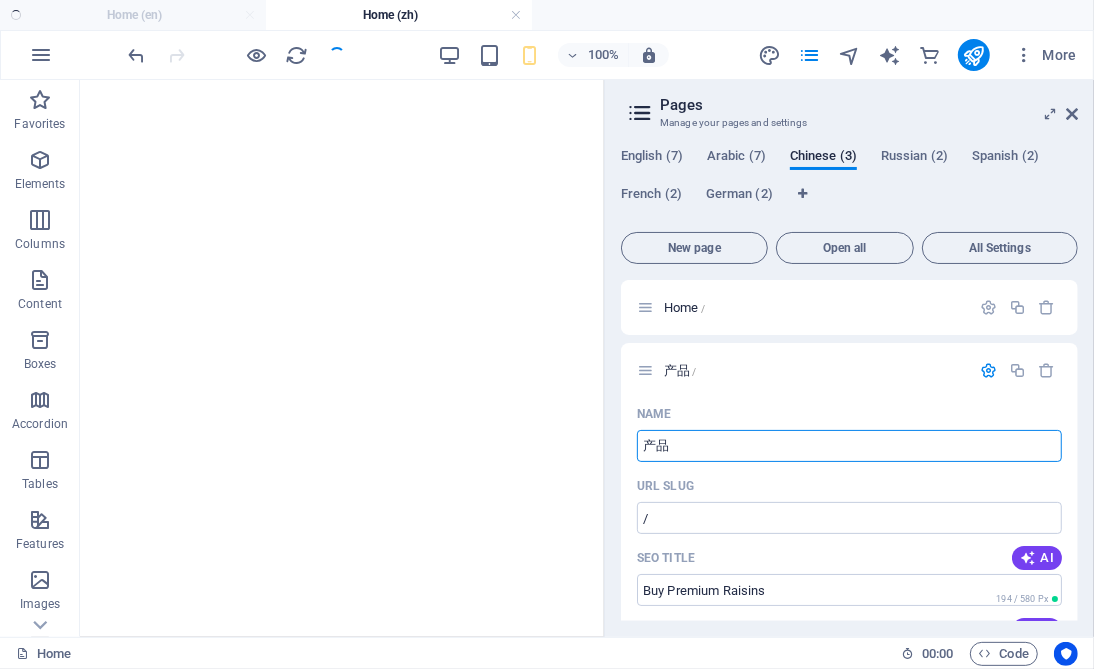 type on "产品" 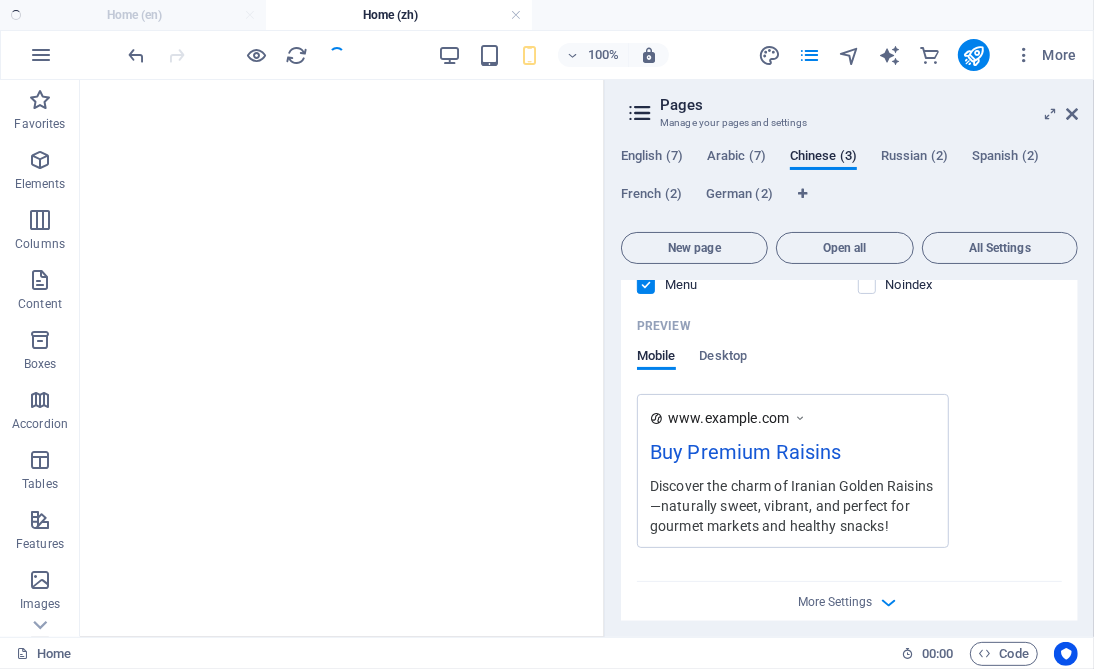 scroll, scrollTop: 600, scrollLeft: 0, axis: vertical 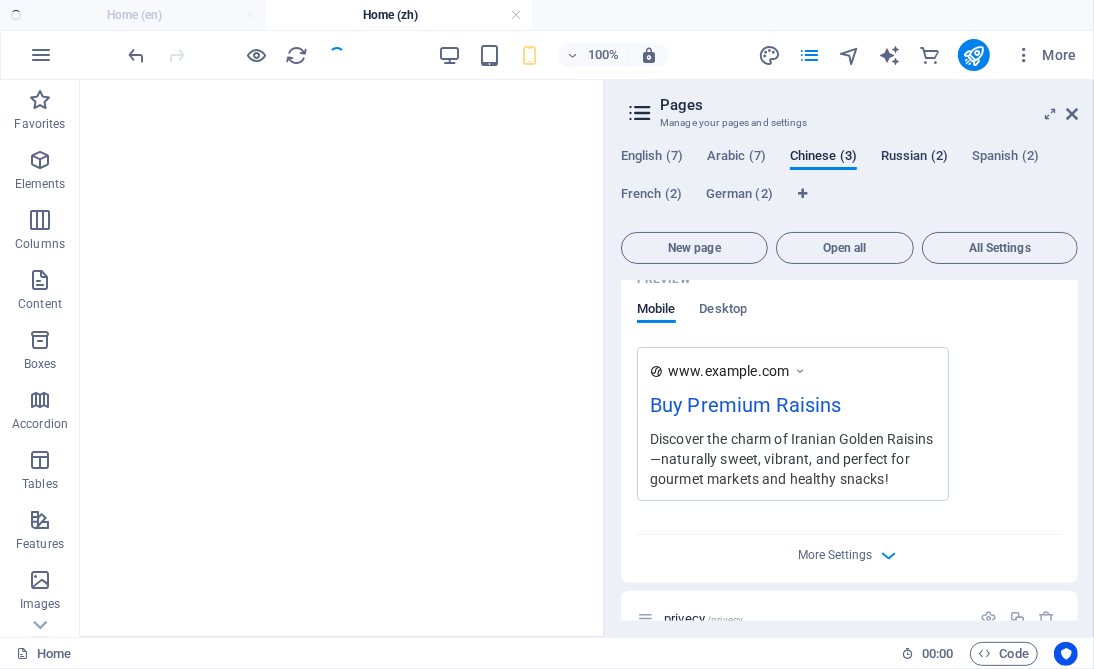 type on "产品" 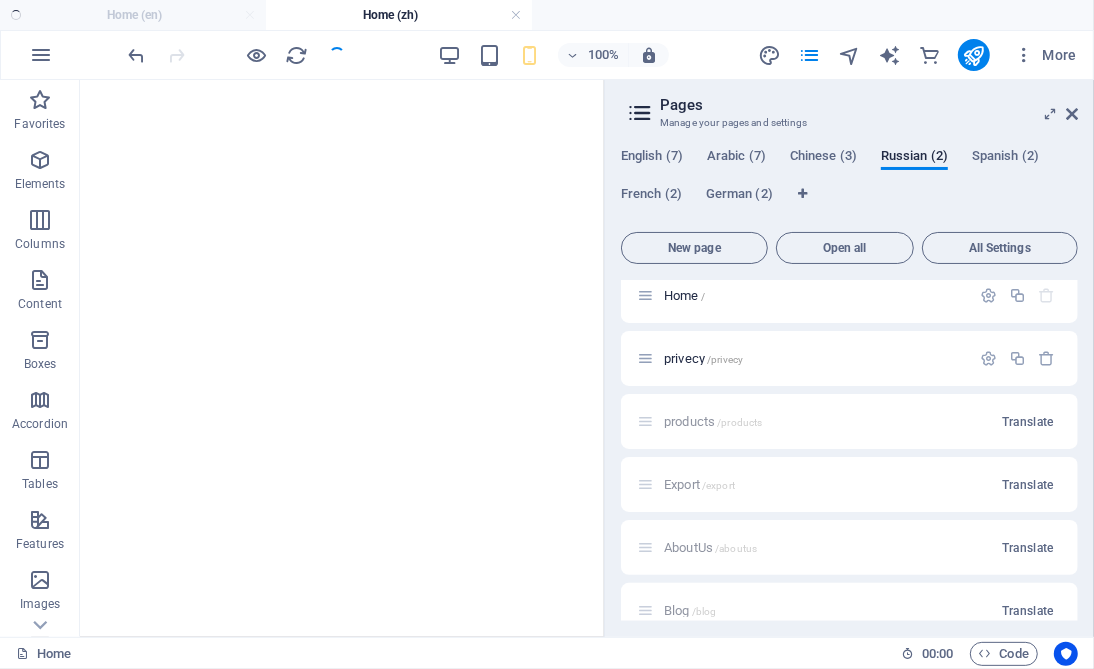 scroll, scrollTop: 0, scrollLeft: 0, axis: both 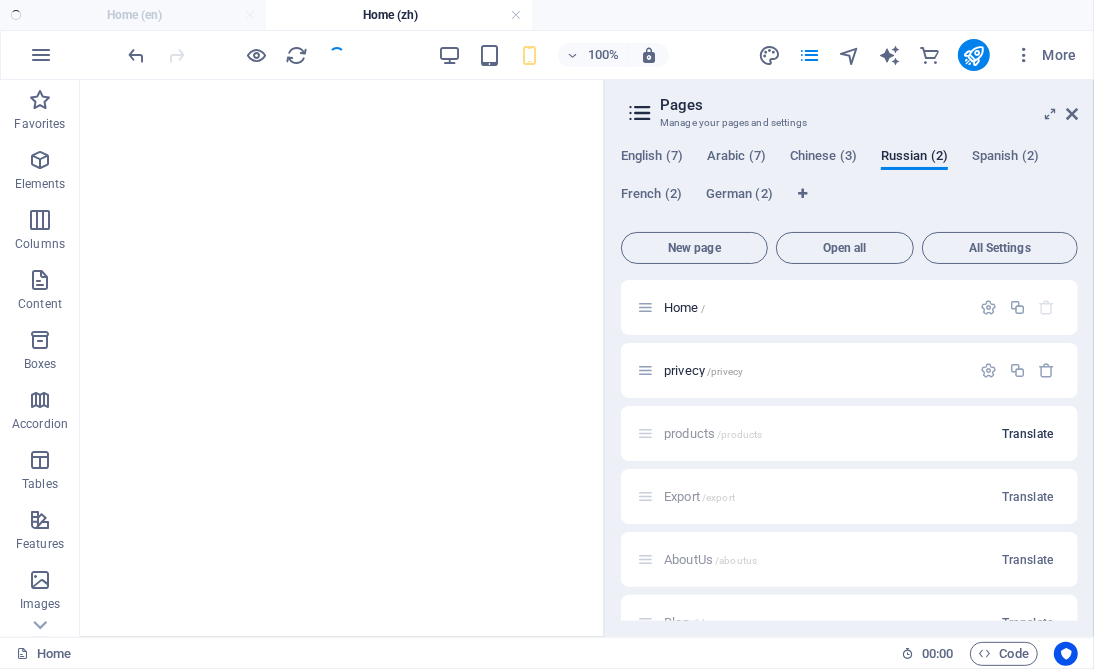click on "Translate" at bounding box center [1028, 434] 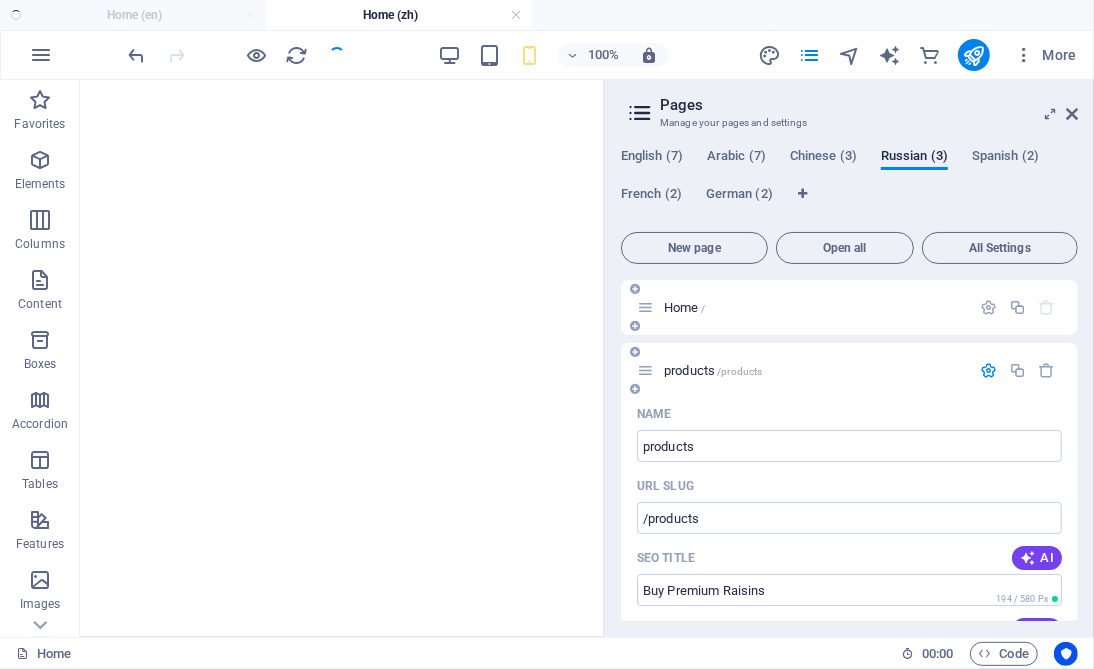 click on "Home /" at bounding box center (814, 307) 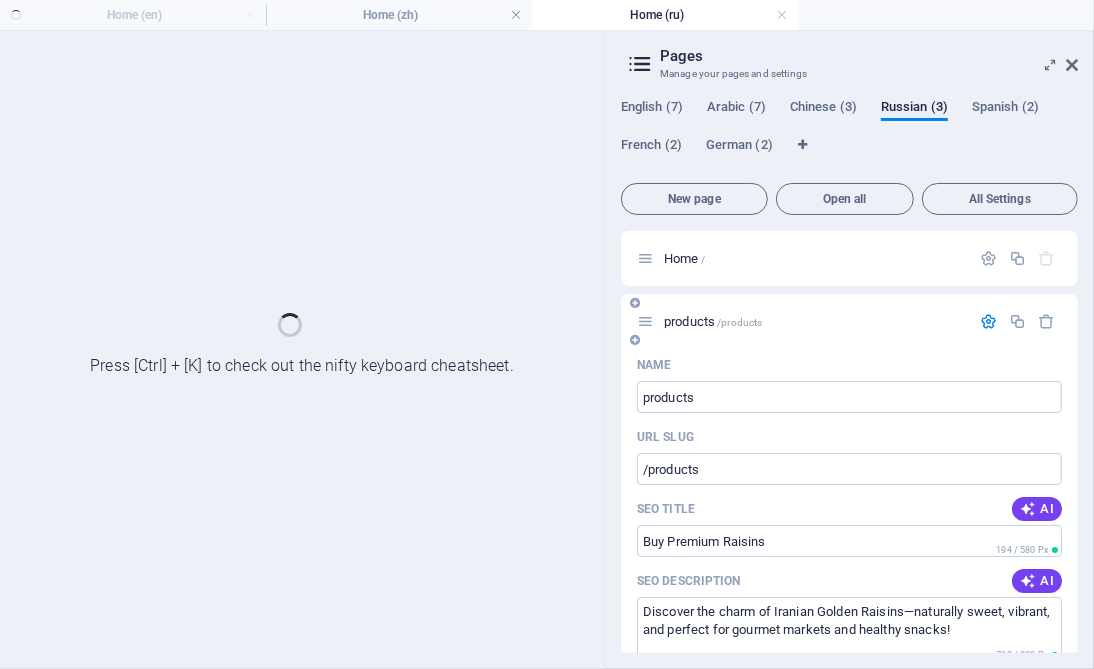 scroll, scrollTop: 150, scrollLeft: 0, axis: vertical 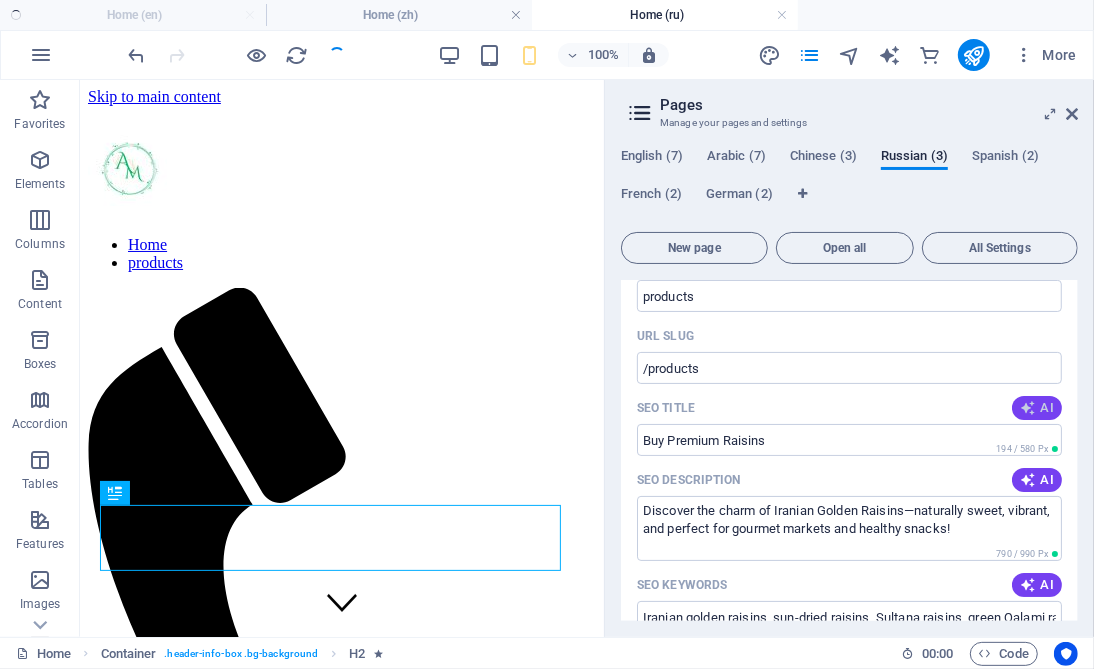 click at bounding box center [1028, 408] 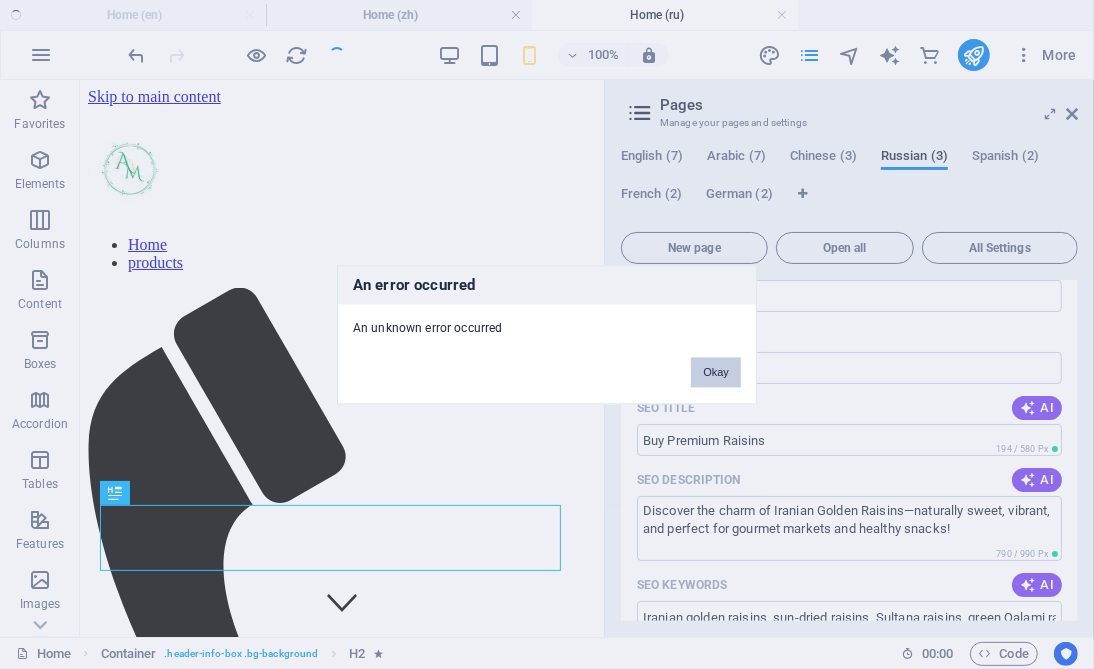 click on "Okay" at bounding box center [716, 372] 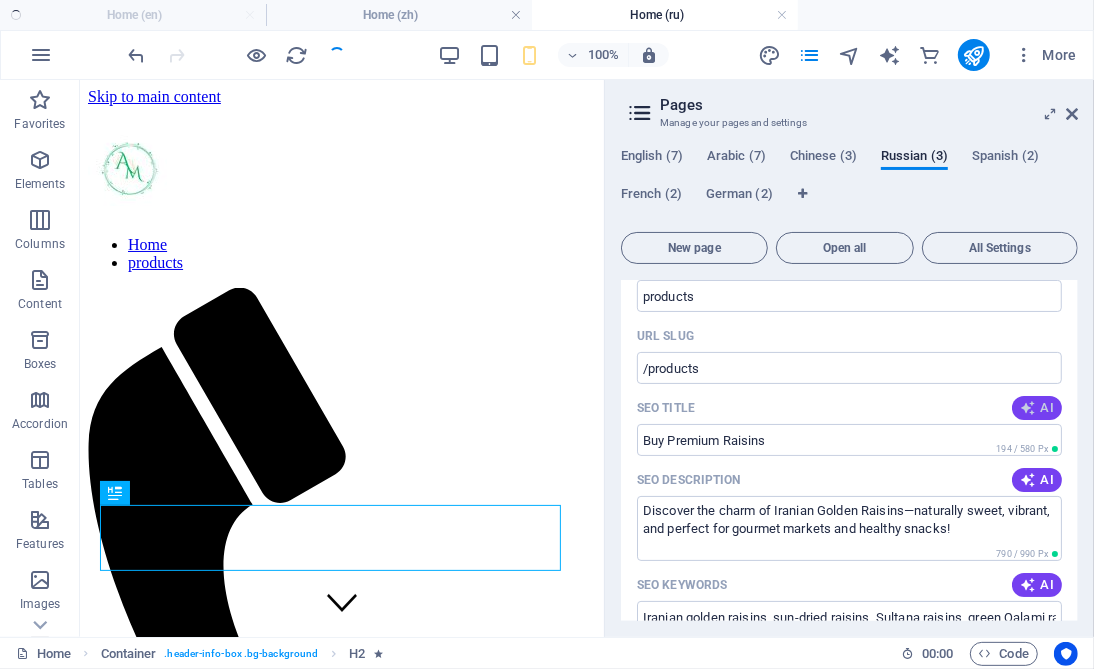 click at bounding box center [1028, 408] 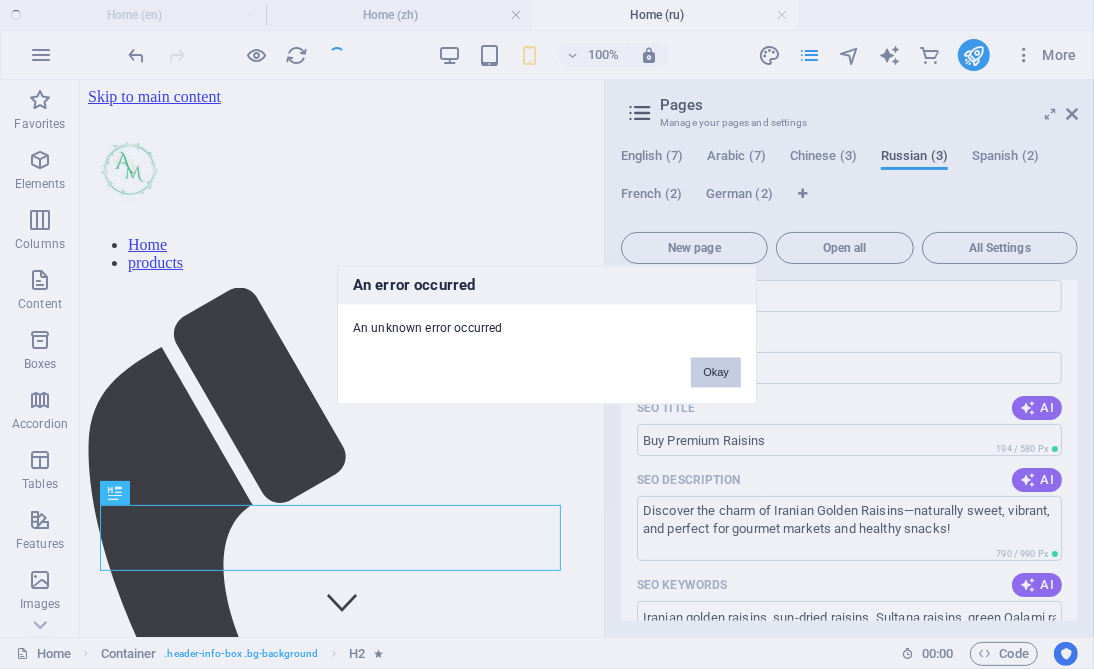 click on "Okay" at bounding box center [716, 372] 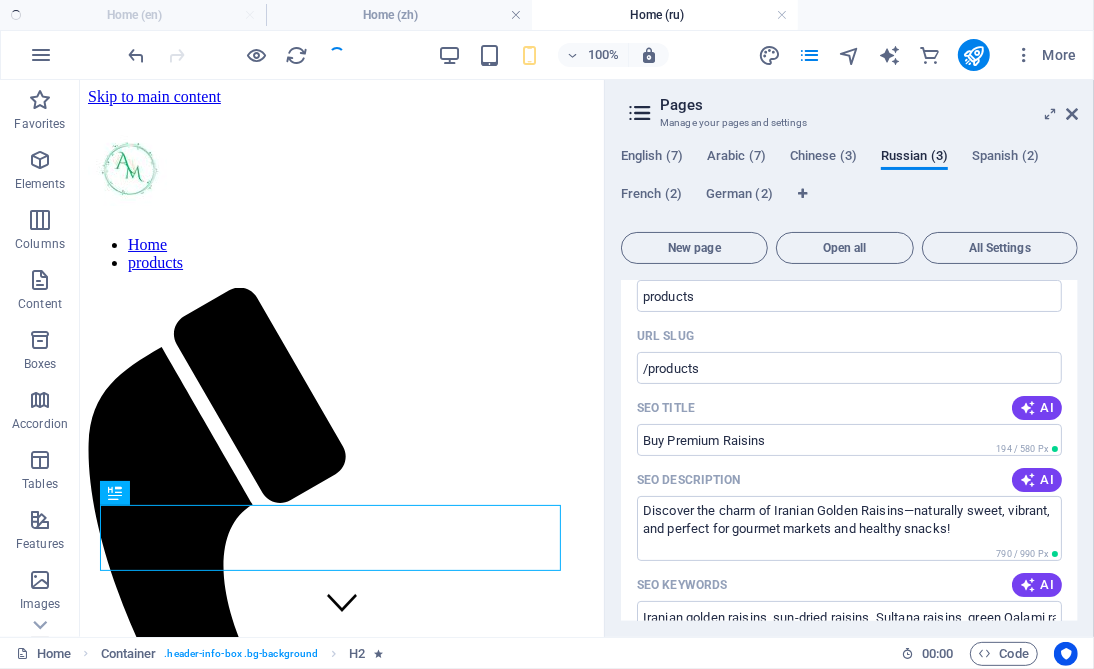 scroll, scrollTop: 0, scrollLeft: 0, axis: both 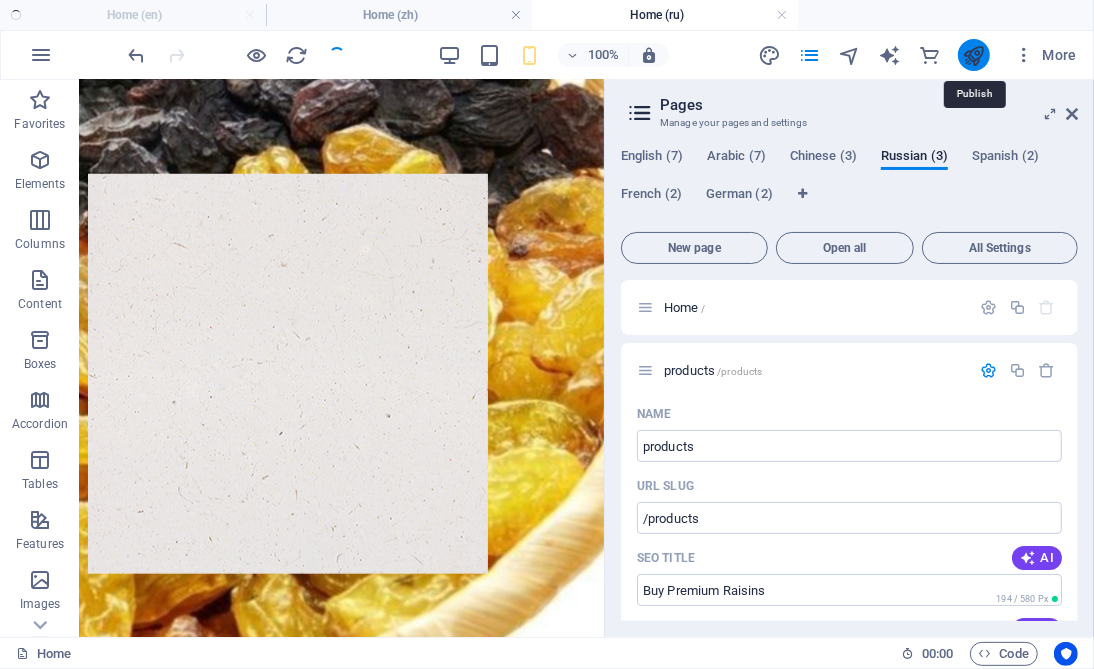 click at bounding box center (973, 55) 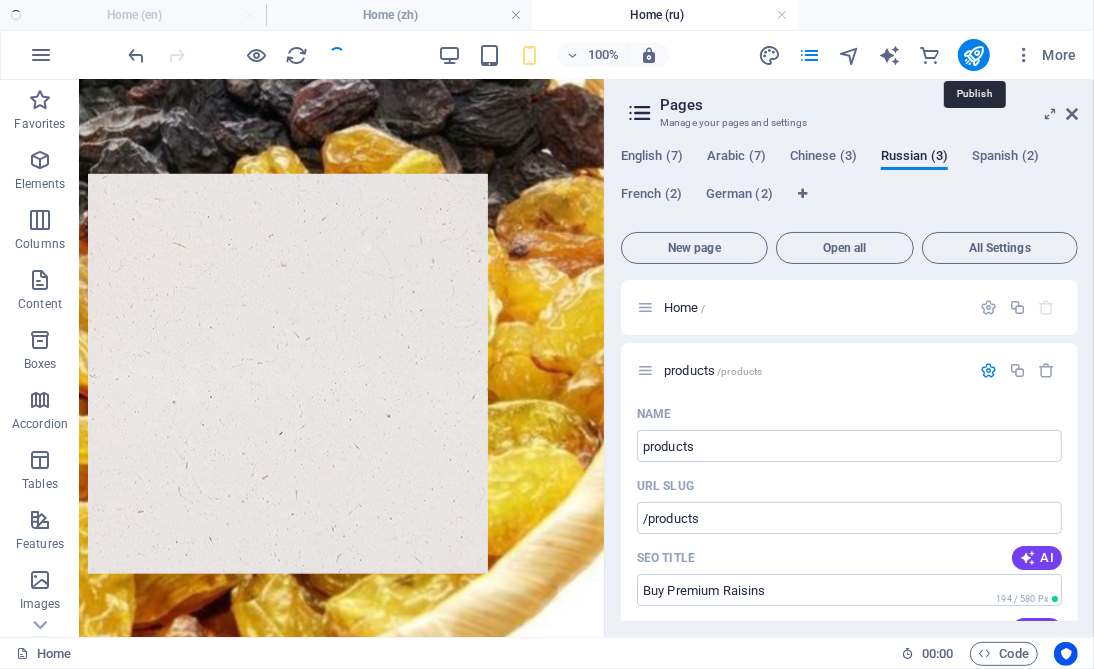 click on "The Authentic Taste of Iran in the Heart of Grape Fields With a long history in agriculture and horticulture, Iran is one of the largest producers of raisins and berries in the world. Iran's vineyards, especially in fertile areas such as Malayer, Kashmar, Takestan, and Shiraz, not only create stunning landscapes but also provide a rich source of top-notch raisins with a unique taste. In our group, we proudly bring this natural heritage to the global markets and tell the story of Persian grapes with every raisin. Grape Fields, the beating heart of raisins Iran's vineyards are scattered on the slopes of the Zagros Mountains and fertile plains, where rich soil, temperate climate, and abundant sunlight provide ideal conditions for growing grapes. These farms are often family-owned and have agricultural knowledge It is passed down from generation to generation." at bounding box center [341, 1560] 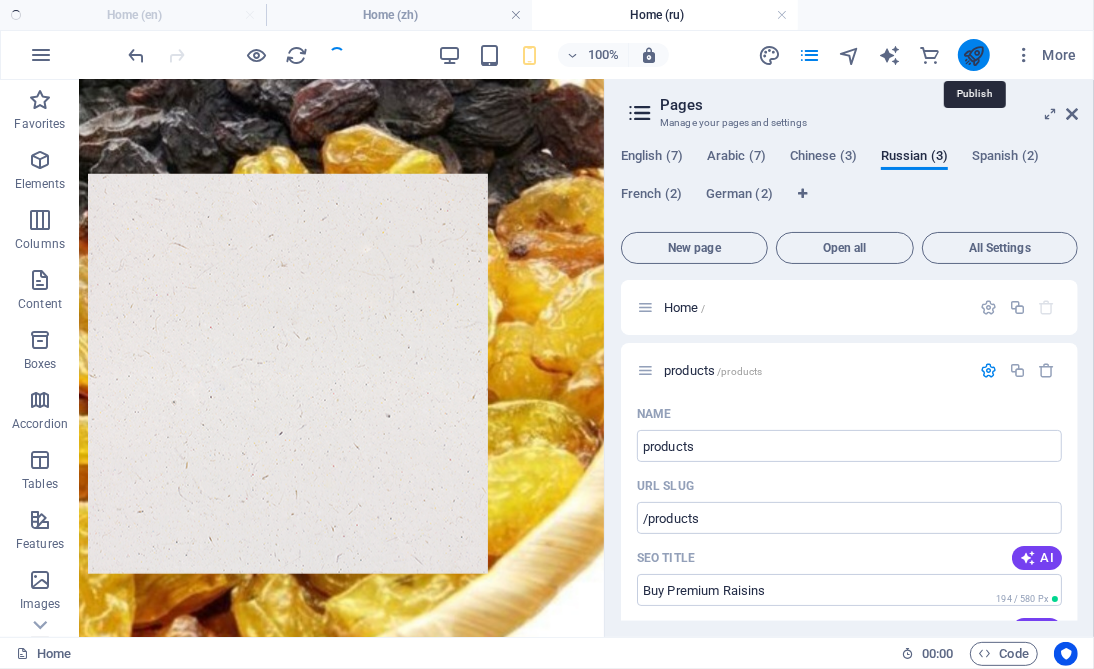 click at bounding box center (973, 55) 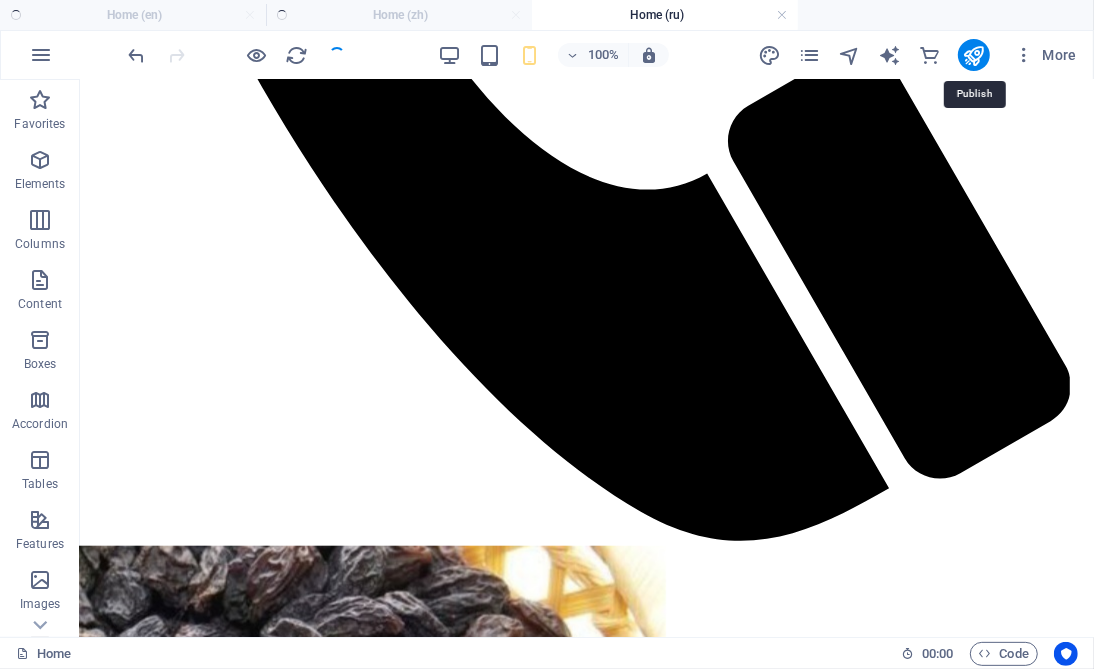 click on "Home (en) Home (zh) Home (ru)" at bounding box center (547, 15) 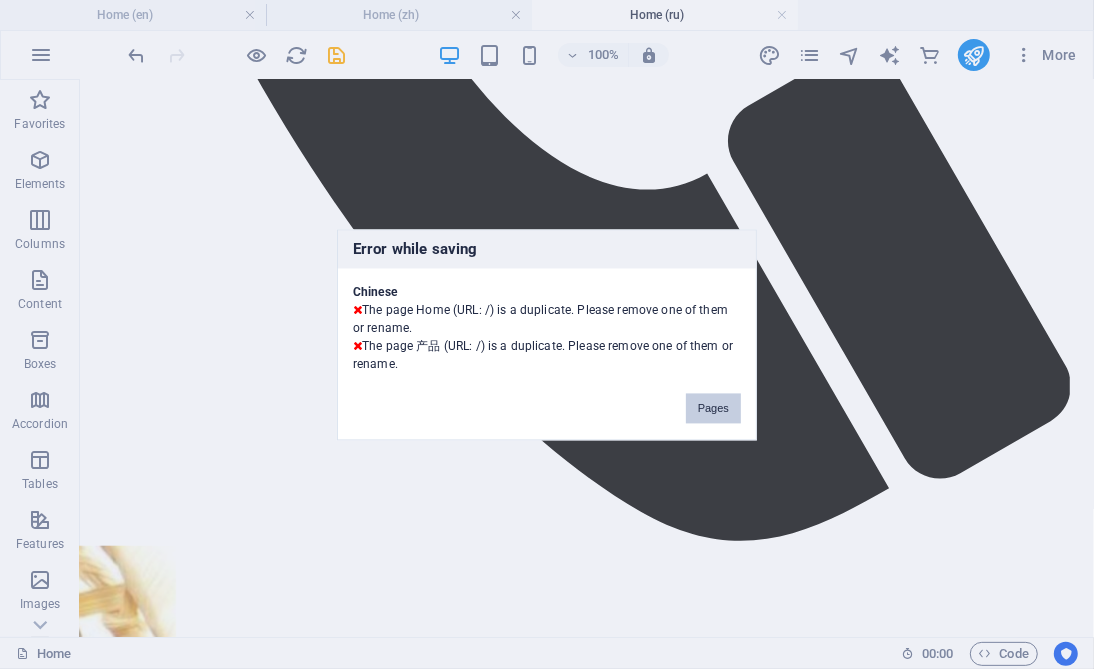 click on "Pages" at bounding box center [713, 408] 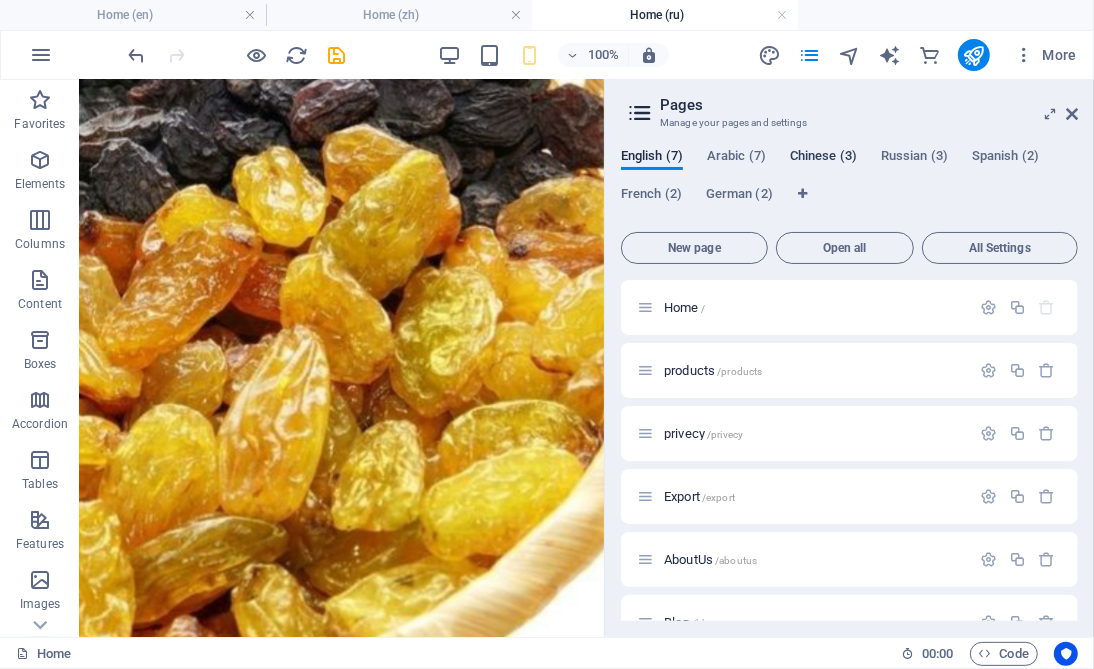 click on "Chinese (3)" at bounding box center [823, 158] 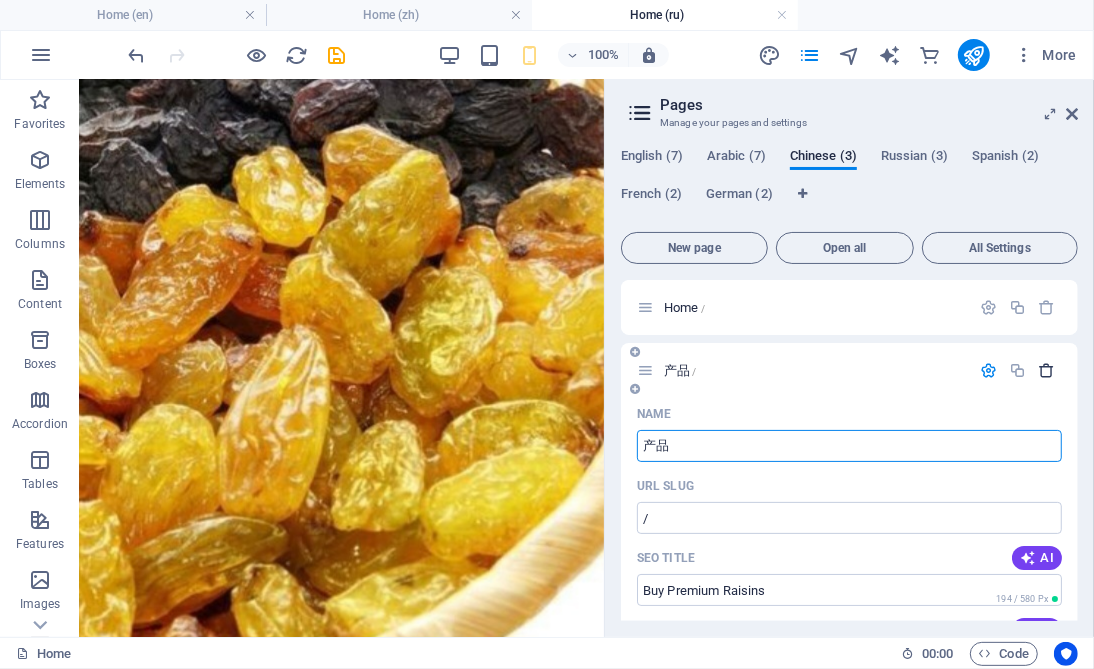 click at bounding box center (1047, 370) 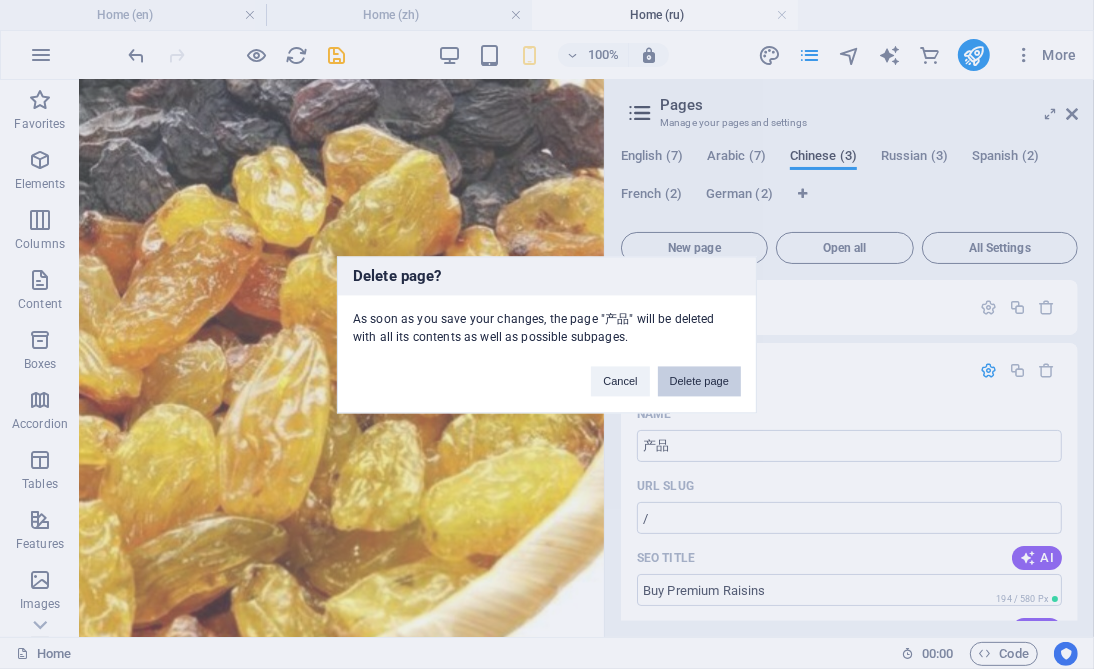 click on "Delete page" at bounding box center [699, 381] 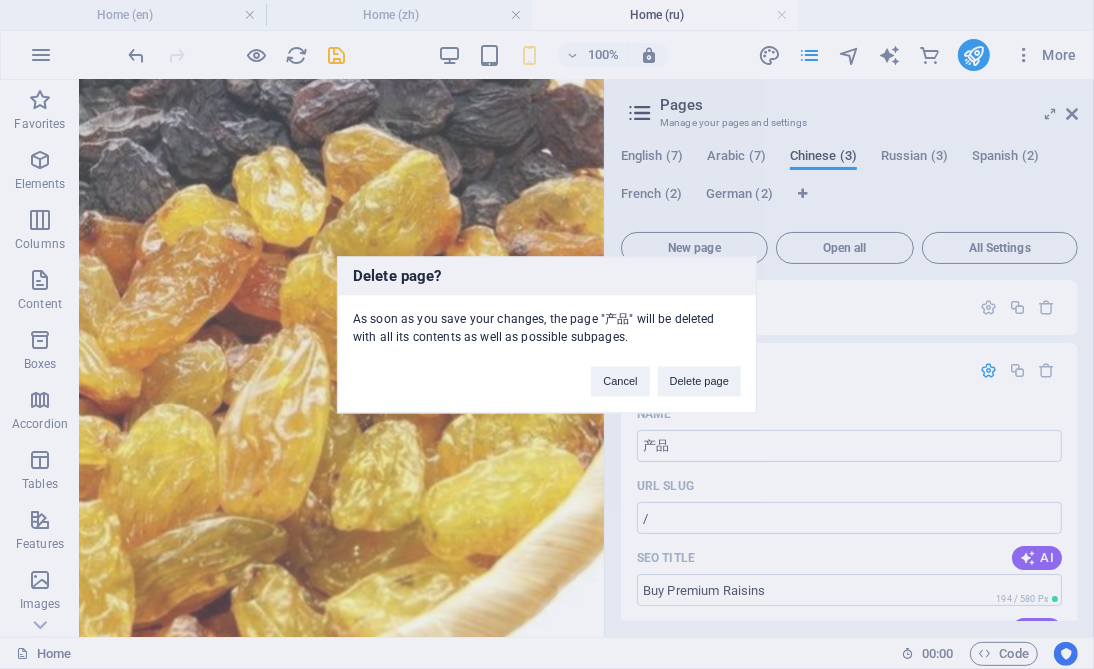 click on "privecy /privecy" at bounding box center (803, 1218) 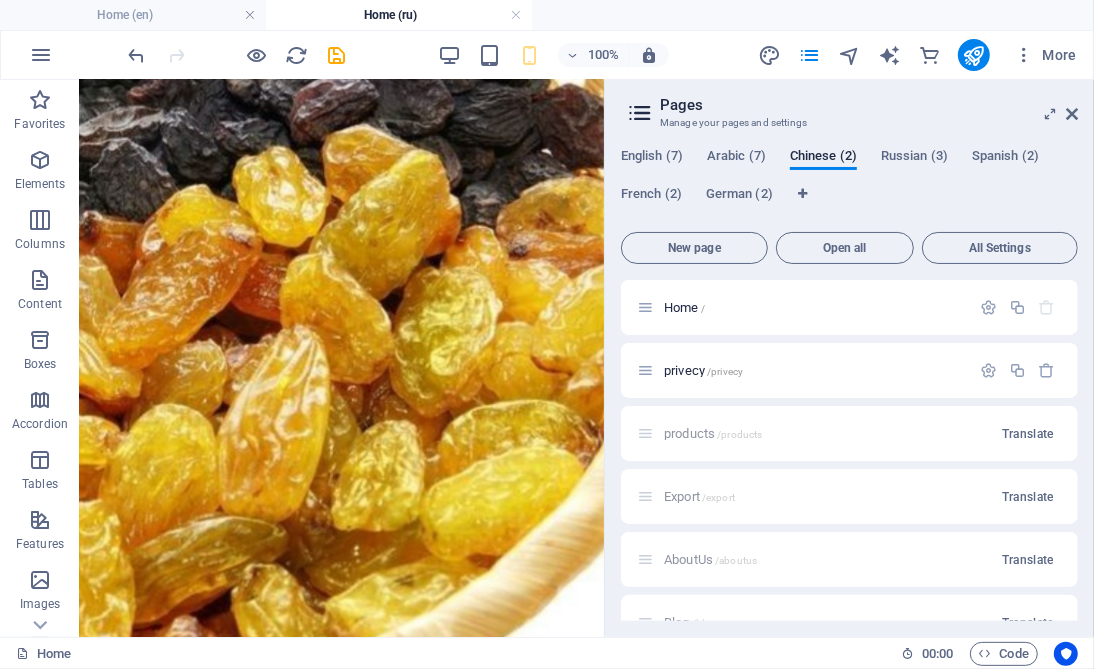 click on "Home (en)" at bounding box center [133, 15] 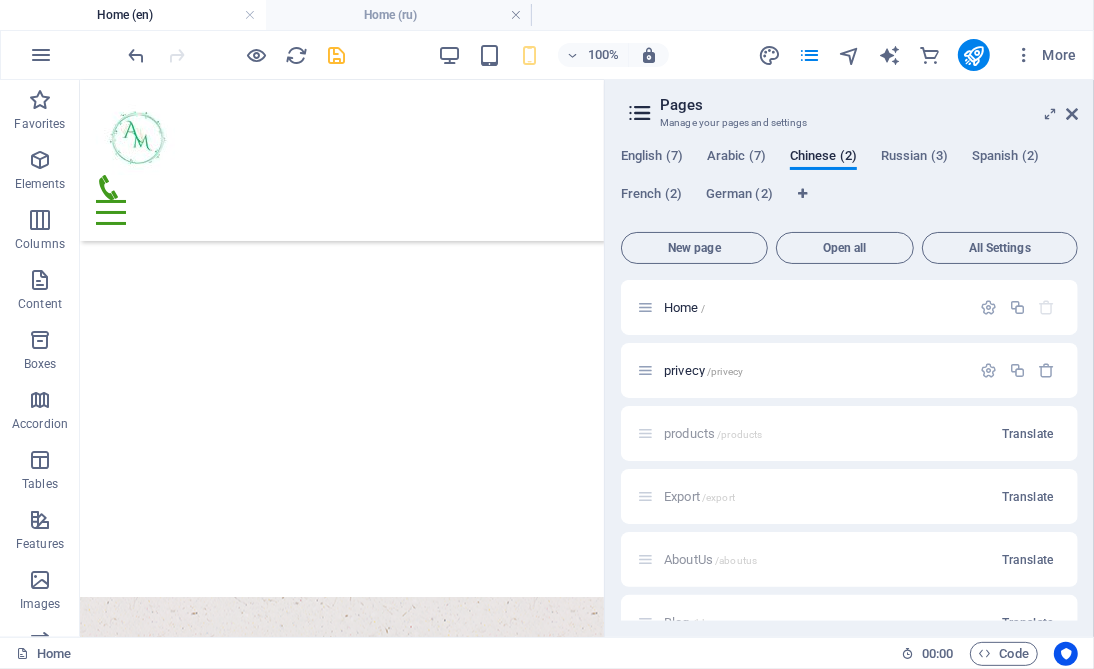 scroll, scrollTop: 10355, scrollLeft: 0, axis: vertical 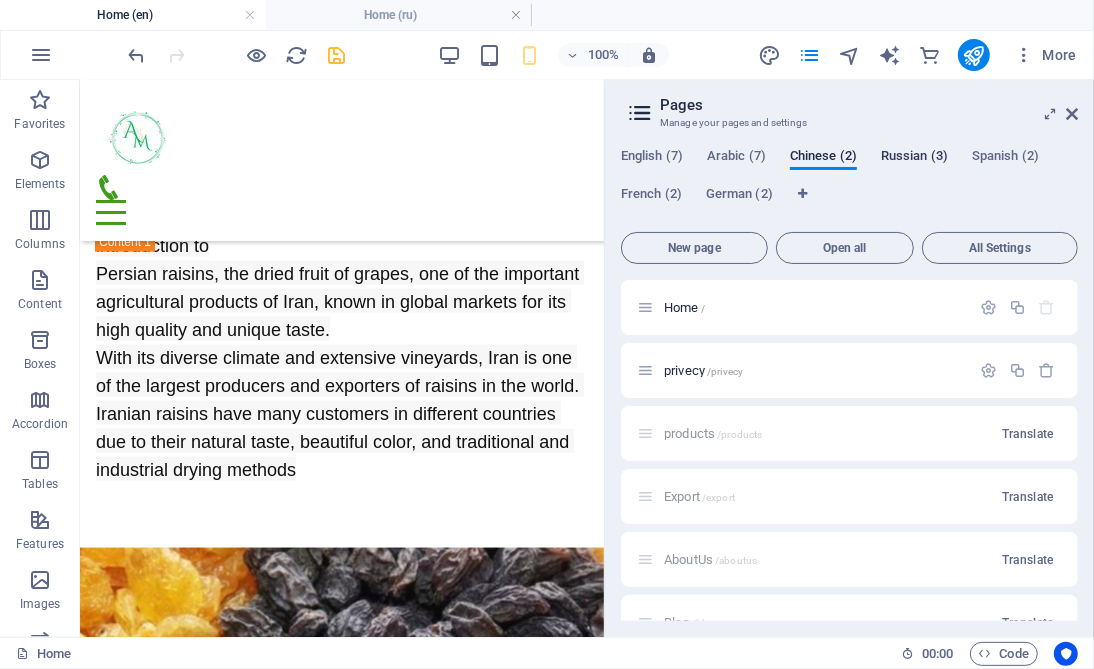 click on "Russian (3)" at bounding box center (914, 158) 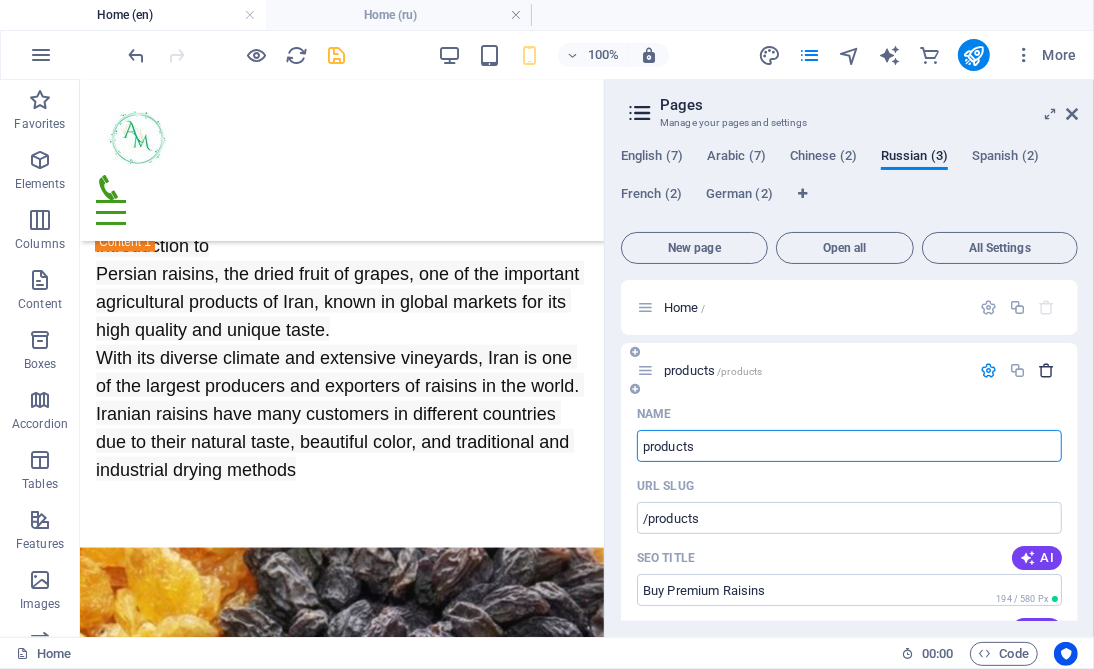 click at bounding box center (1047, 370) 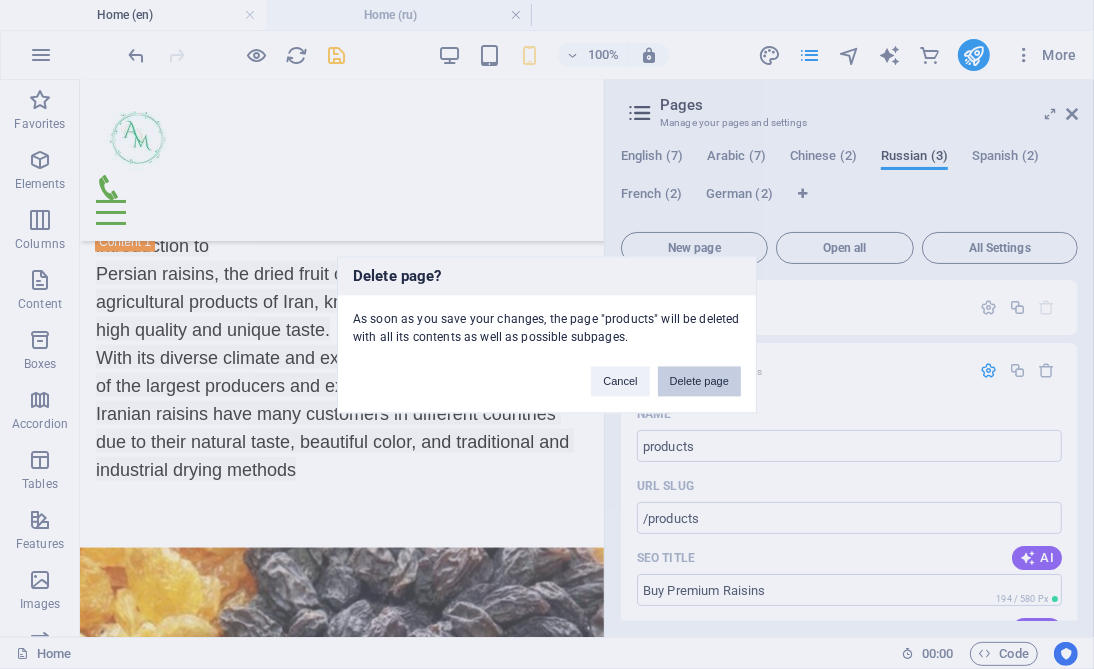 click on "Delete page" at bounding box center (699, 381) 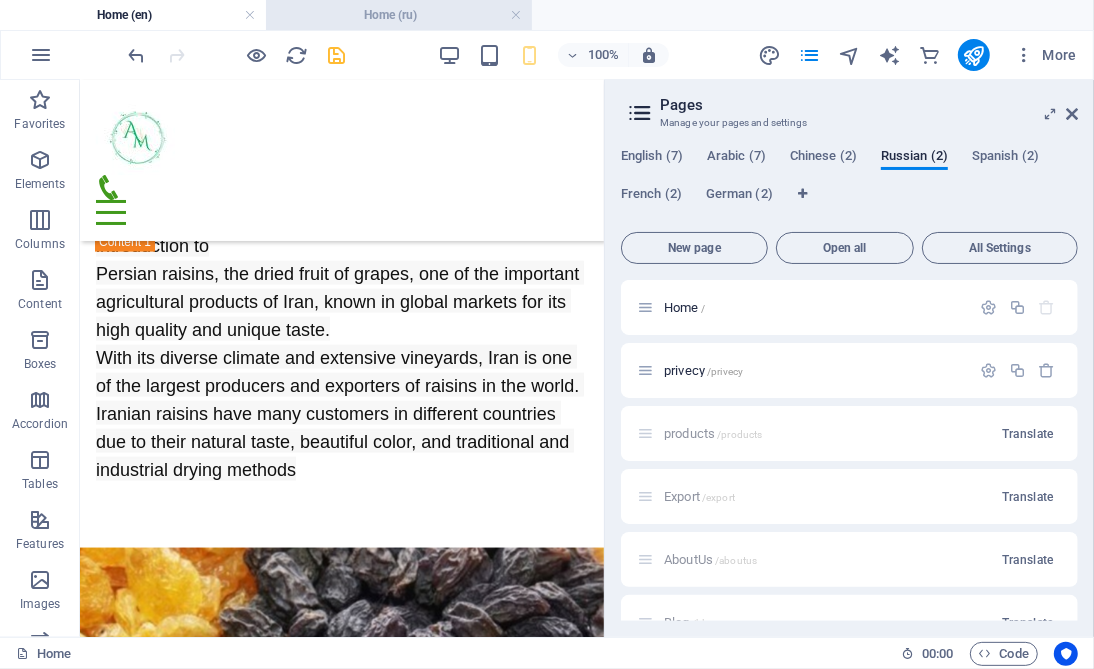 click on "Home (ru)" at bounding box center [399, 15] 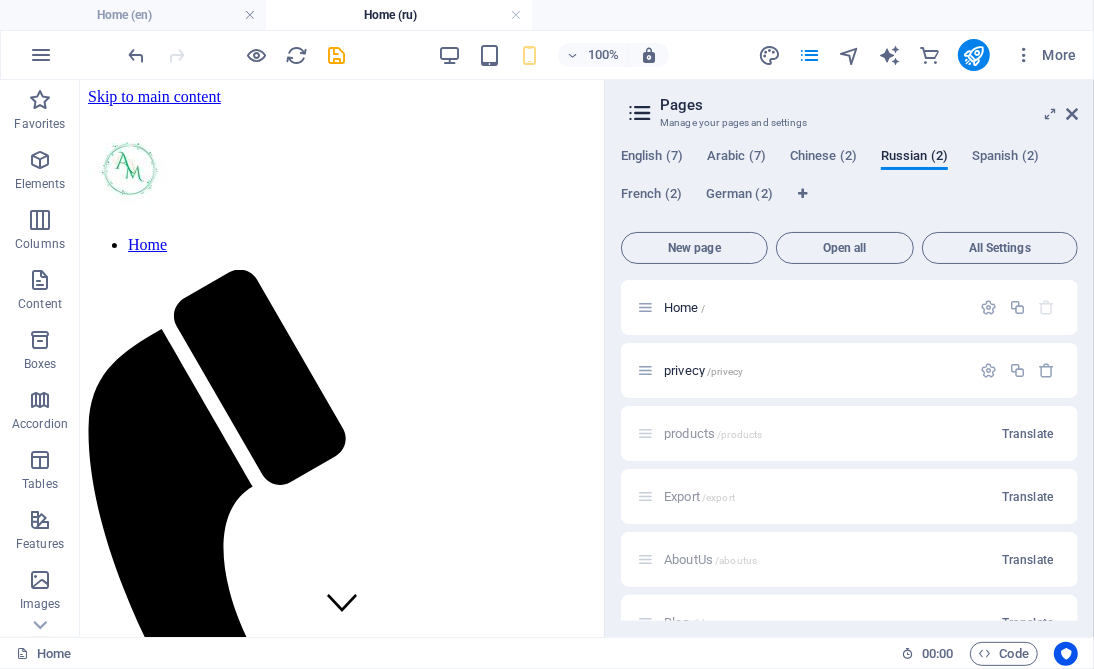 scroll, scrollTop: 1050, scrollLeft: 0, axis: vertical 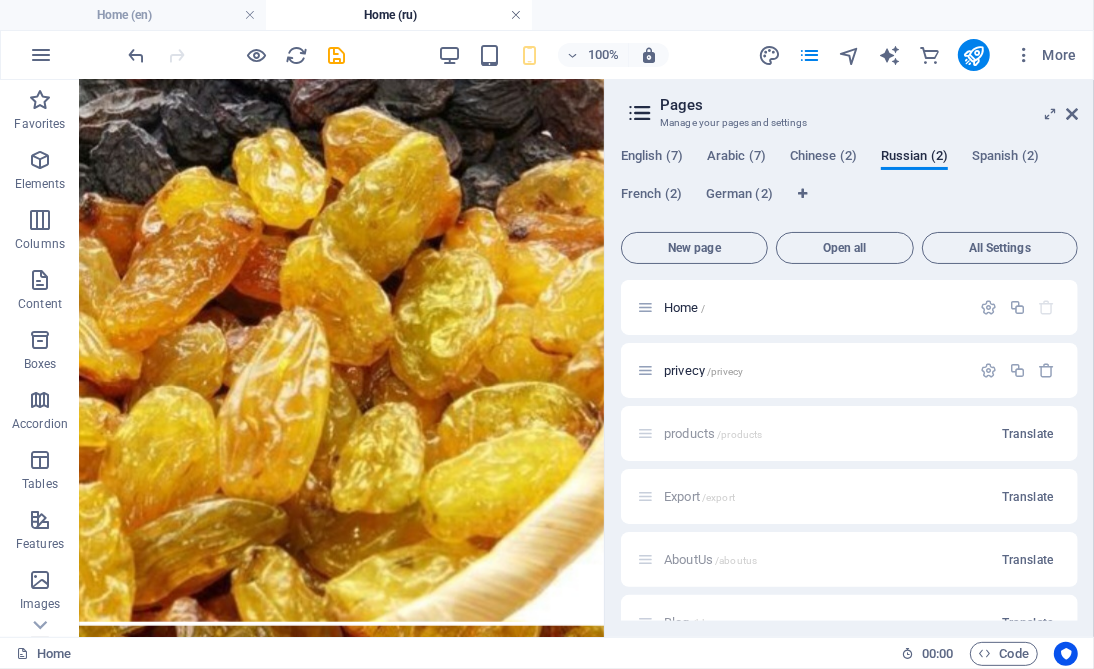click at bounding box center (516, 15) 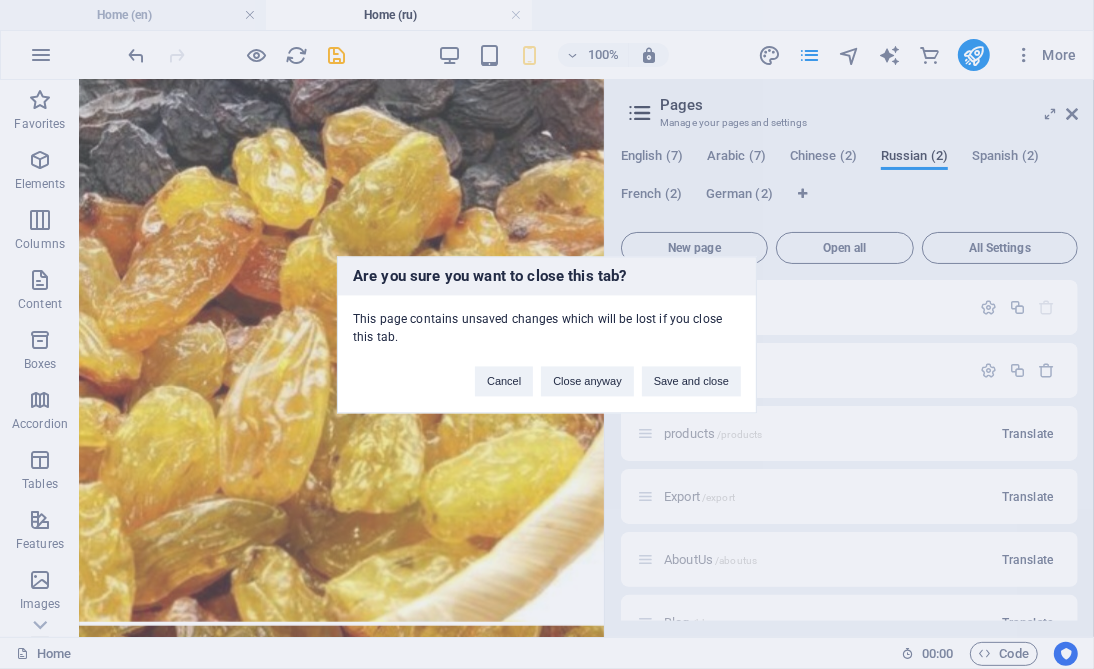 drag, startPoint x: 501, startPoint y: 226, endPoint x: 370, endPoint y: 142, distance: 155.61812 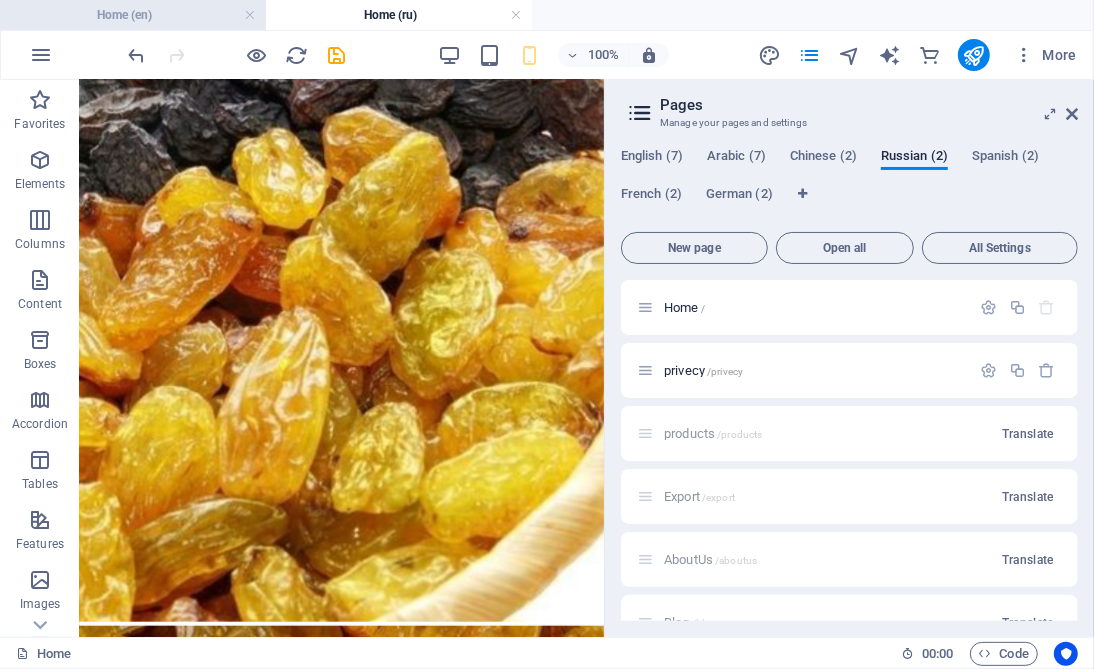 click on "Home (en)" at bounding box center [133, 15] 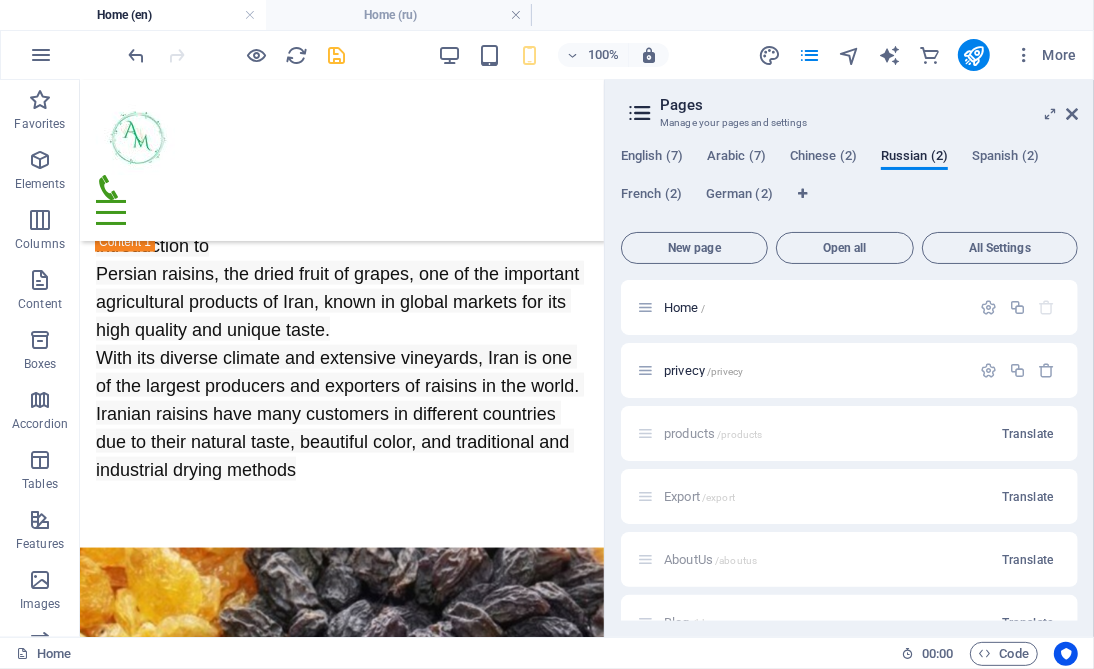 scroll, scrollTop: 0, scrollLeft: 0, axis: both 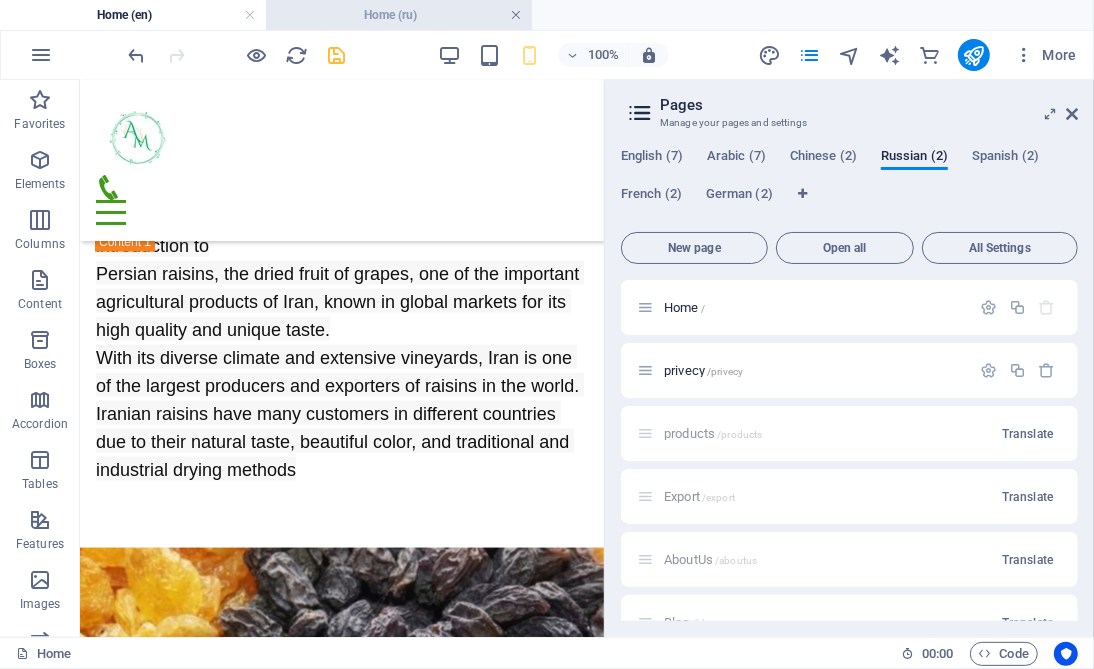 click at bounding box center [516, 15] 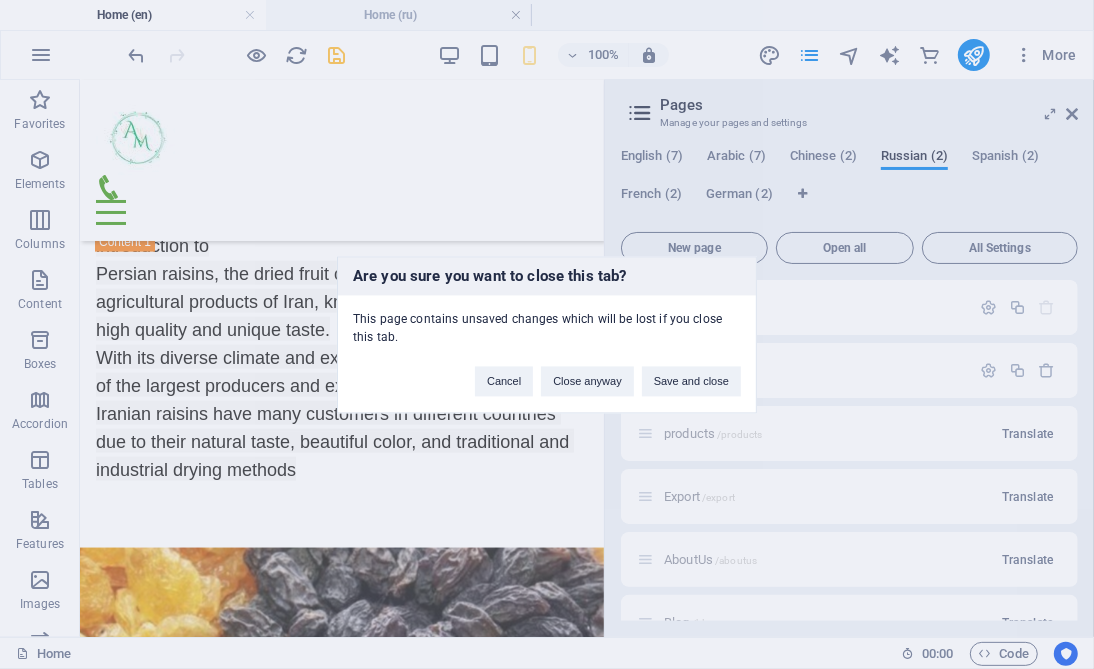 click on "Are you sure you want to close this tab? This page contains unsaved changes which will be lost if you close this tab. Cancel Close anyway Save and close" at bounding box center [547, 334] 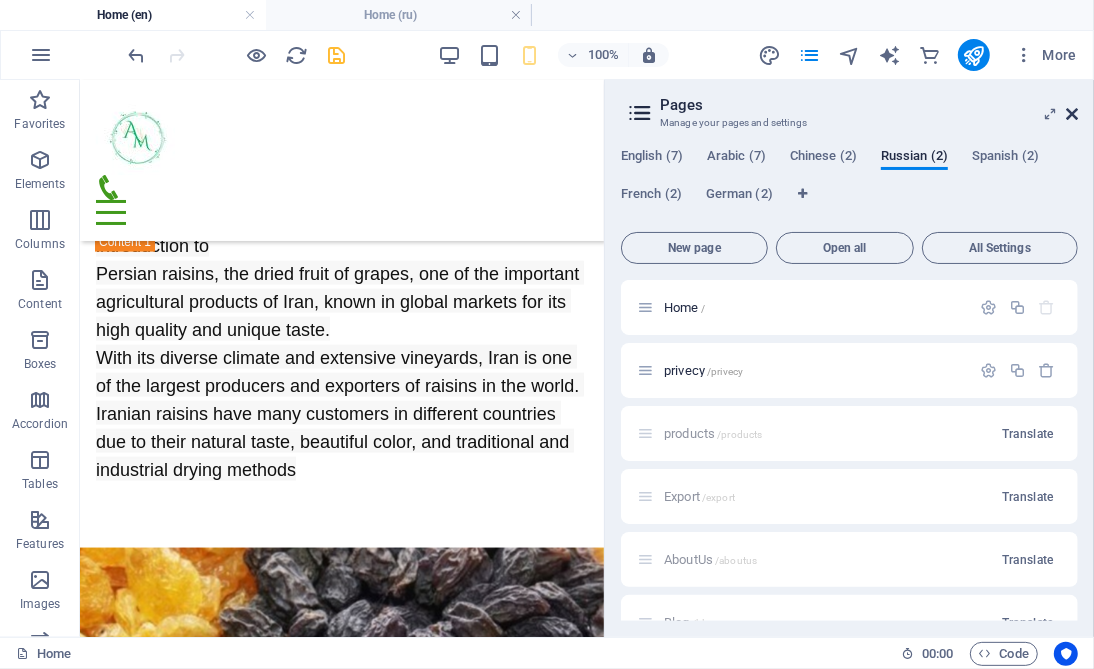 click at bounding box center [1072, 114] 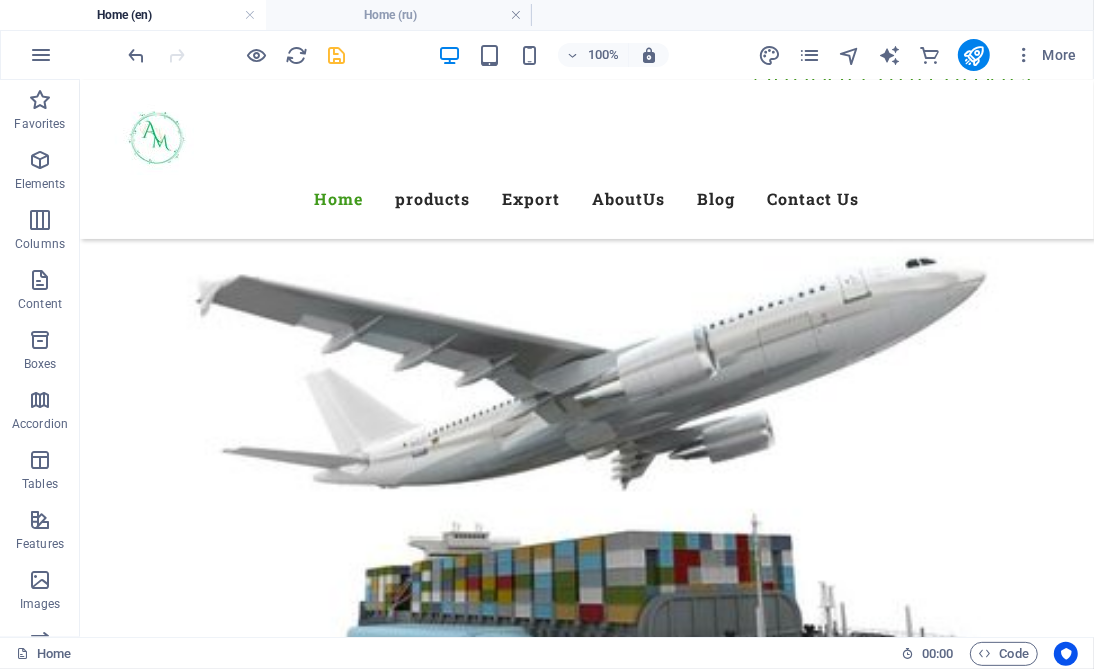 scroll, scrollTop: 10385, scrollLeft: 0, axis: vertical 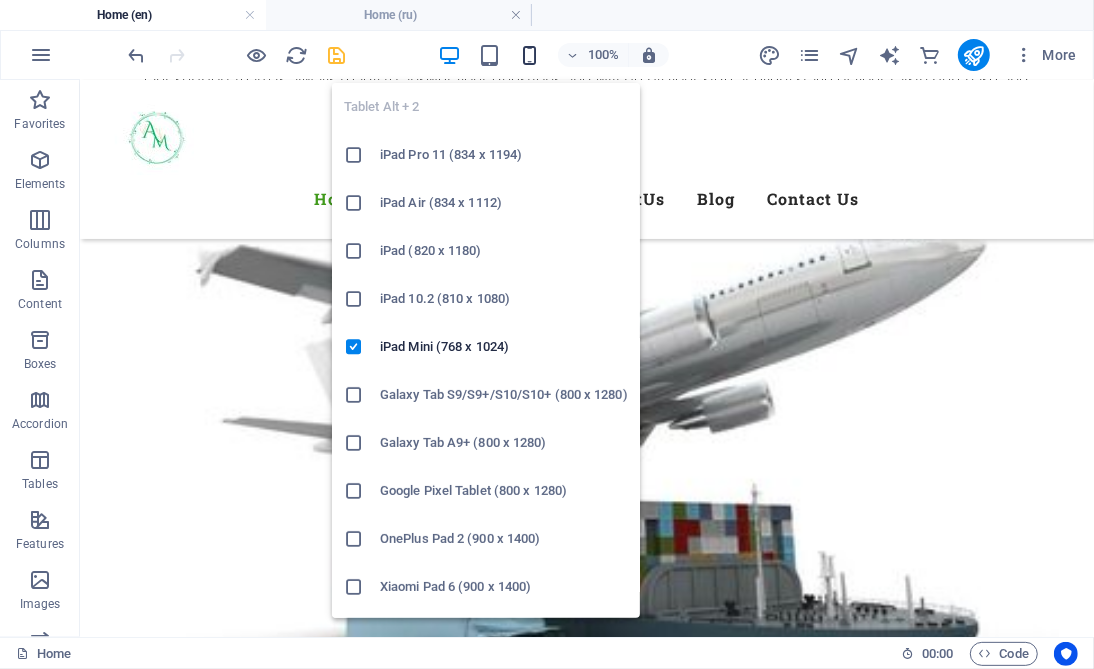 click at bounding box center (529, 55) 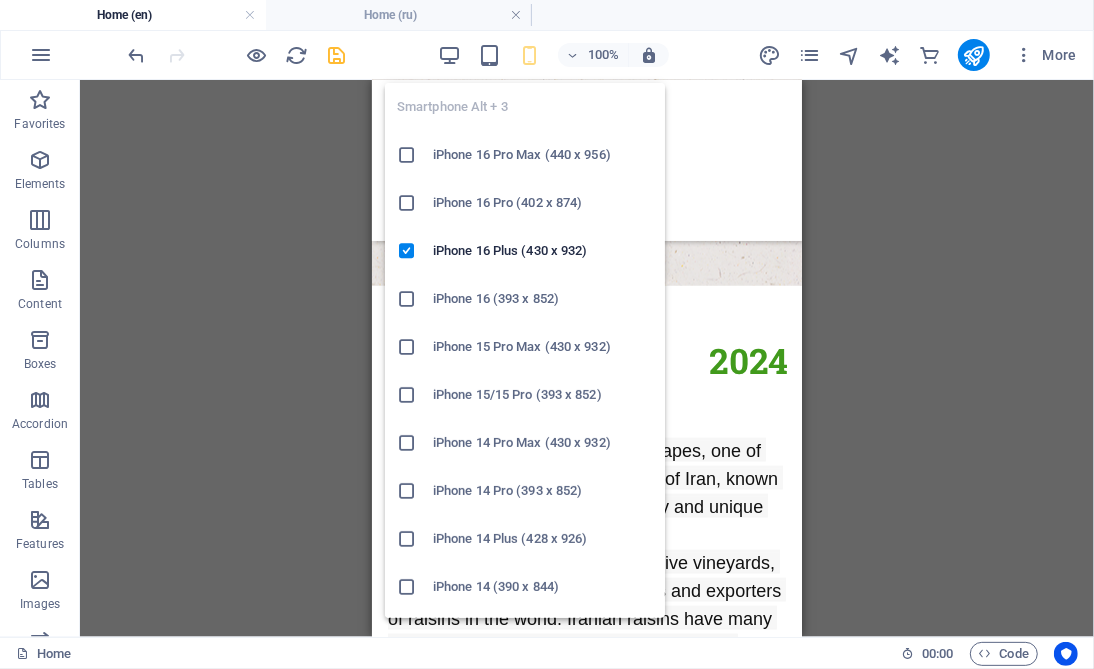 click at bounding box center [529, 55] 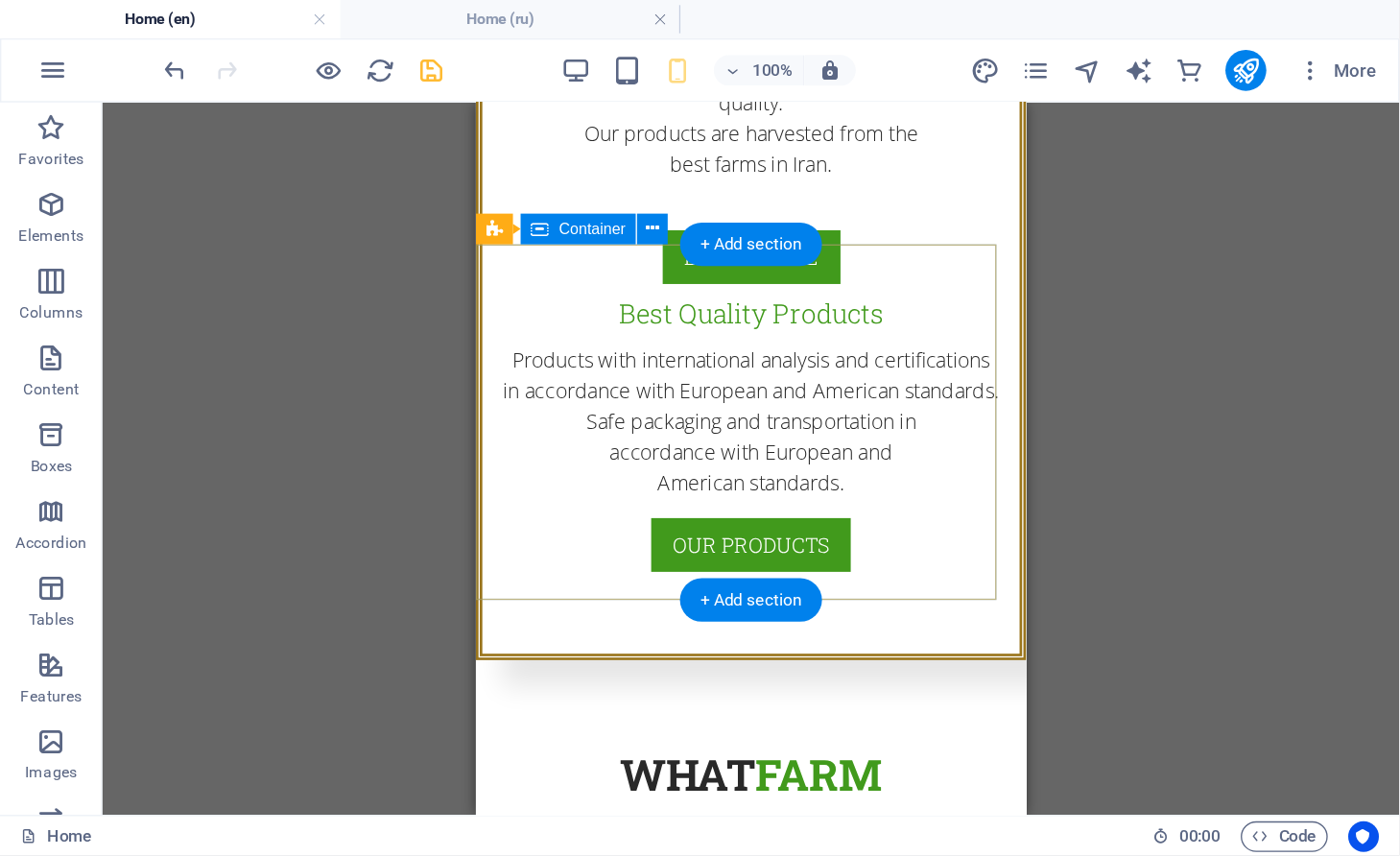 scroll, scrollTop: 0, scrollLeft: 0, axis: both 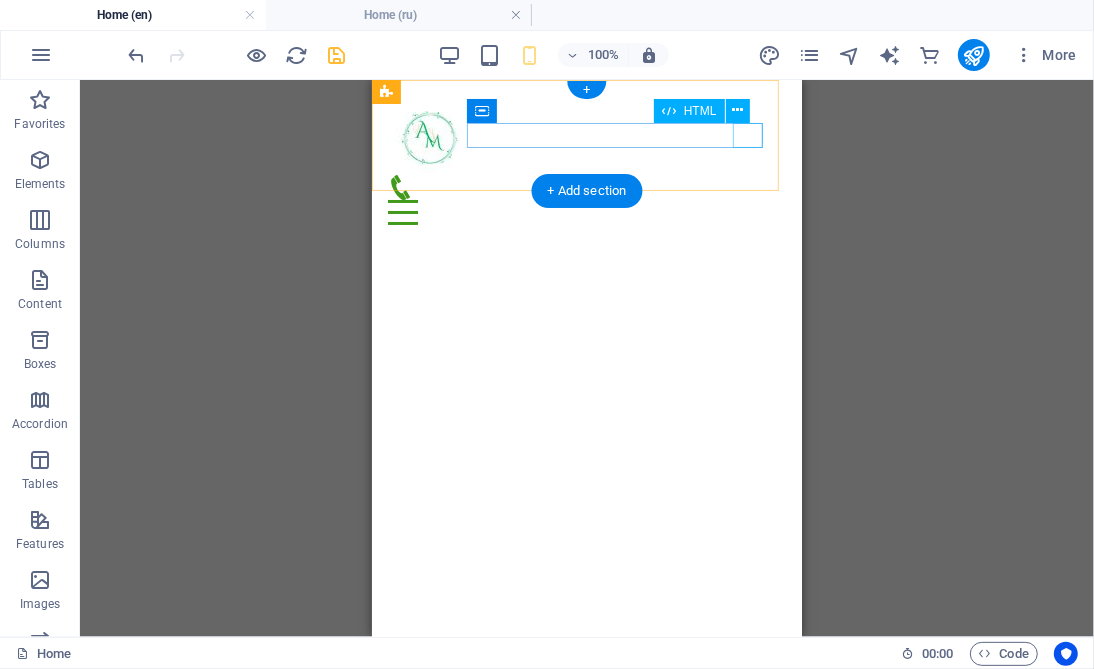 click at bounding box center (586, 211) 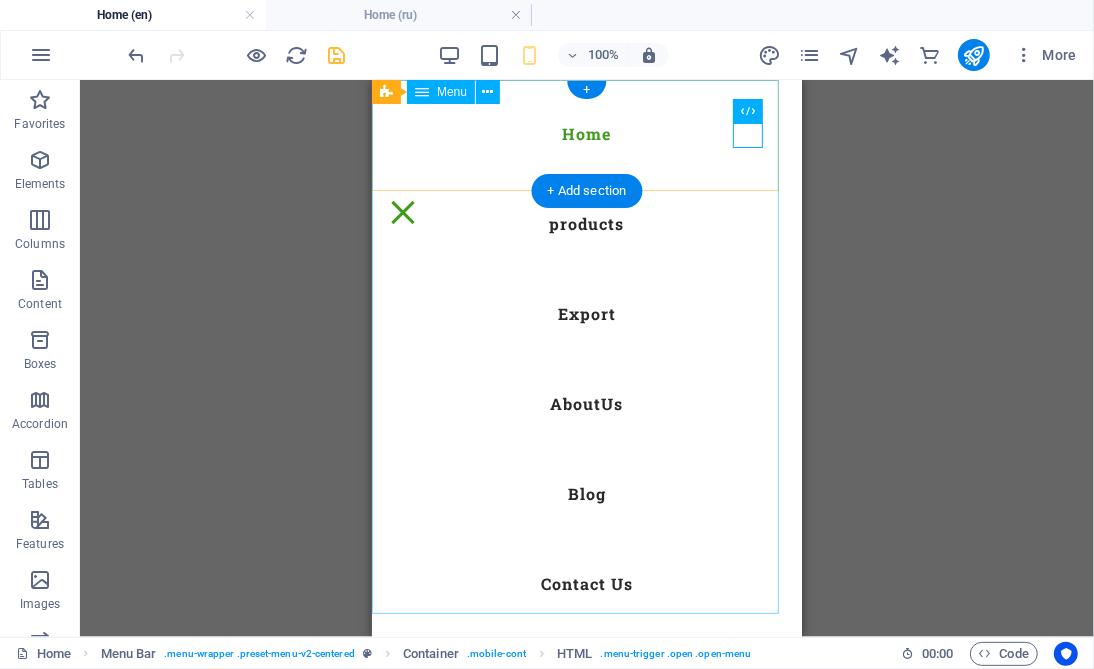 click on "Home products Export AboutUs Blog Contact Us" at bounding box center (586, 357) 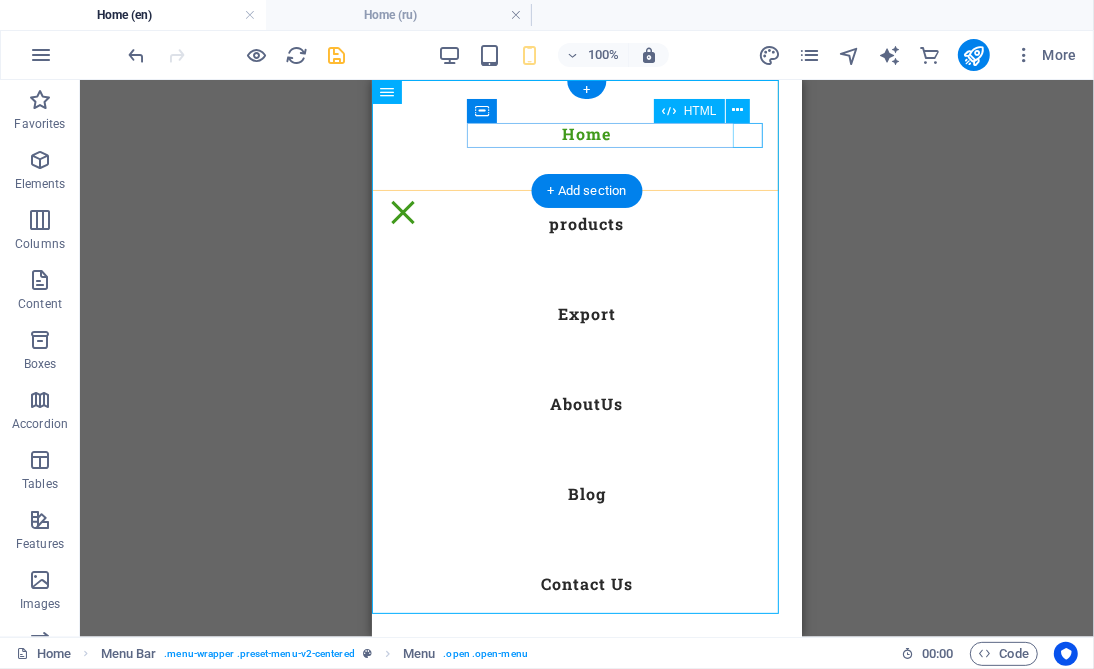 click at bounding box center [586, 211] 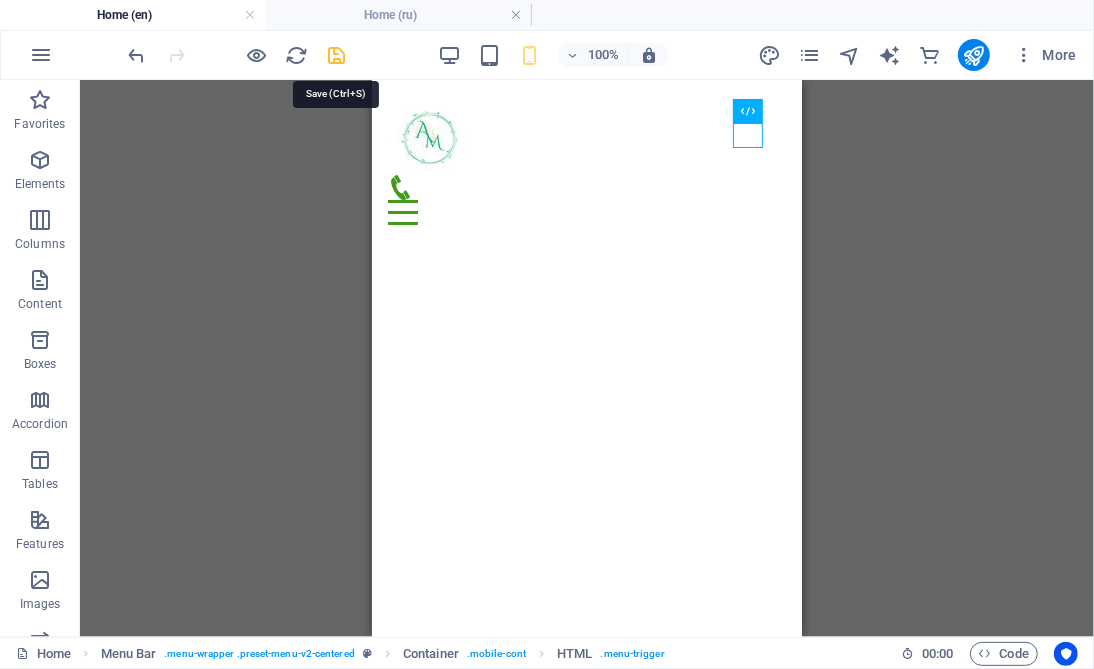 click at bounding box center (337, 55) 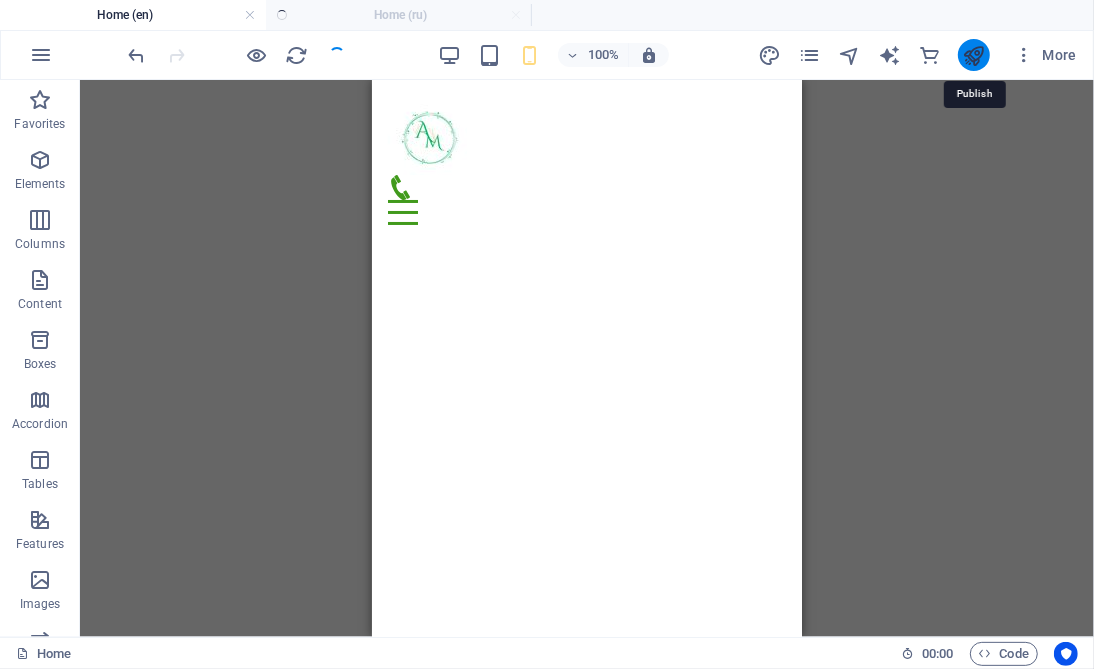 click at bounding box center [973, 55] 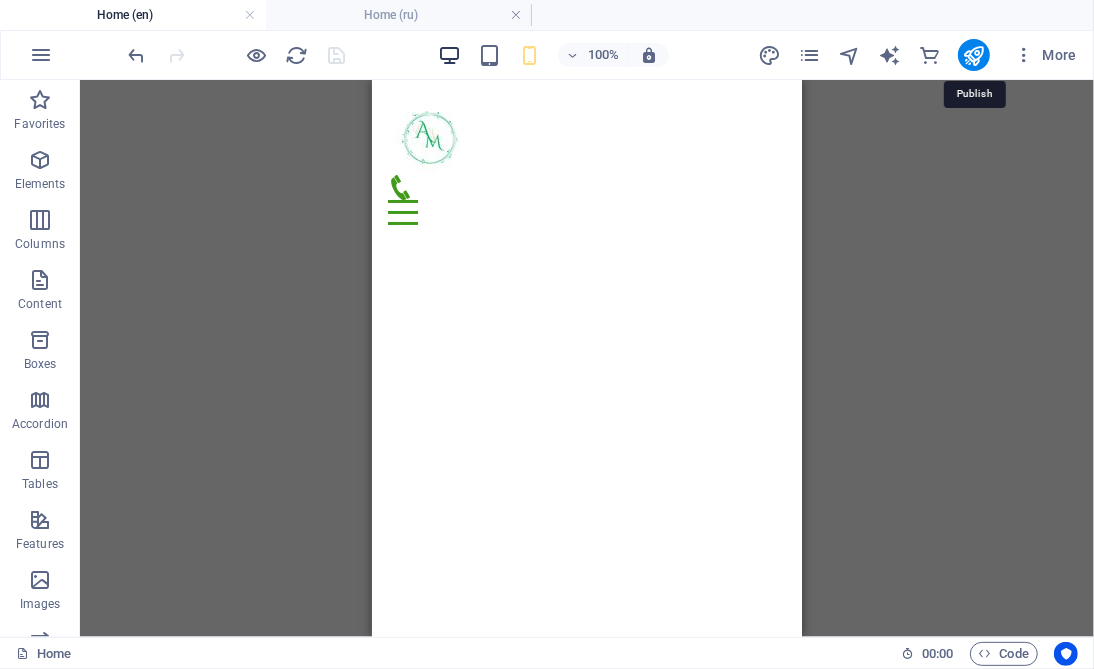 click at bounding box center (449, 55) 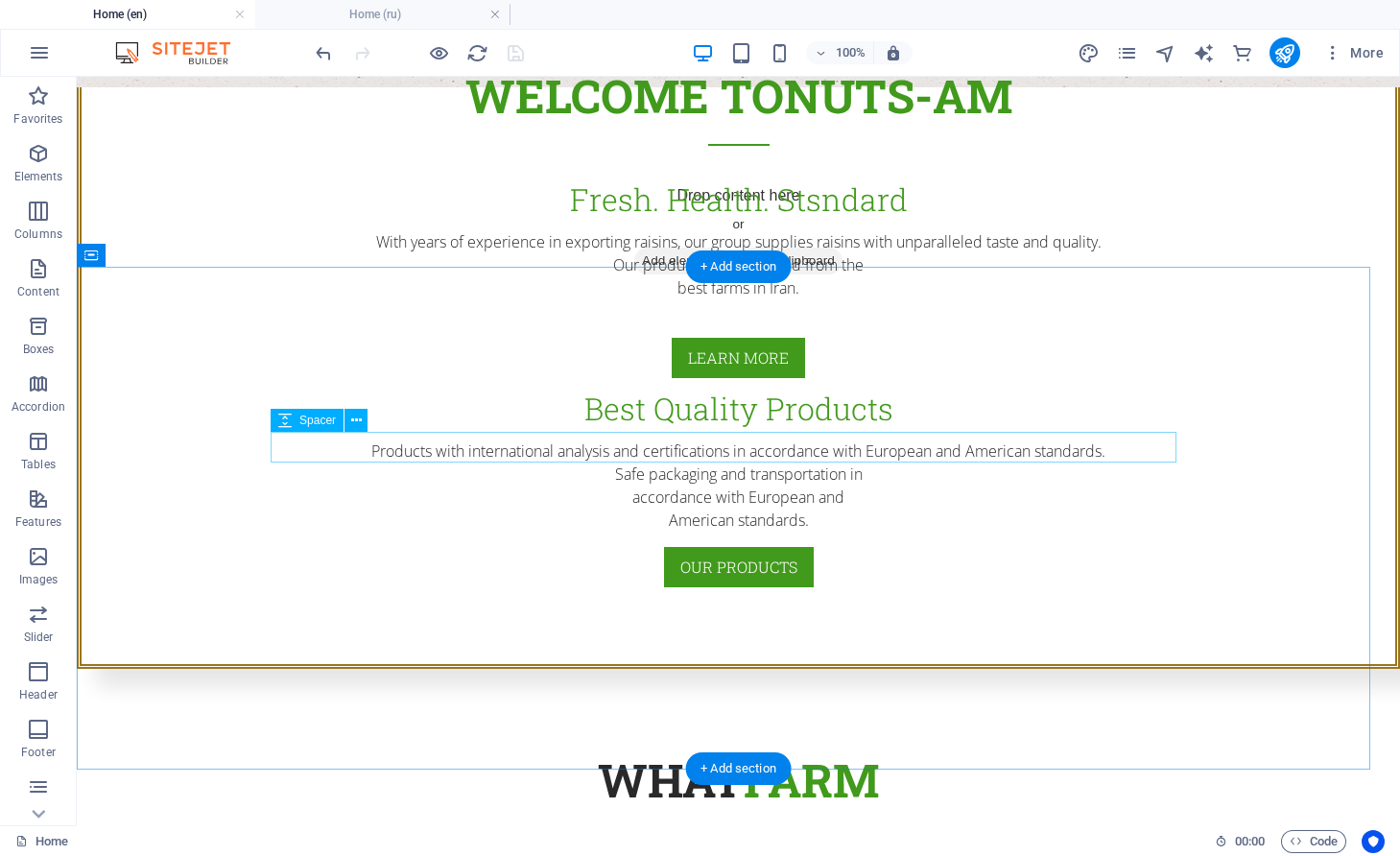 scroll, scrollTop: 0, scrollLeft: 0, axis: both 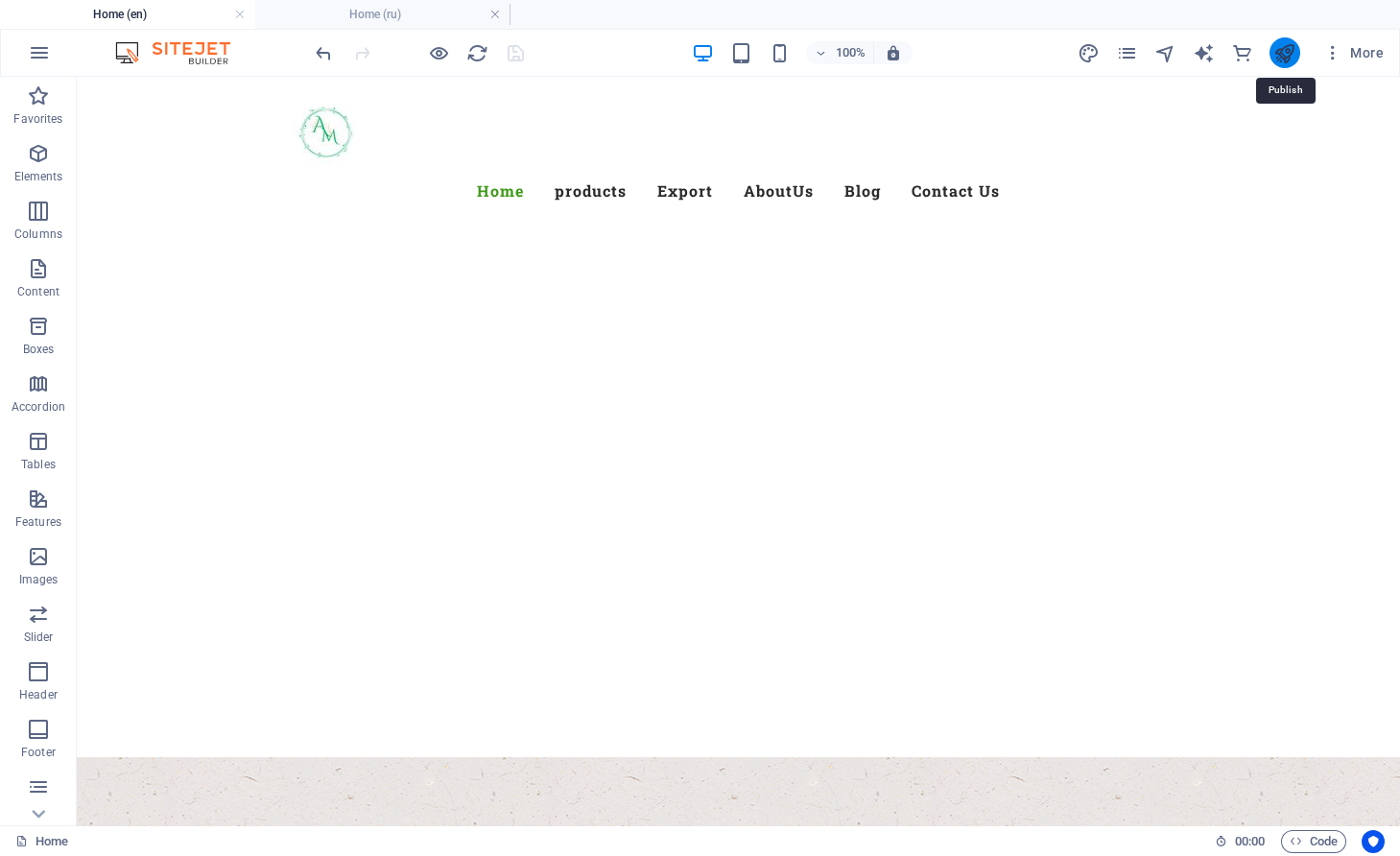 click at bounding box center (1284, 53) 